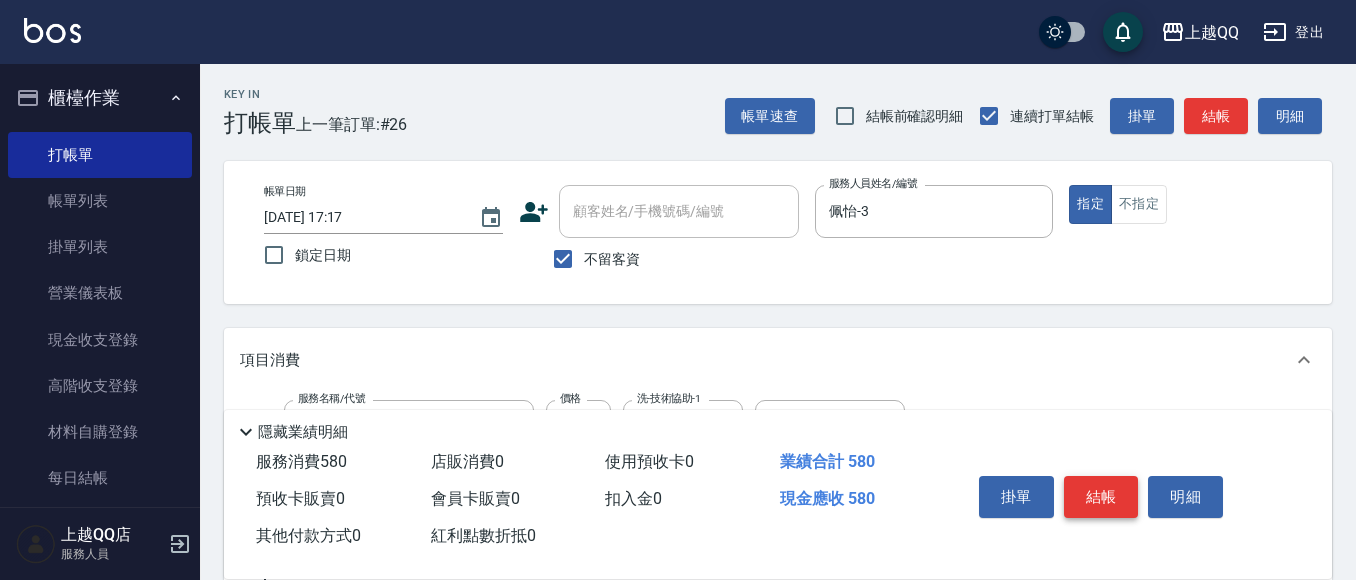 scroll, scrollTop: 0, scrollLeft: 0, axis: both 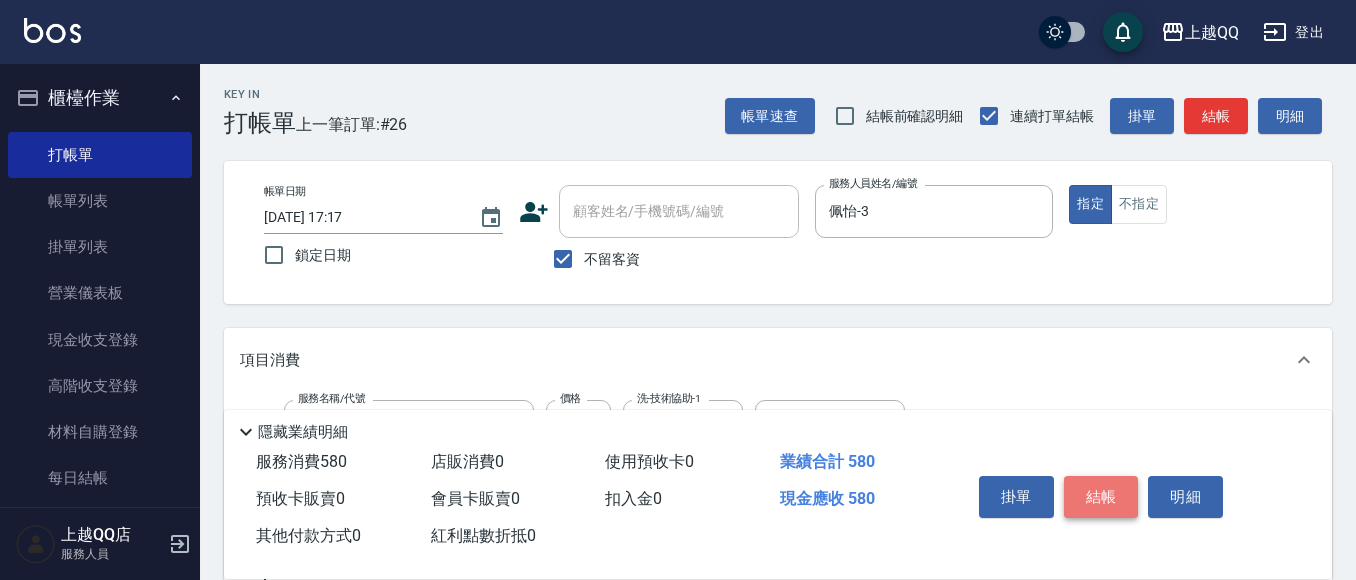 click on "結帳" at bounding box center [1101, 497] 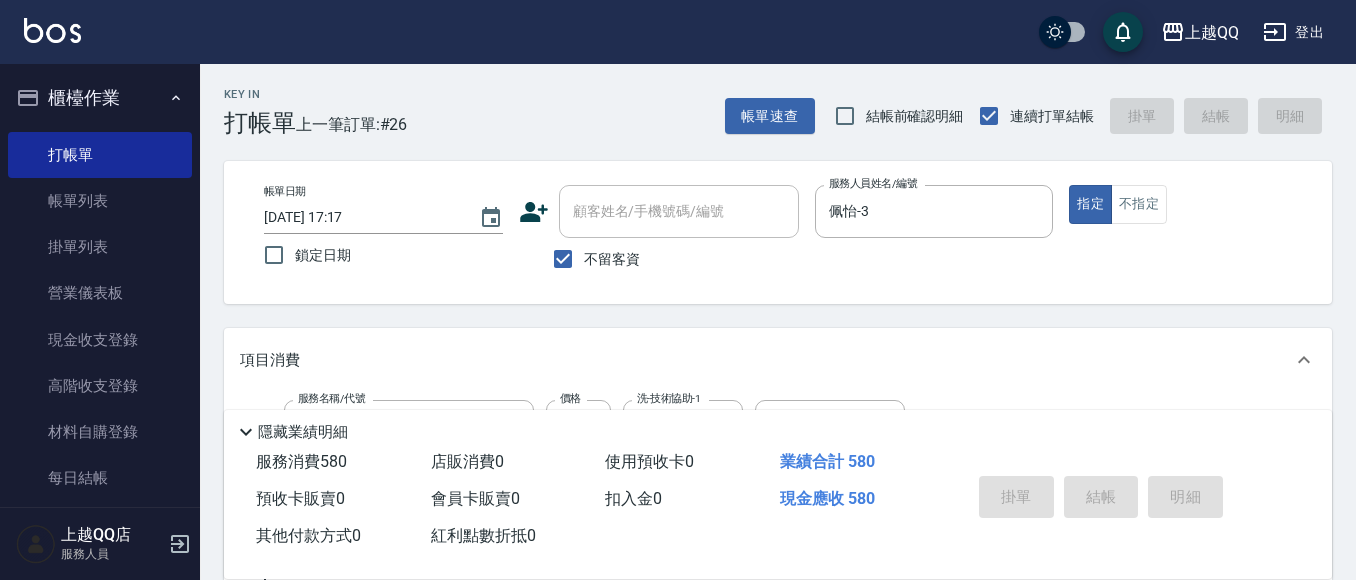 type on "2025/07/11 18:31" 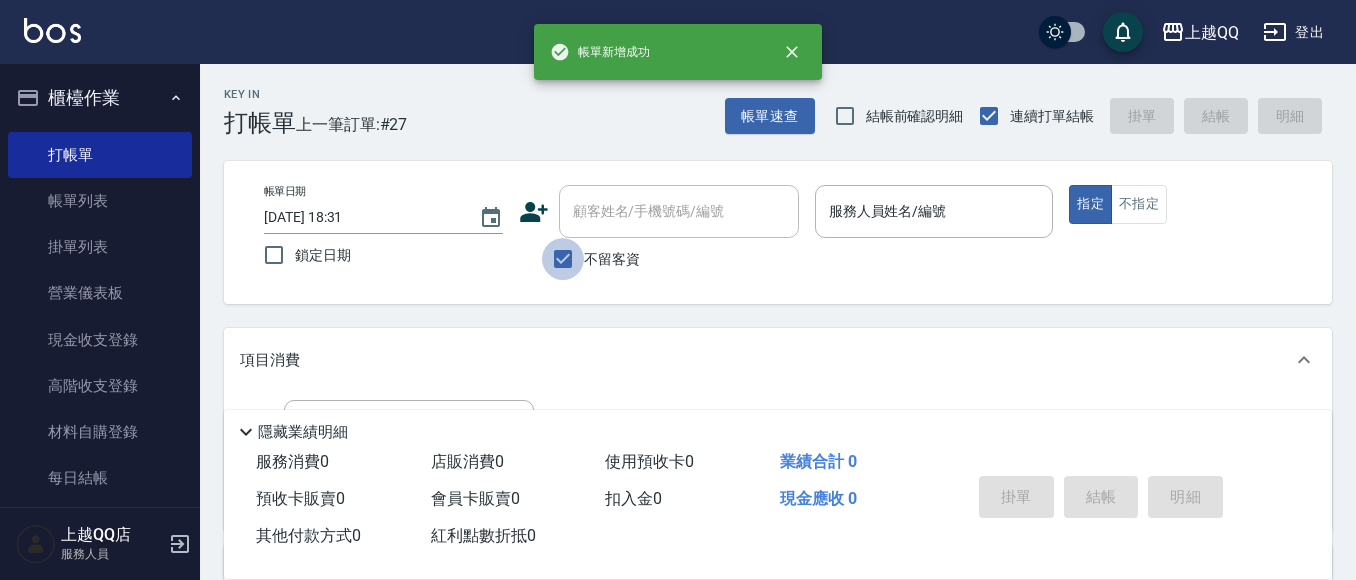 click on "不留客資" at bounding box center [563, 259] 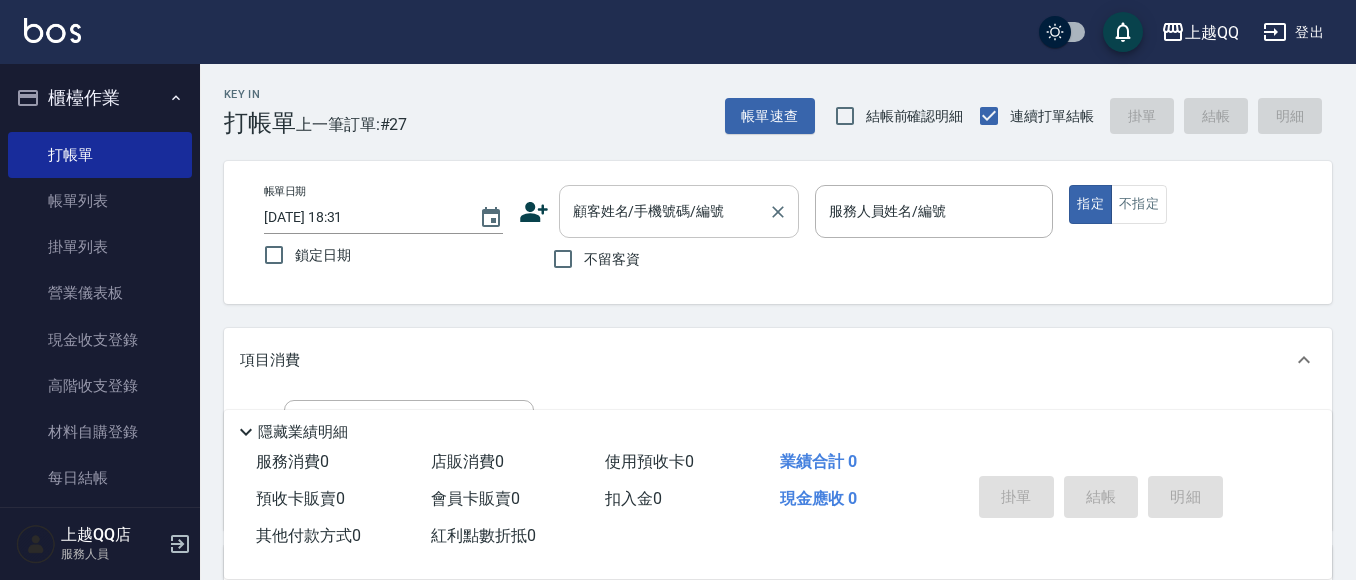 click on "顧客姓名/手機號碼/編號" at bounding box center (664, 211) 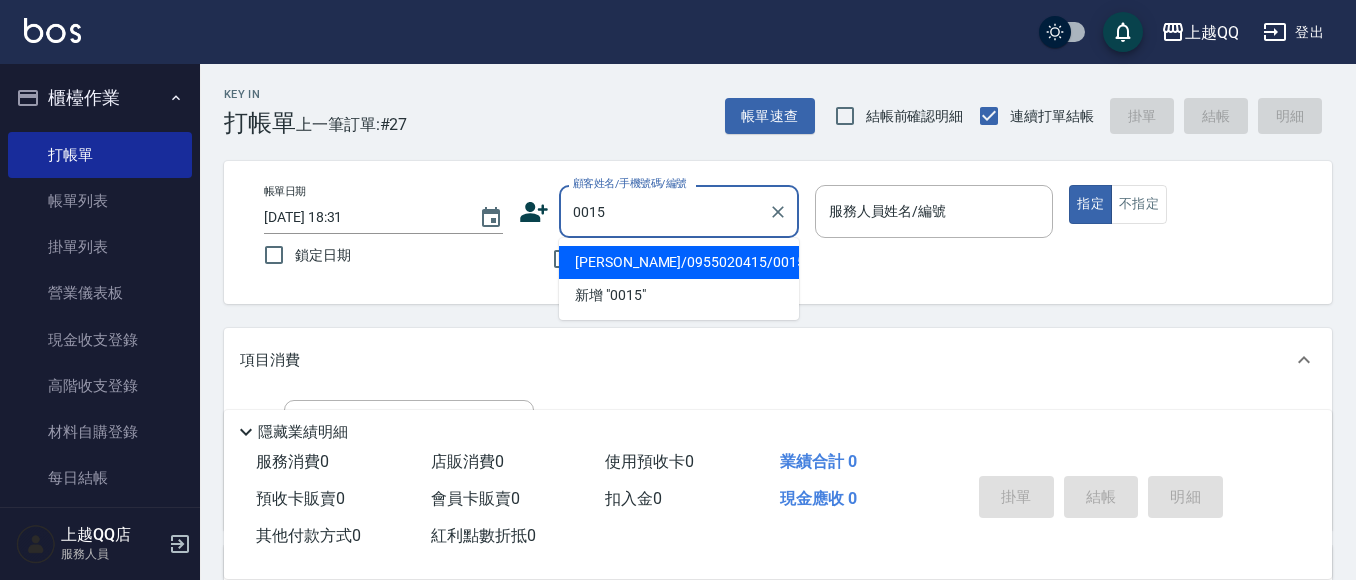 type on "0015" 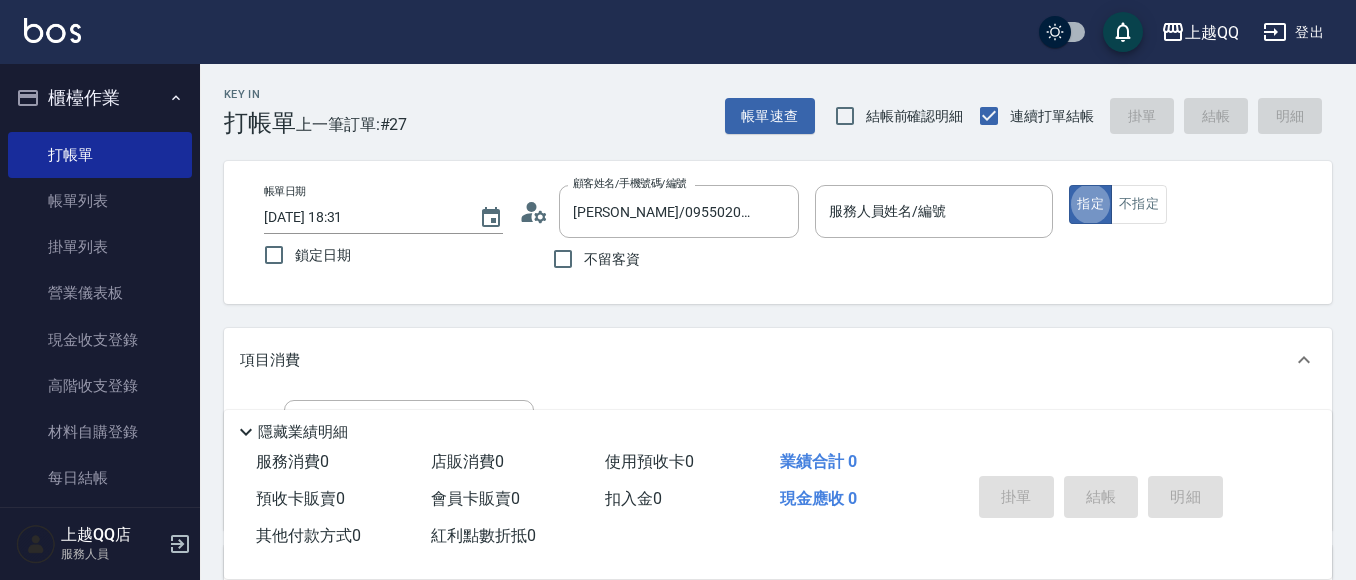 type on "佩怡-3" 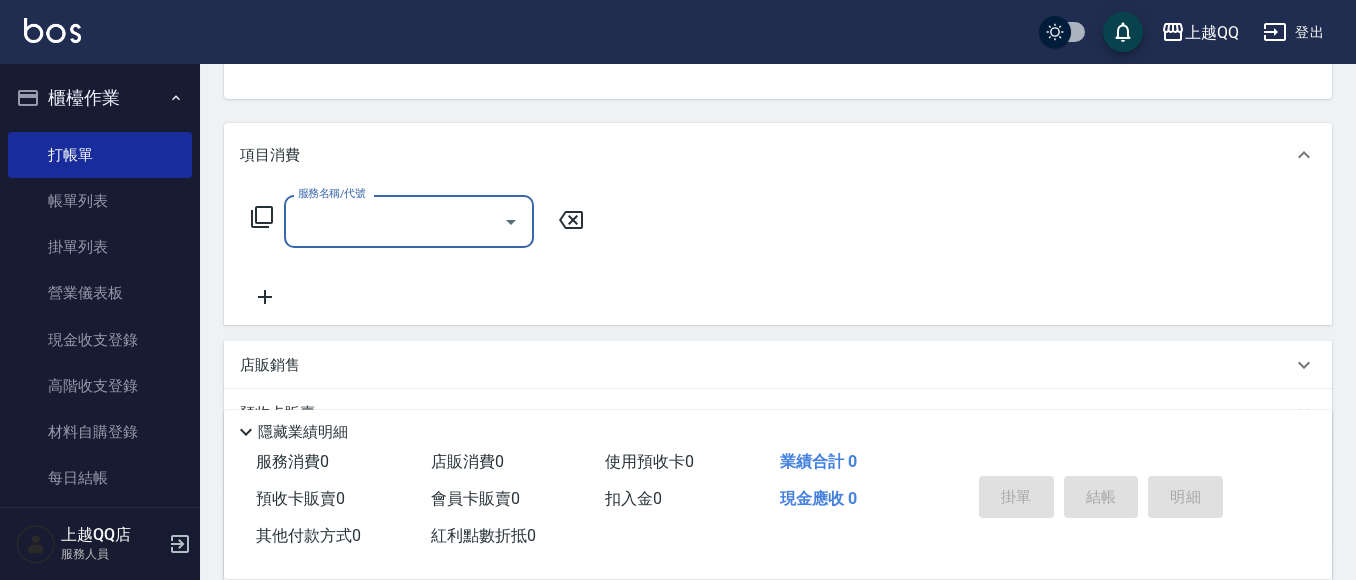 scroll, scrollTop: 404, scrollLeft: 0, axis: vertical 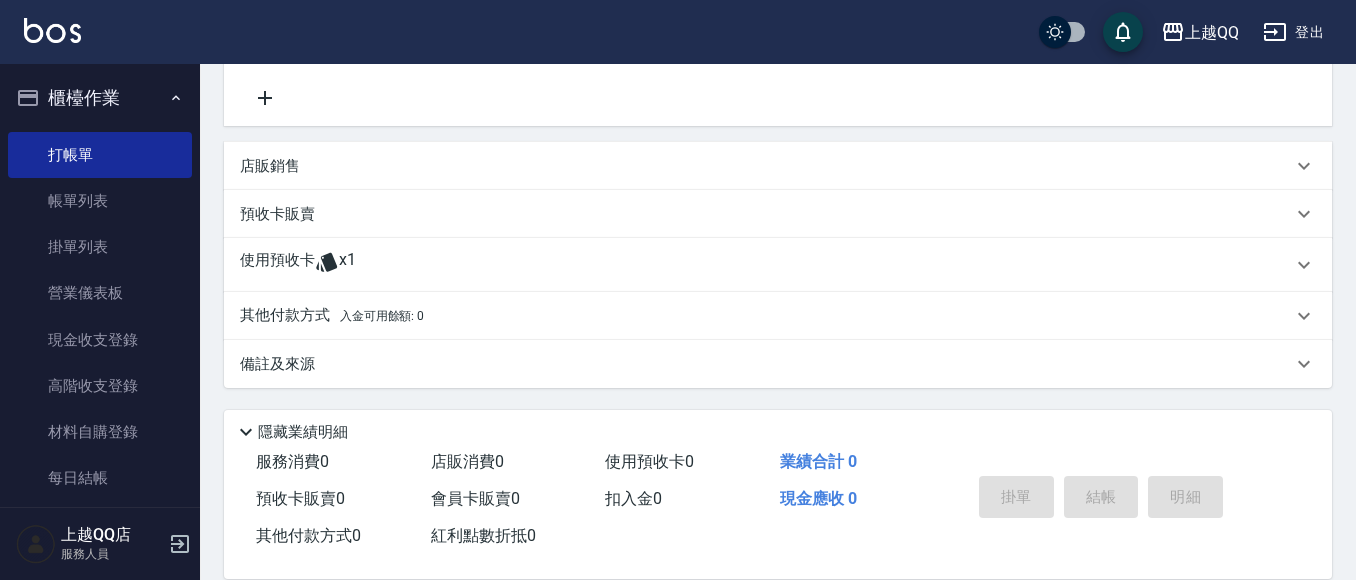 click 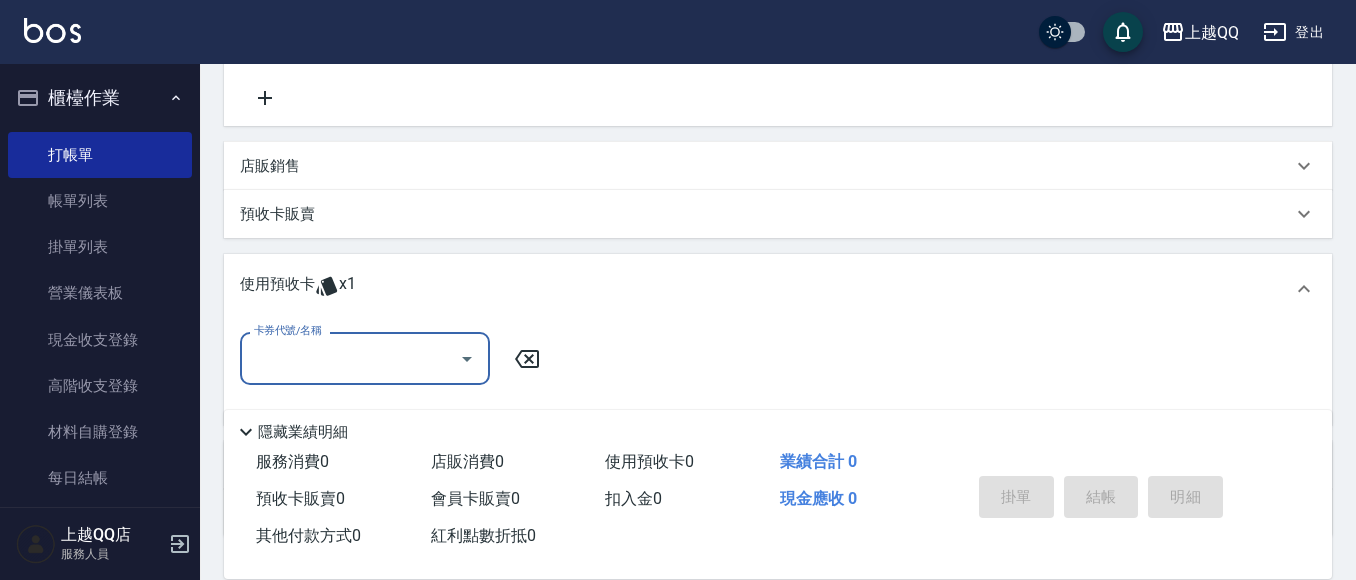 scroll, scrollTop: 0, scrollLeft: 0, axis: both 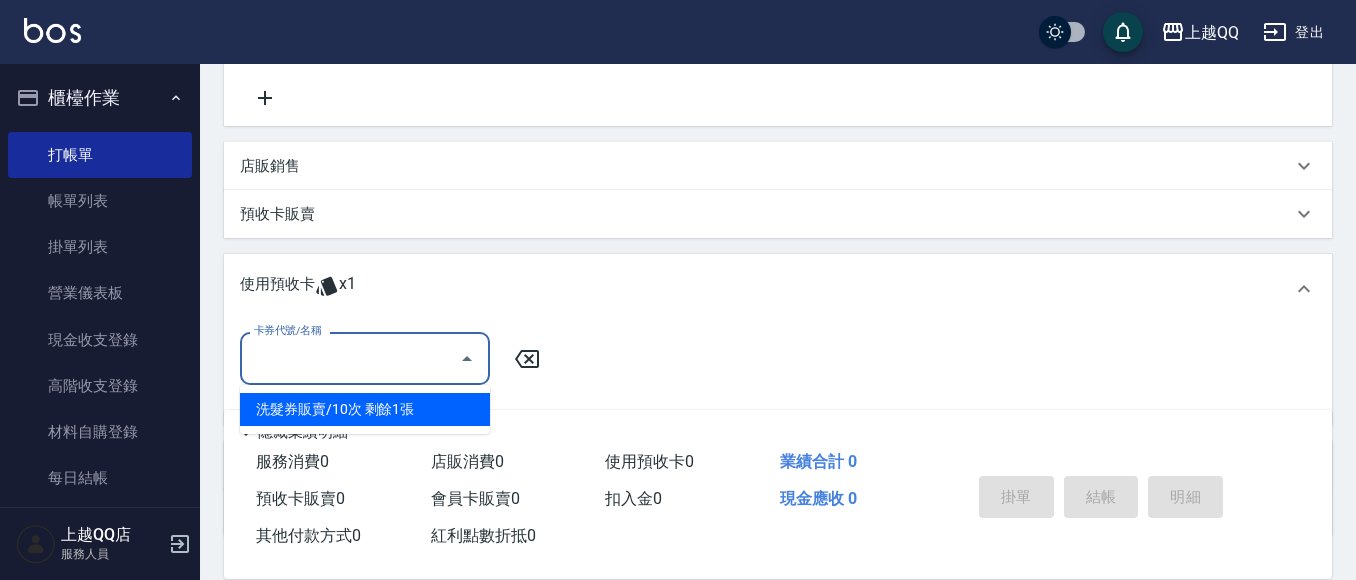 click on "洗髮券販賣/10次 剩餘1張" at bounding box center (365, 409) 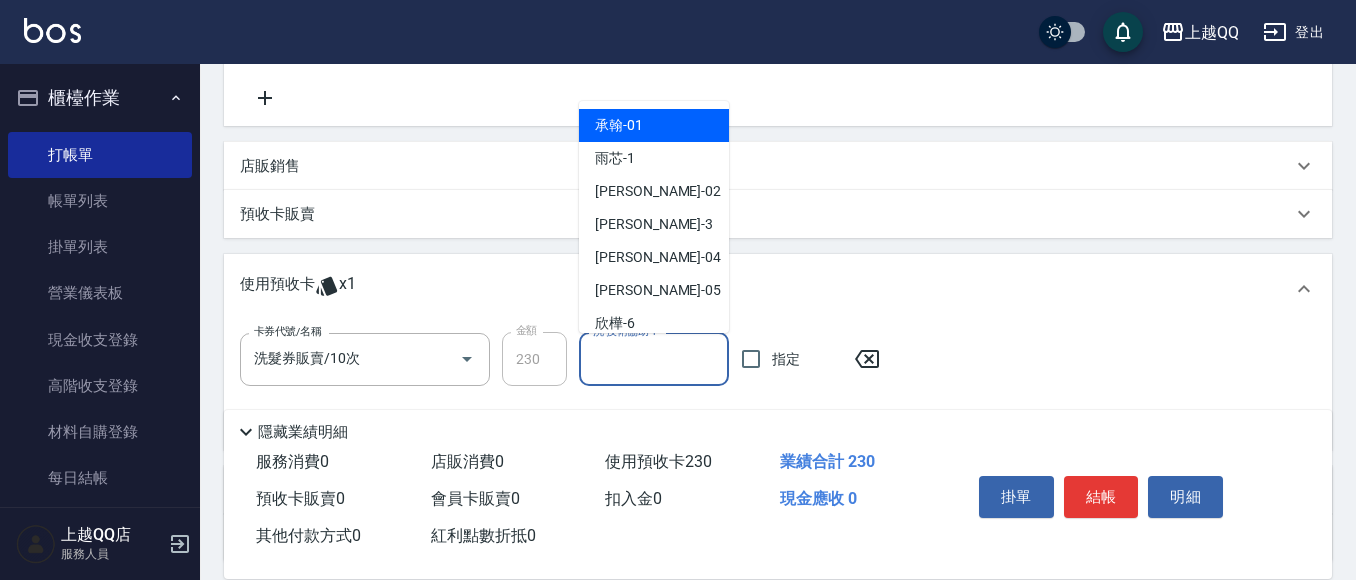 click on "洗-技術協助-1 洗-技術協助-1" at bounding box center [654, 359] 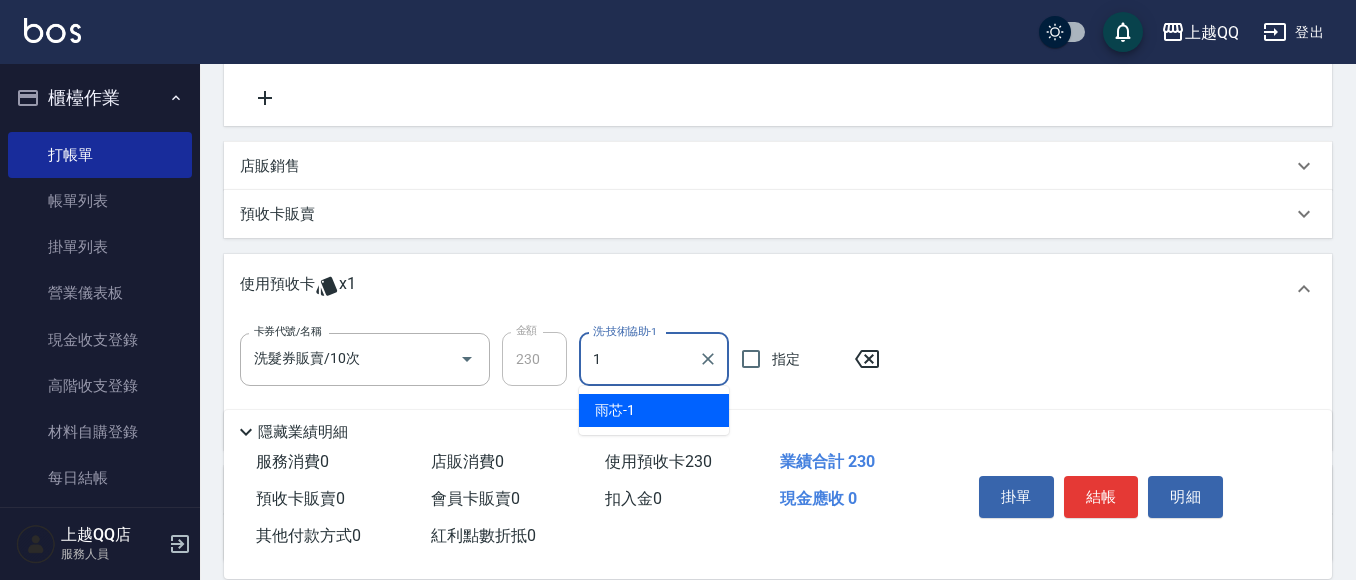 type on "雨芯-1" 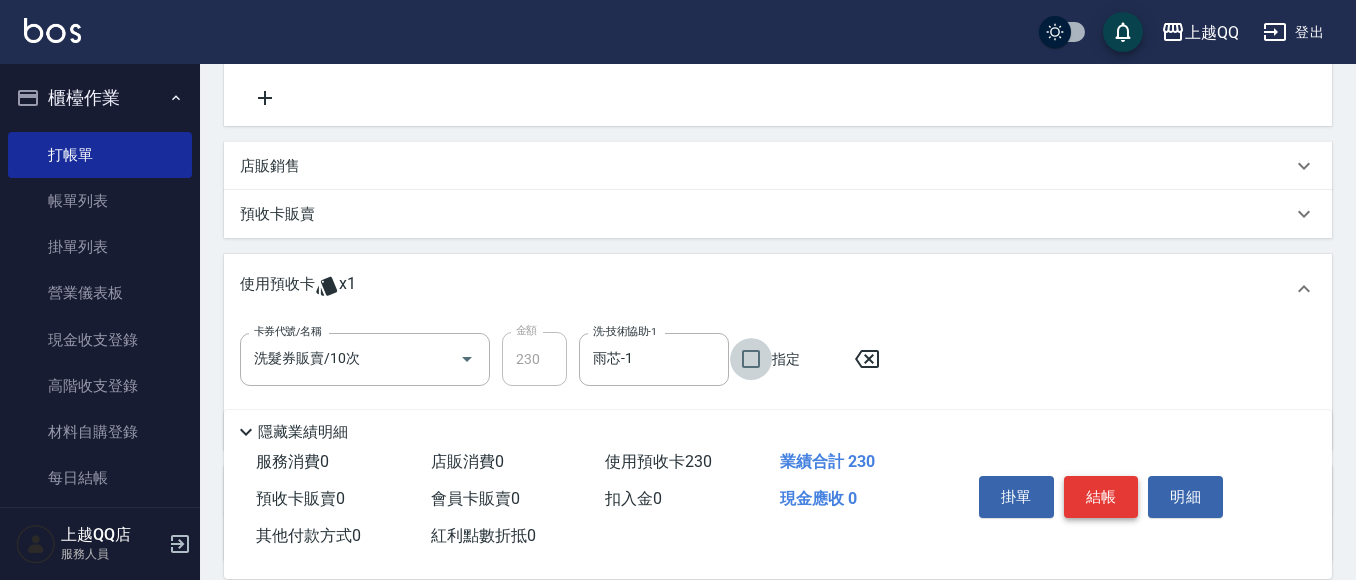click on "結帳" at bounding box center (1101, 497) 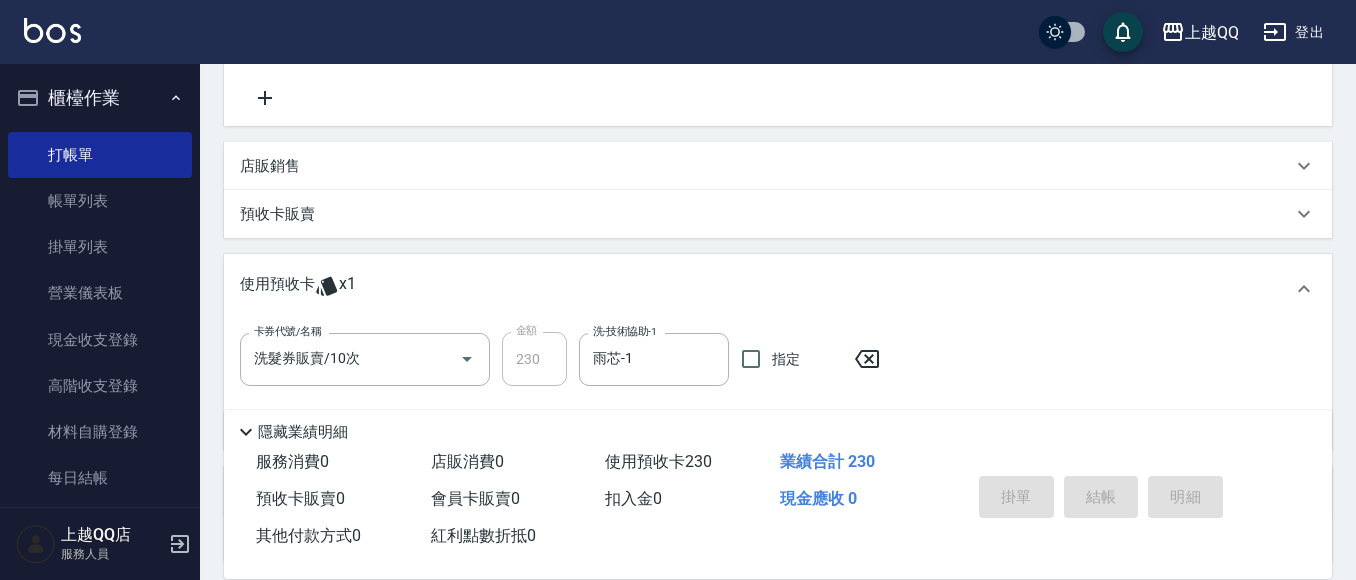 type 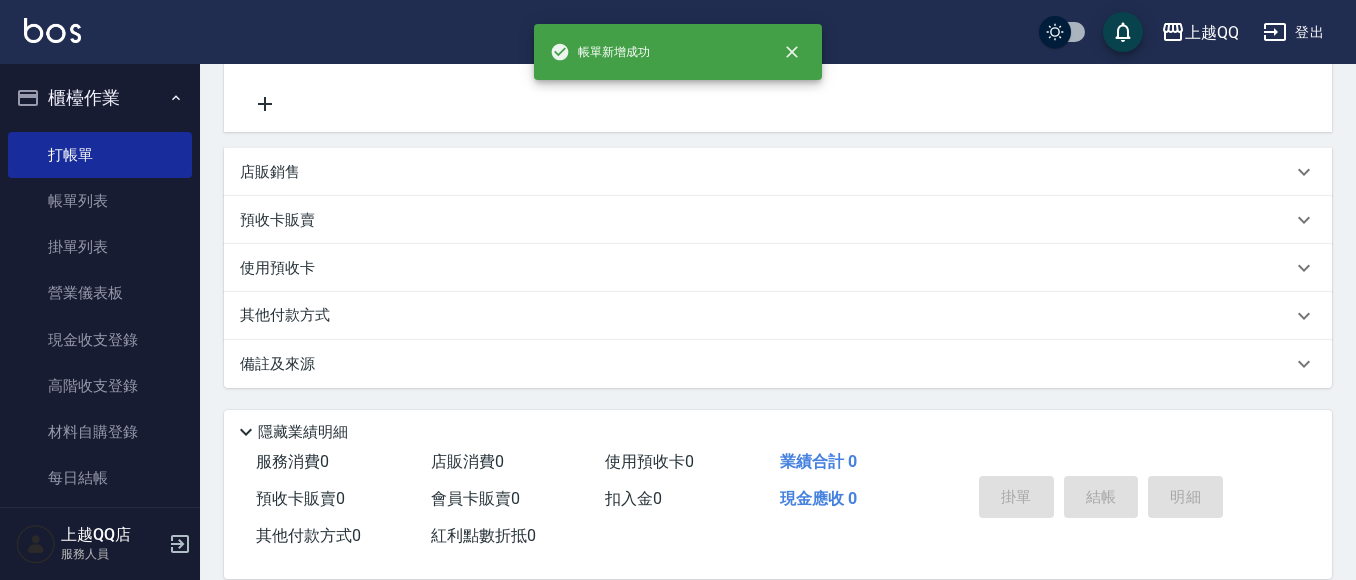 scroll, scrollTop: 0, scrollLeft: 0, axis: both 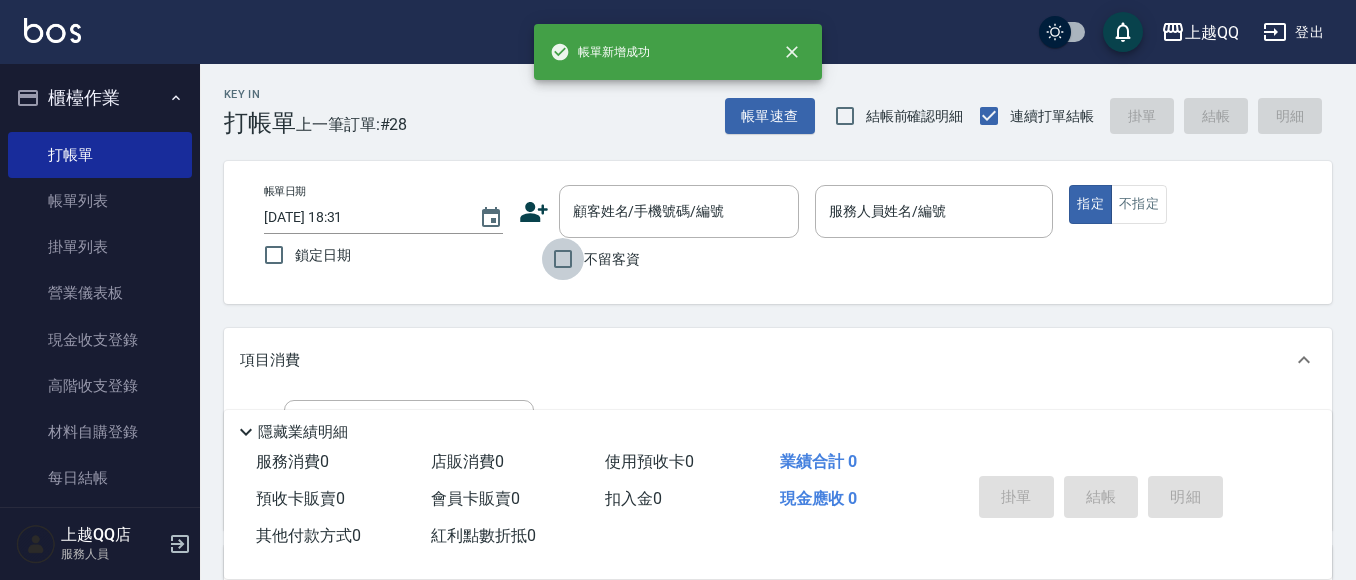 click on "不留客資" at bounding box center [563, 259] 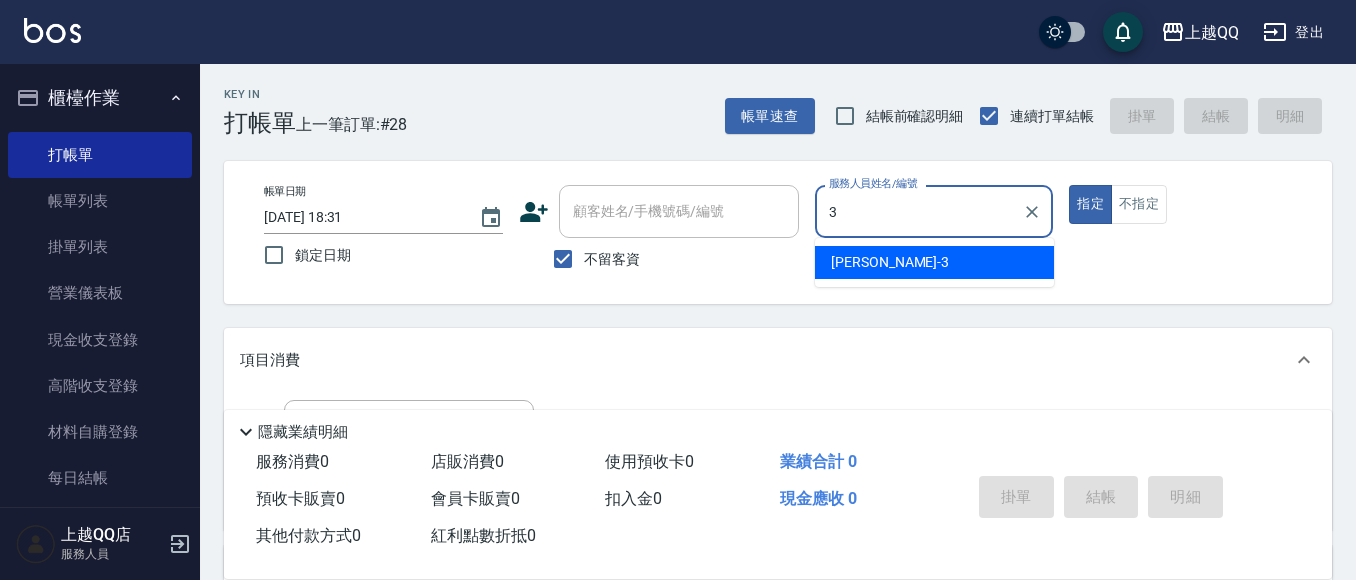 type on "佩怡-3" 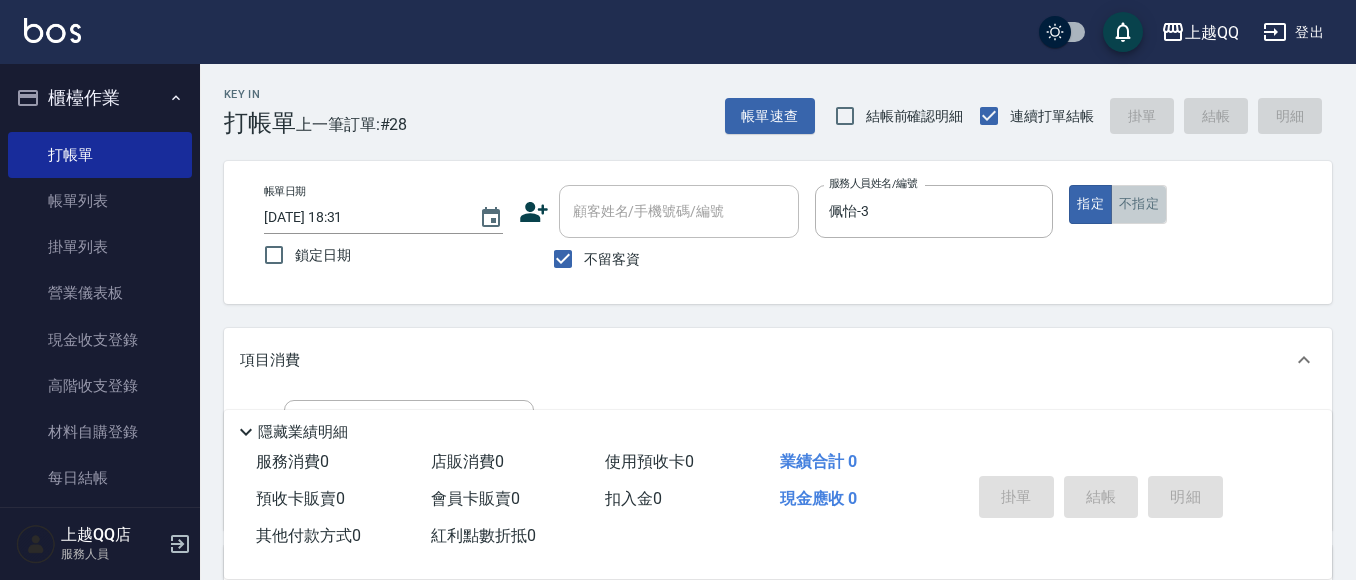 click on "不指定" at bounding box center [1139, 204] 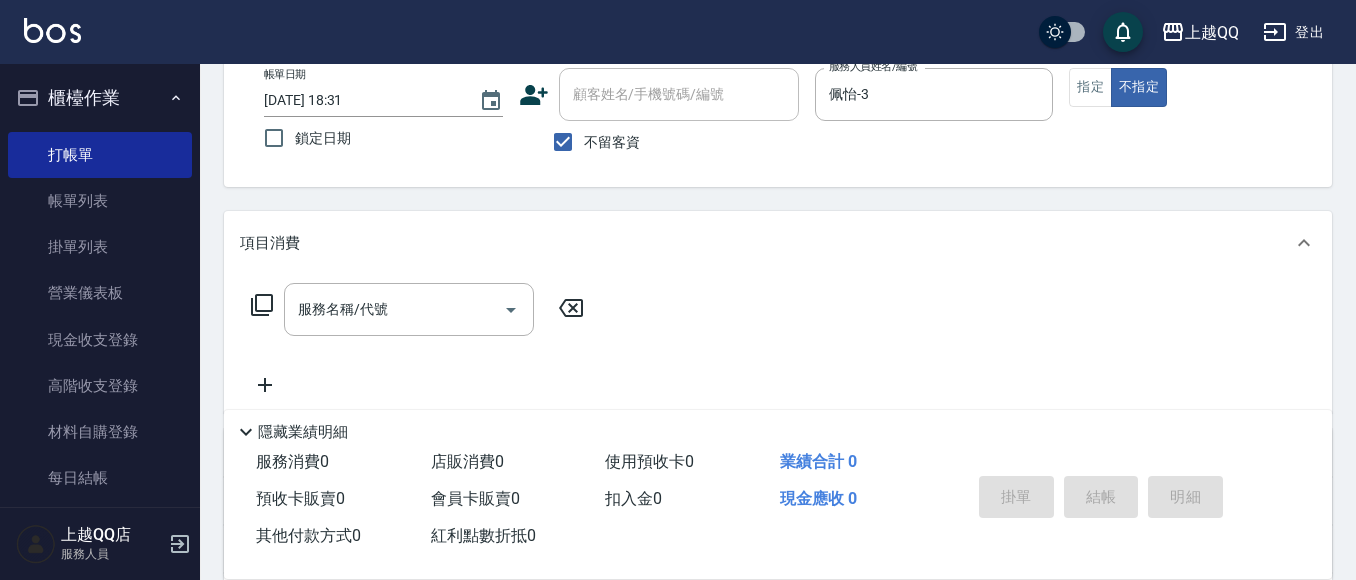 scroll, scrollTop: 144, scrollLeft: 0, axis: vertical 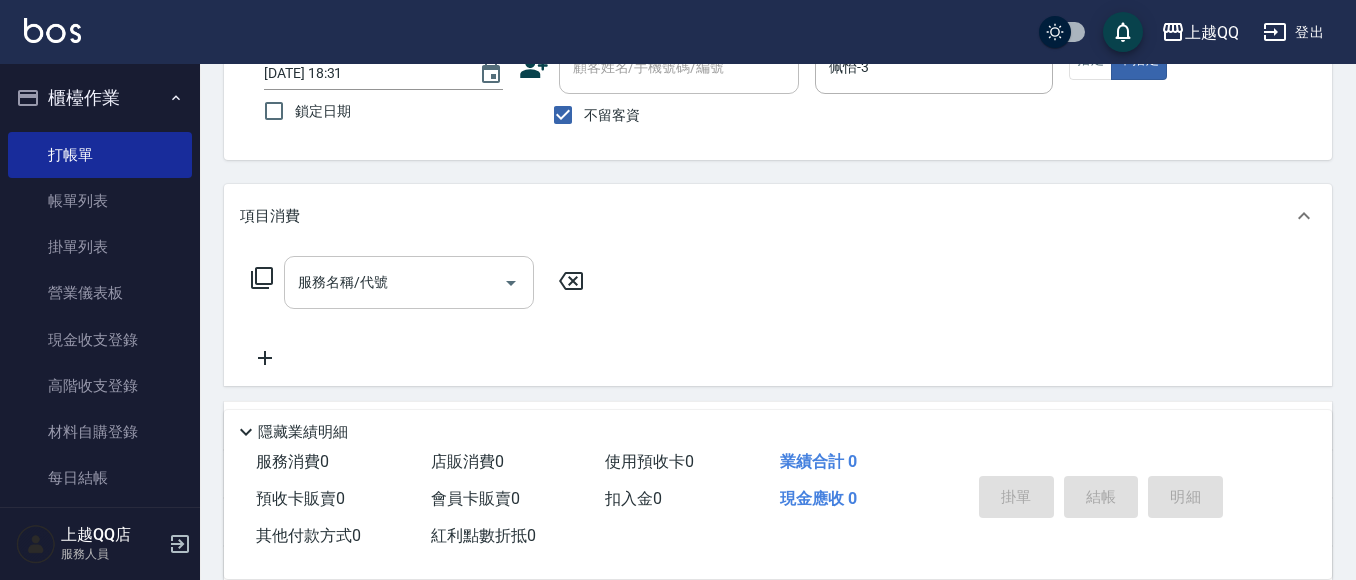 click on "服務名稱/代號 服務名稱/代號" at bounding box center [409, 282] 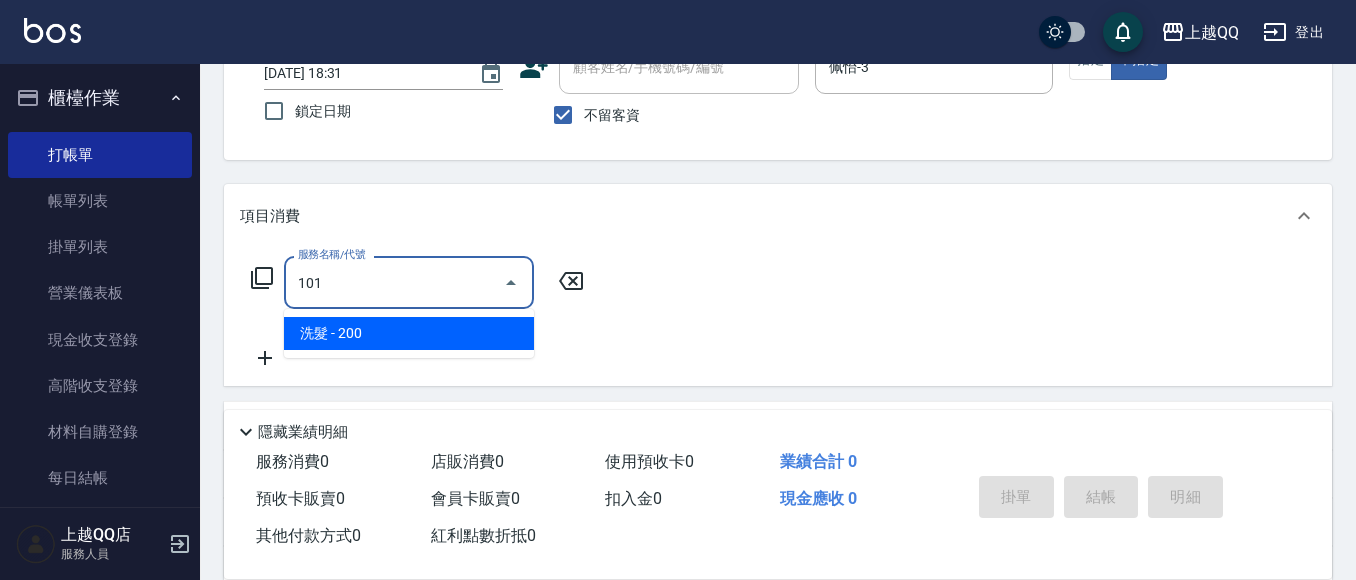type on "洗髮(101)" 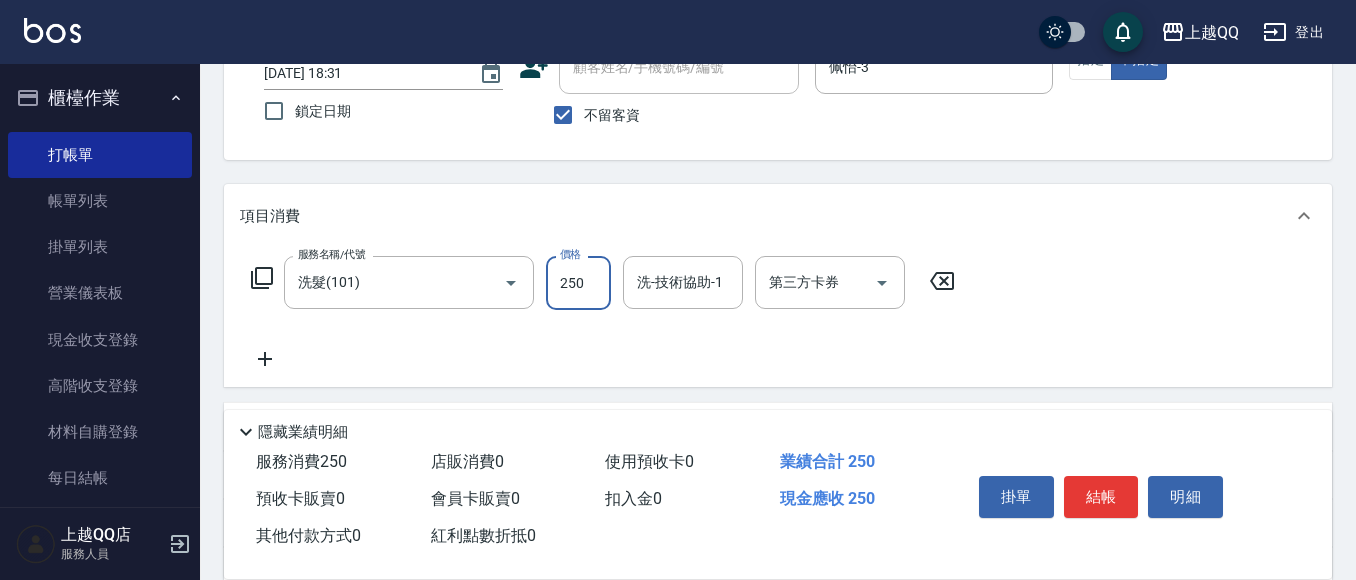 type on "250" 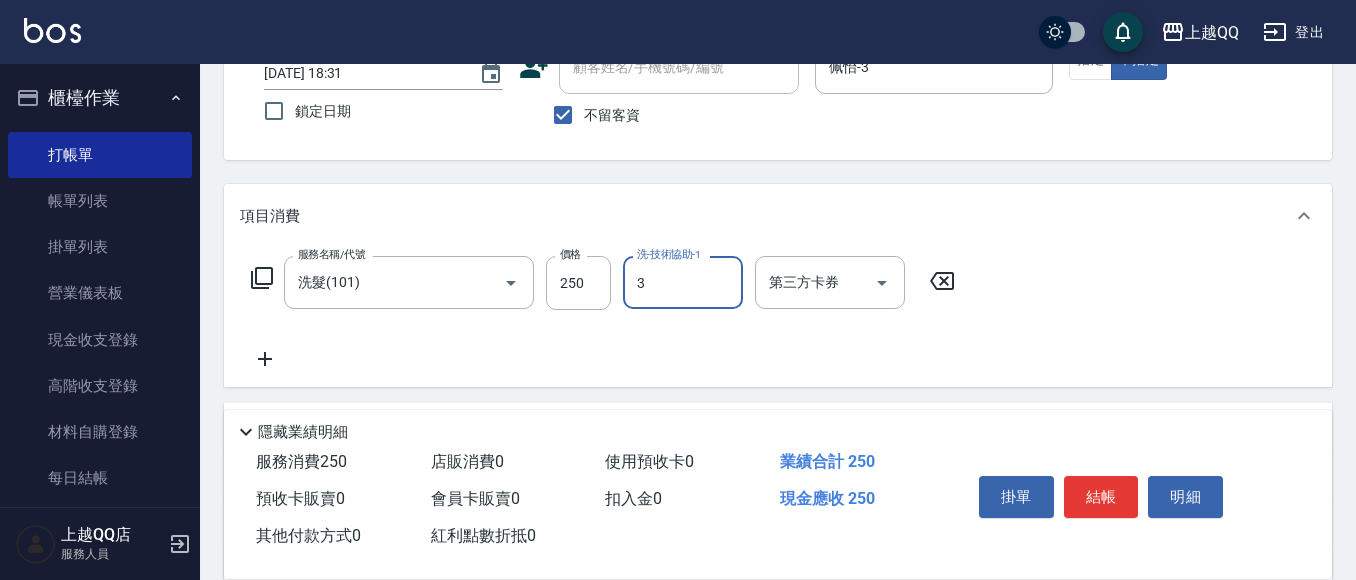 type on "佩怡-3" 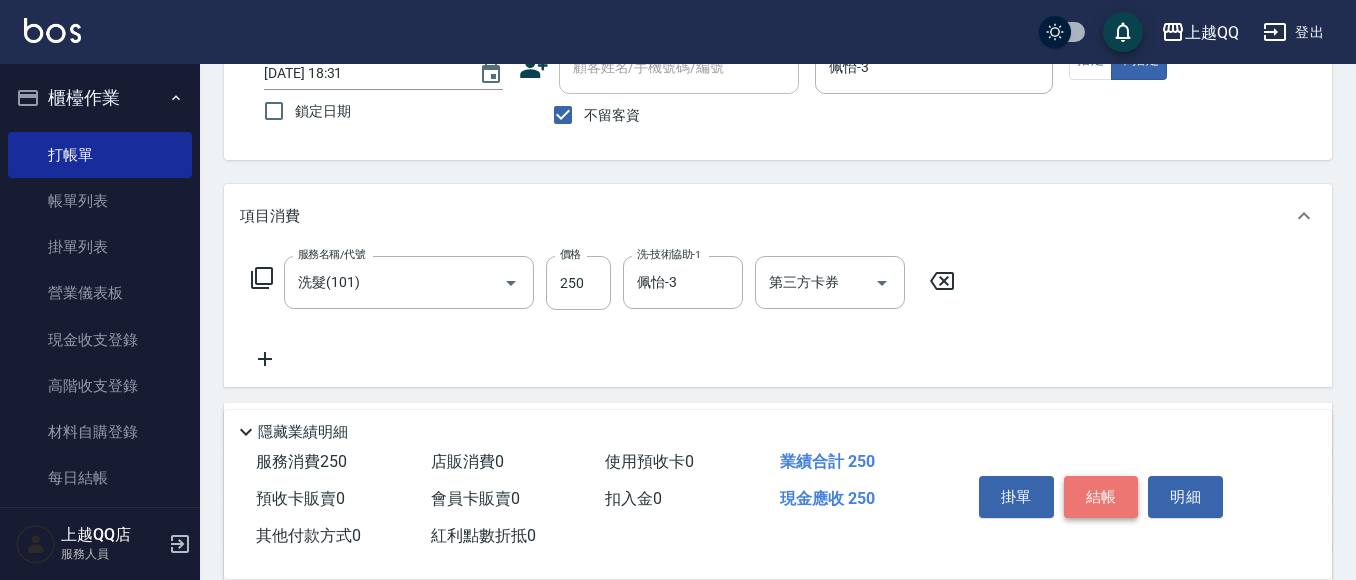 click on "結帳" at bounding box center (1101, 497) 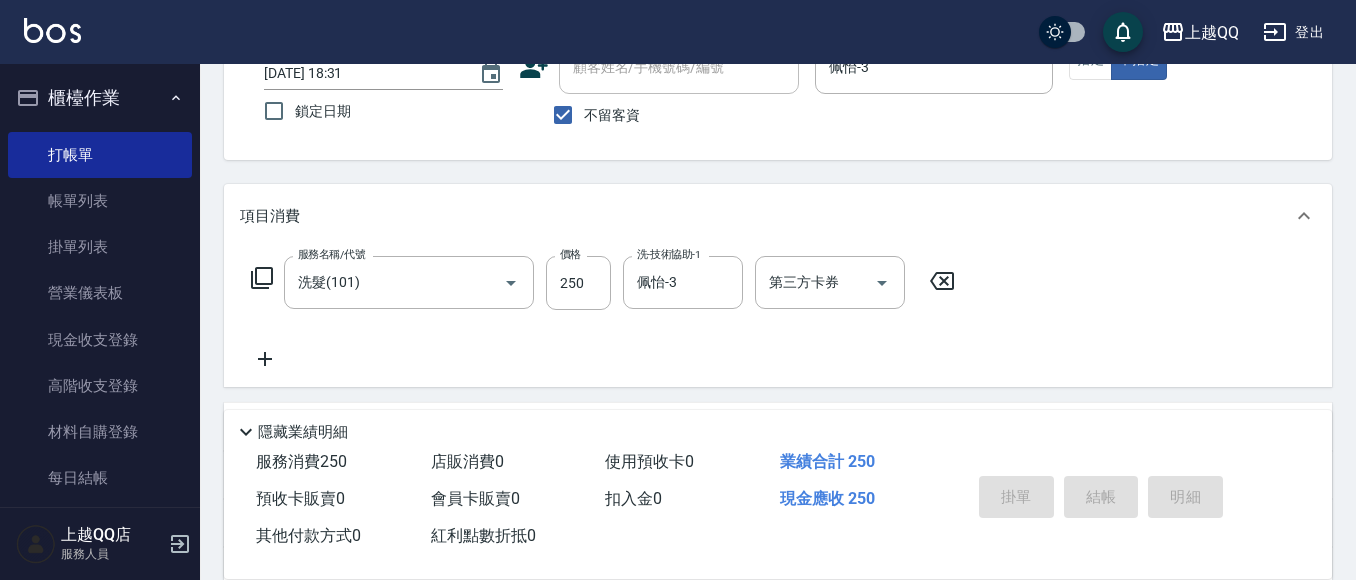 type on "2025/07/11 18:32" 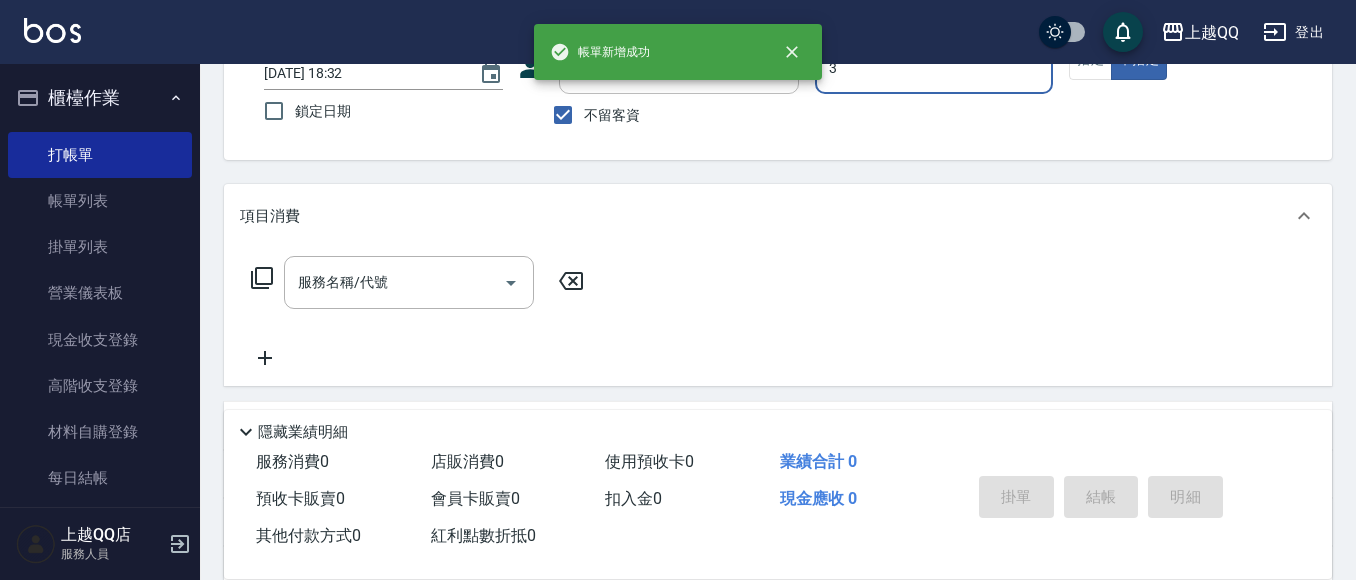 type on "3" 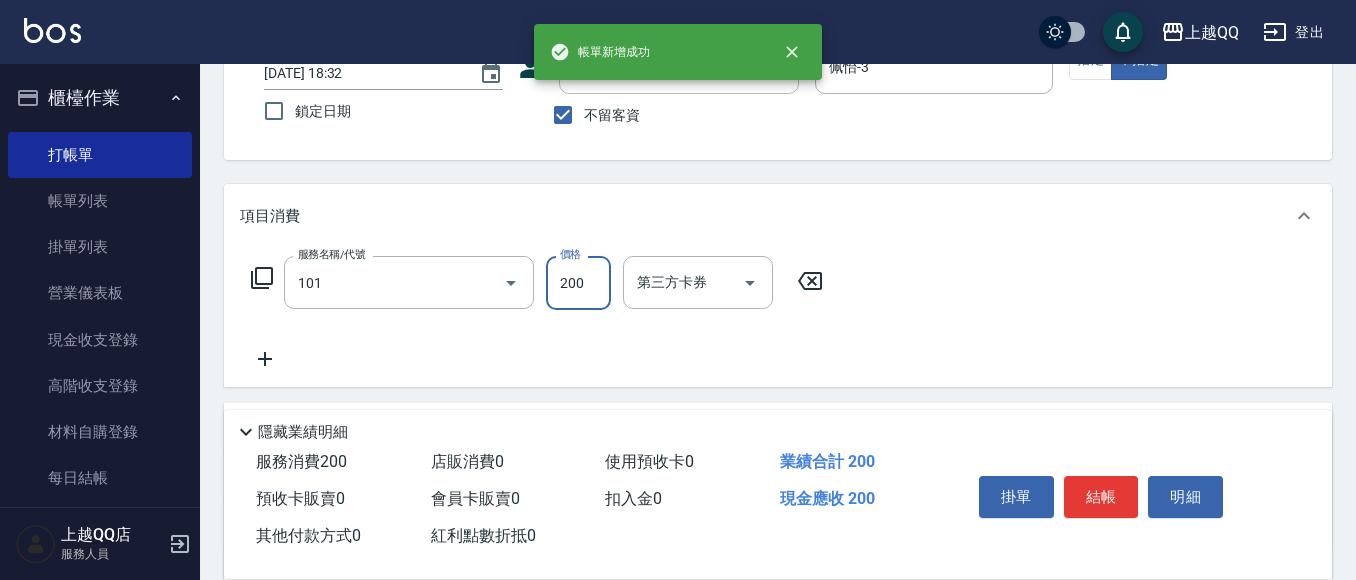type on "洗髮(101)" 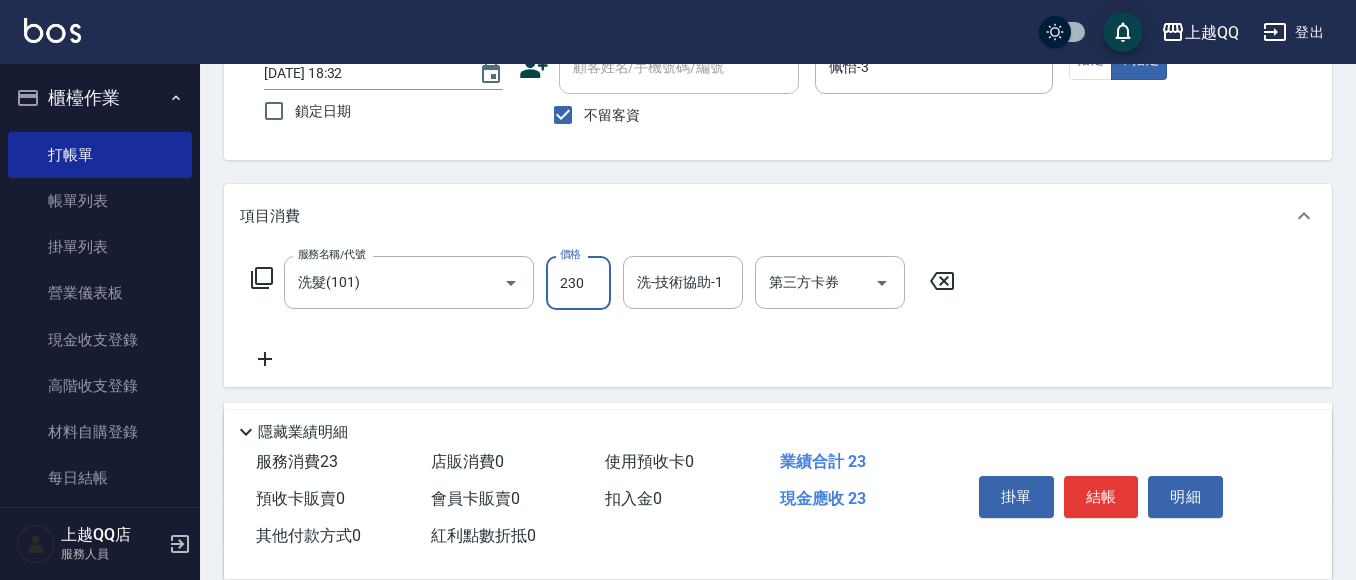 type on "230" 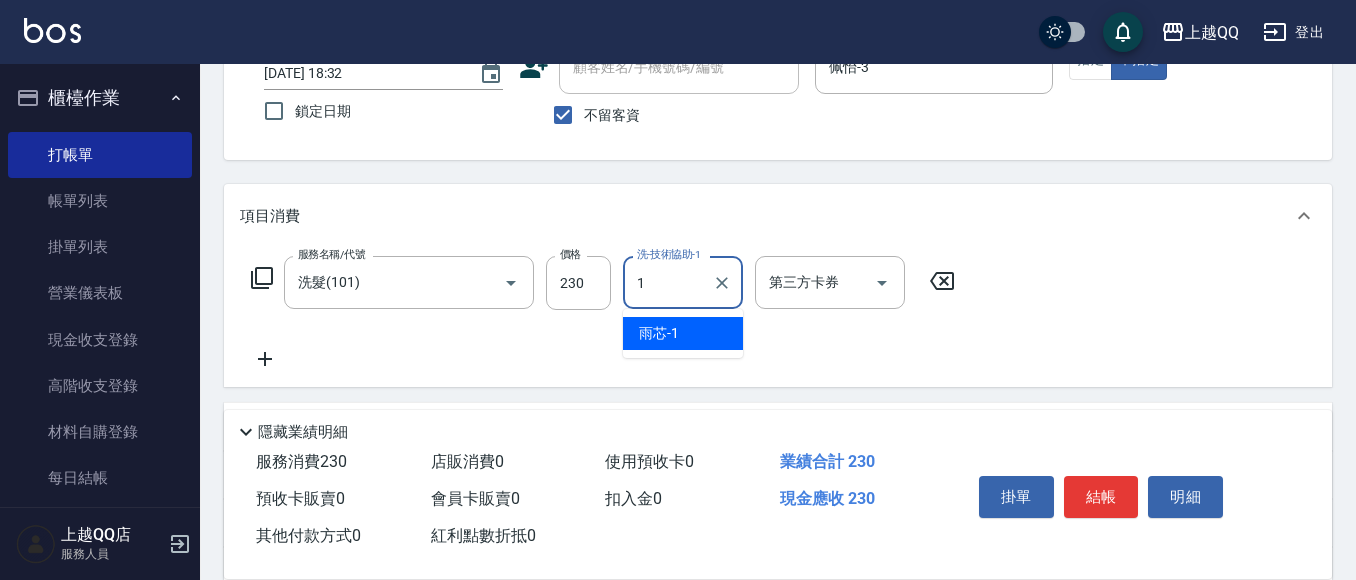 type on "雨芯-1" 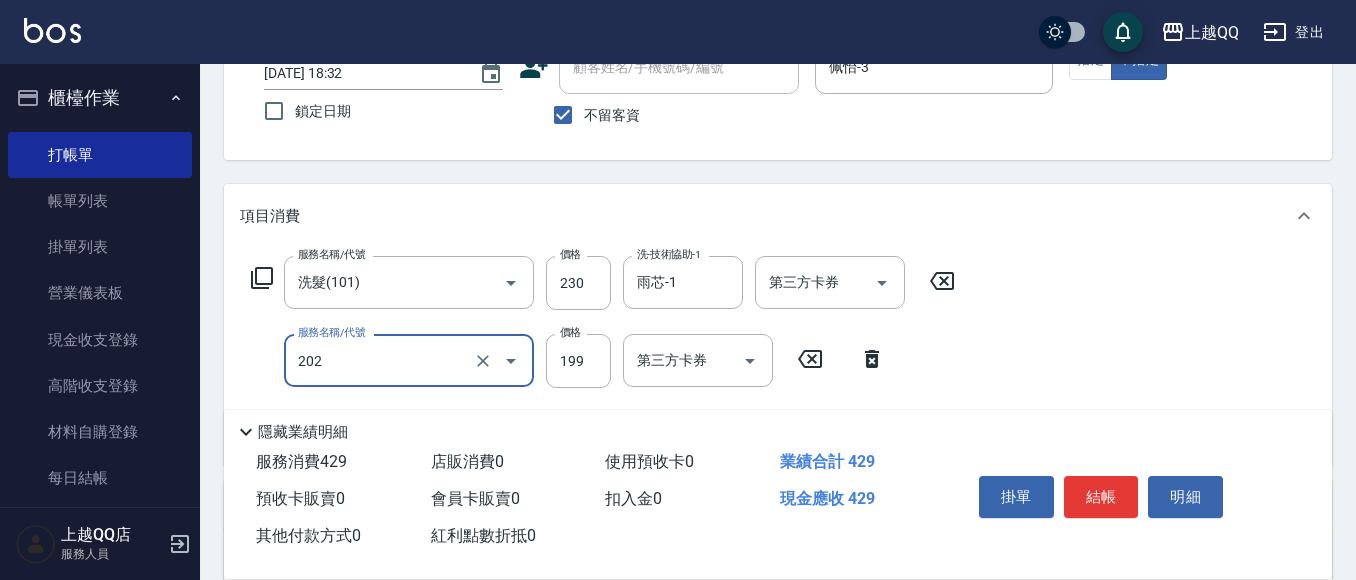 type on "不指定單剪(202)" 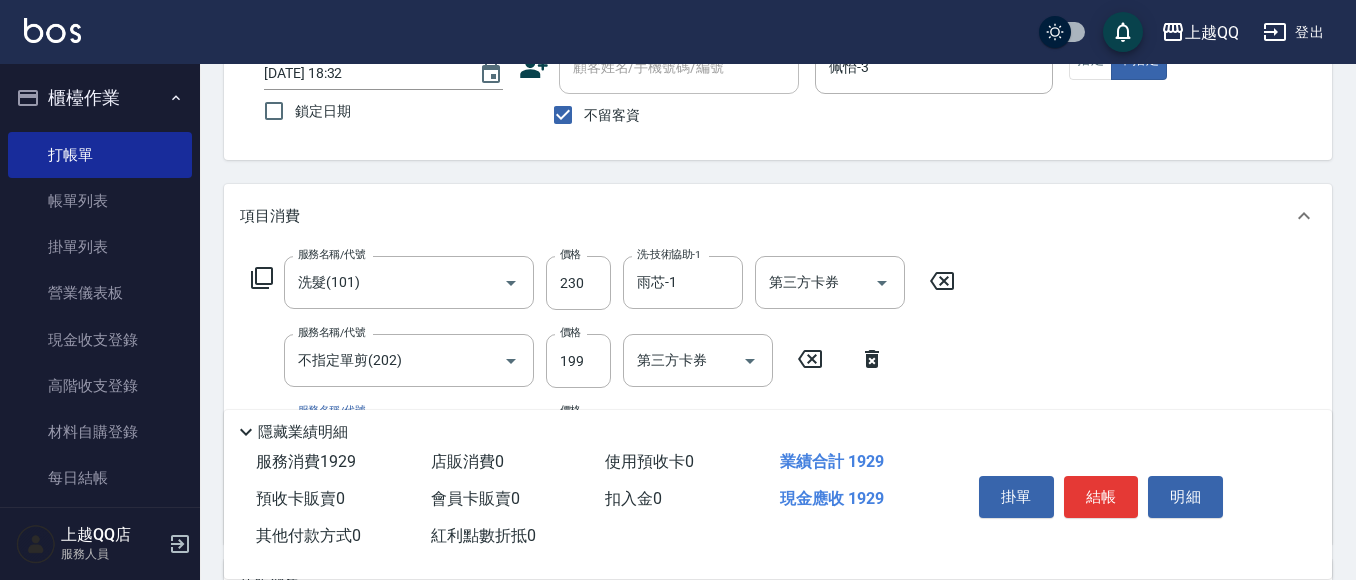 type on "設計染髮(404)" 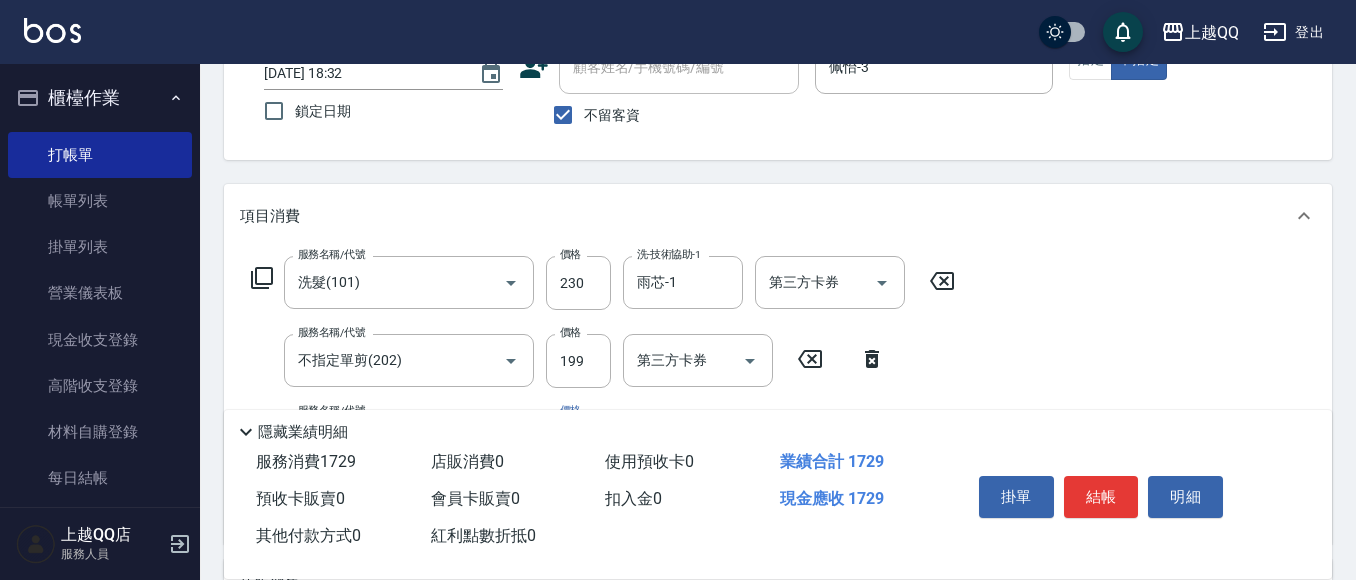 type on "1300" 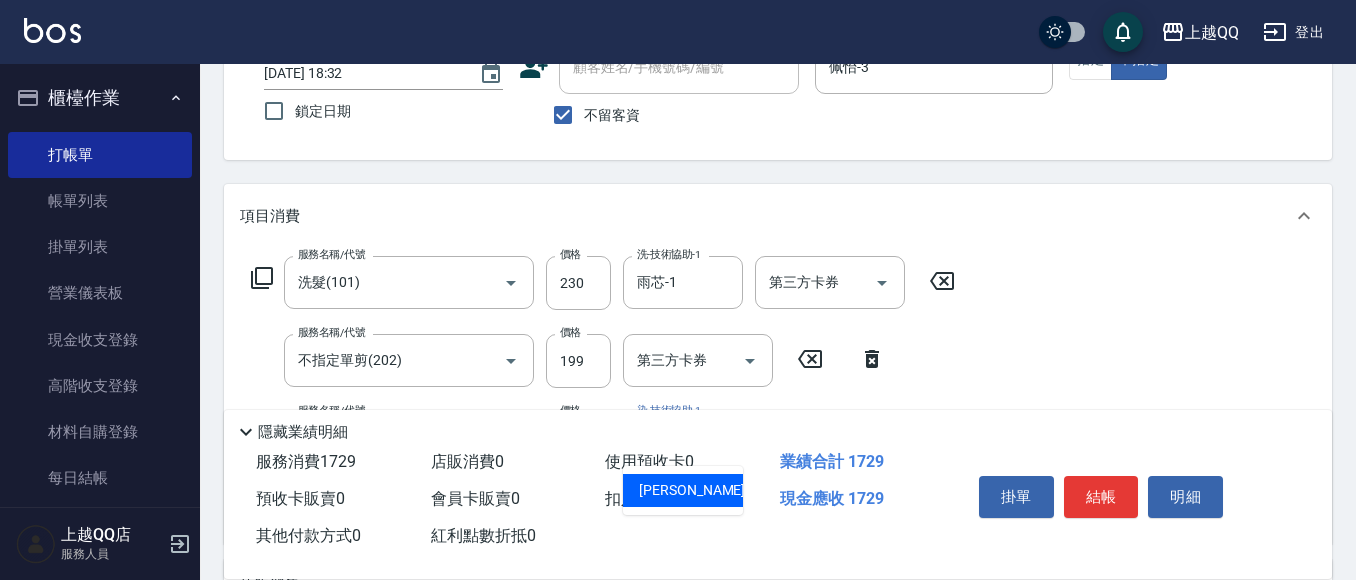 type on "佩怡-3" 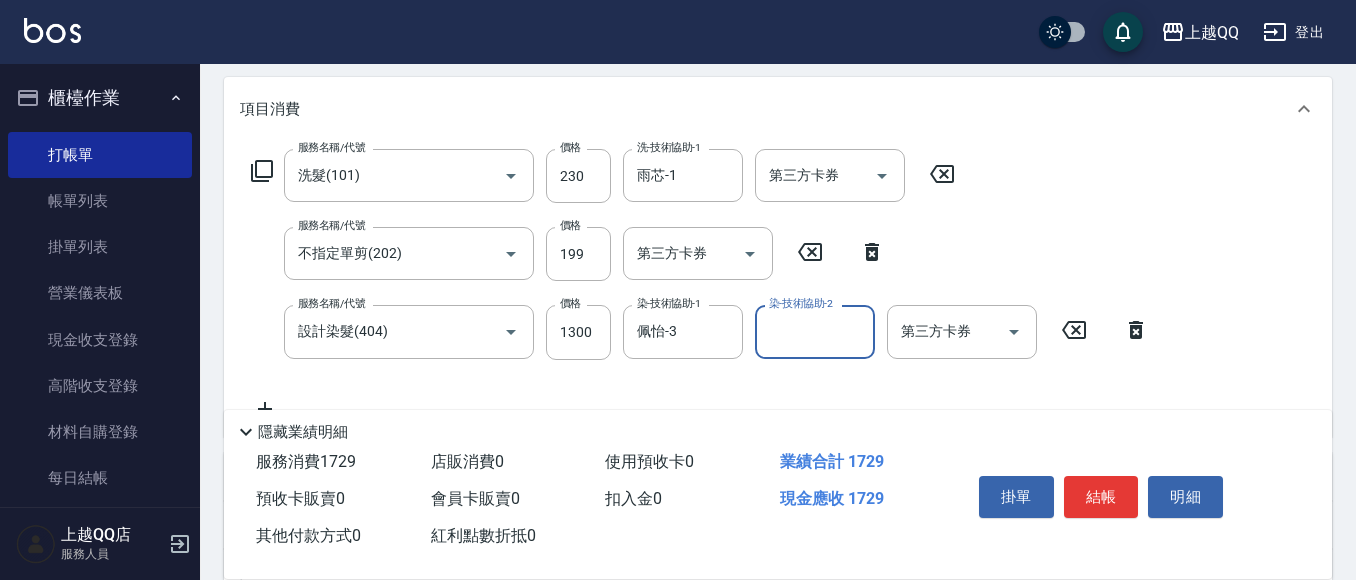 scroll, scrollTop: 300, scrollLeft: 0, axis: vertical 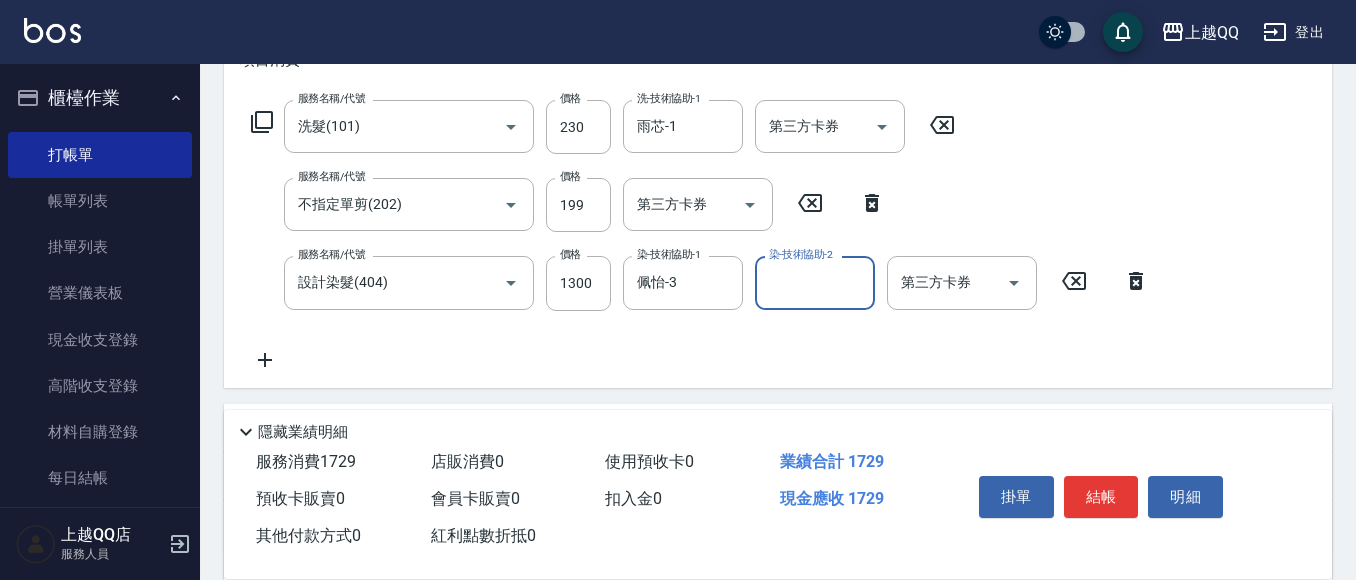 drag, startPoint x: 1116, startPoint y: 494, endPoint x: 1067, endPoint y: 516, distance: 53.712196 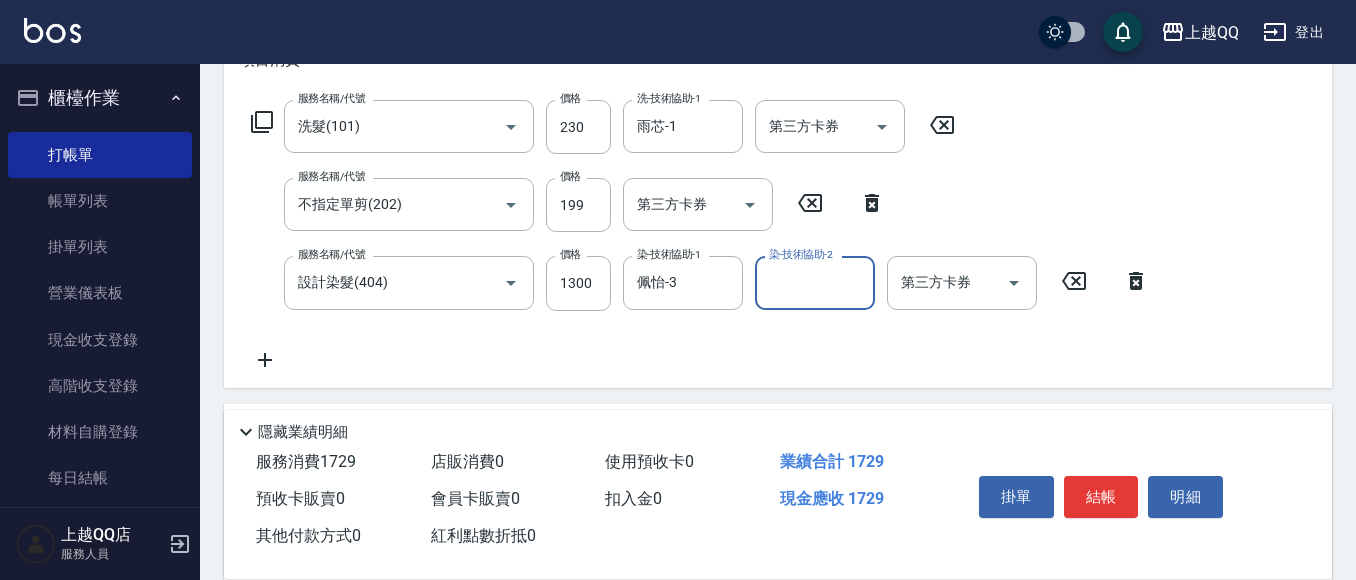 click on "結帳" at bounding box center [1101, 497] 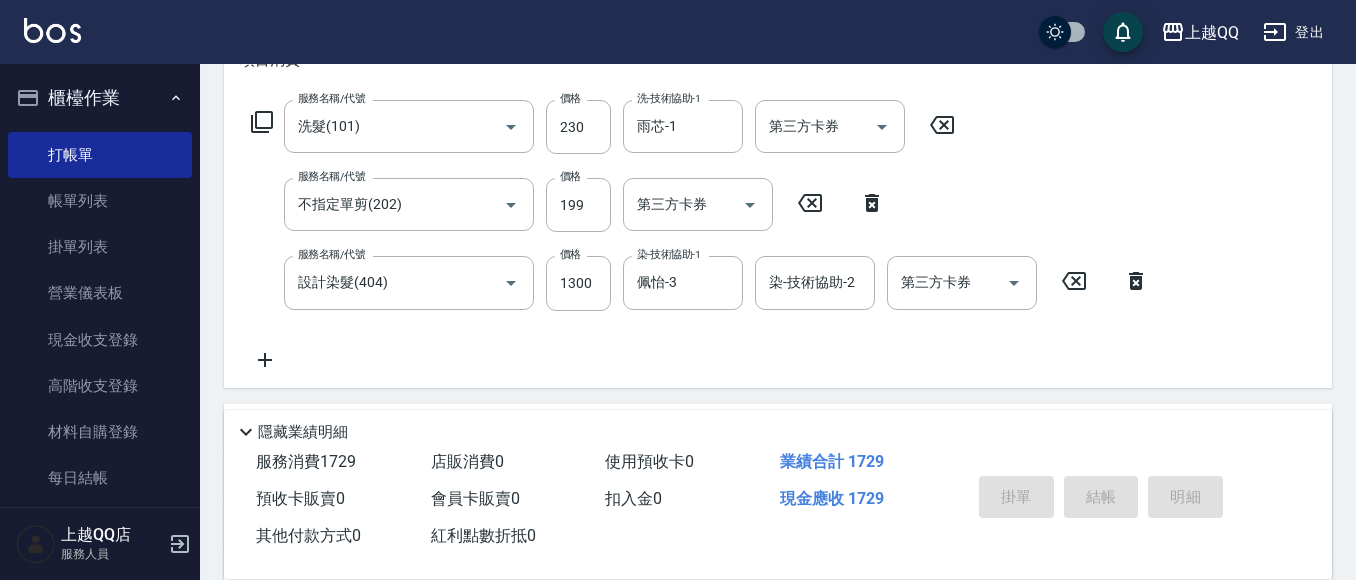 type 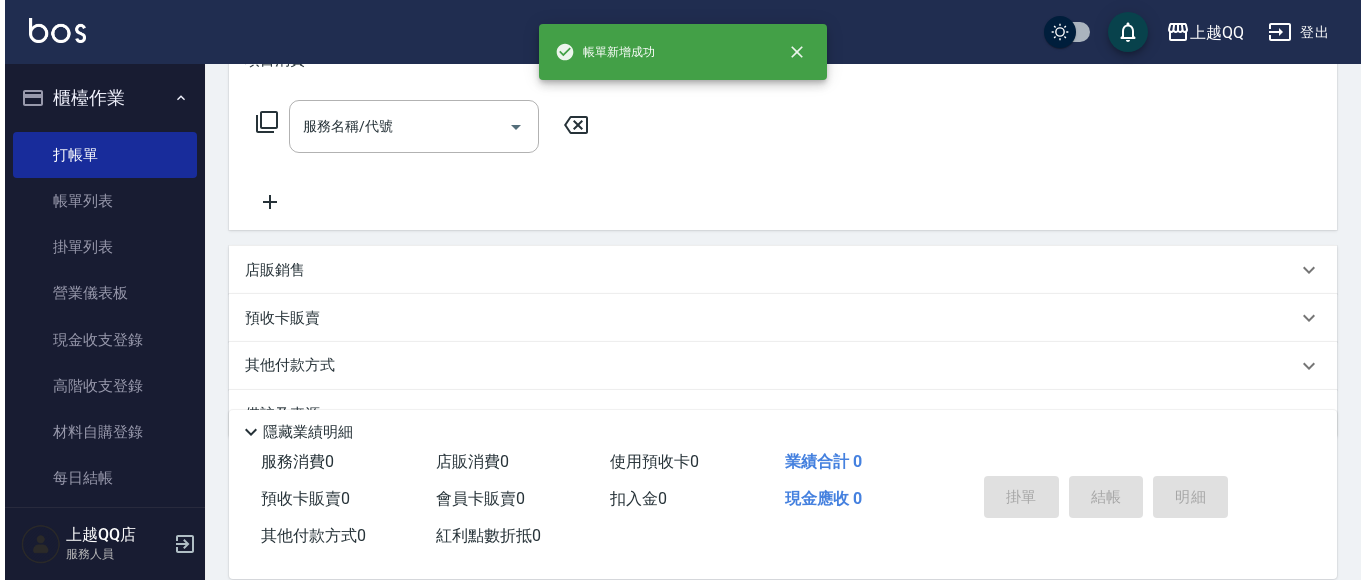 scroll, scrollTop: 0, scrollLeft: 0, axis: both 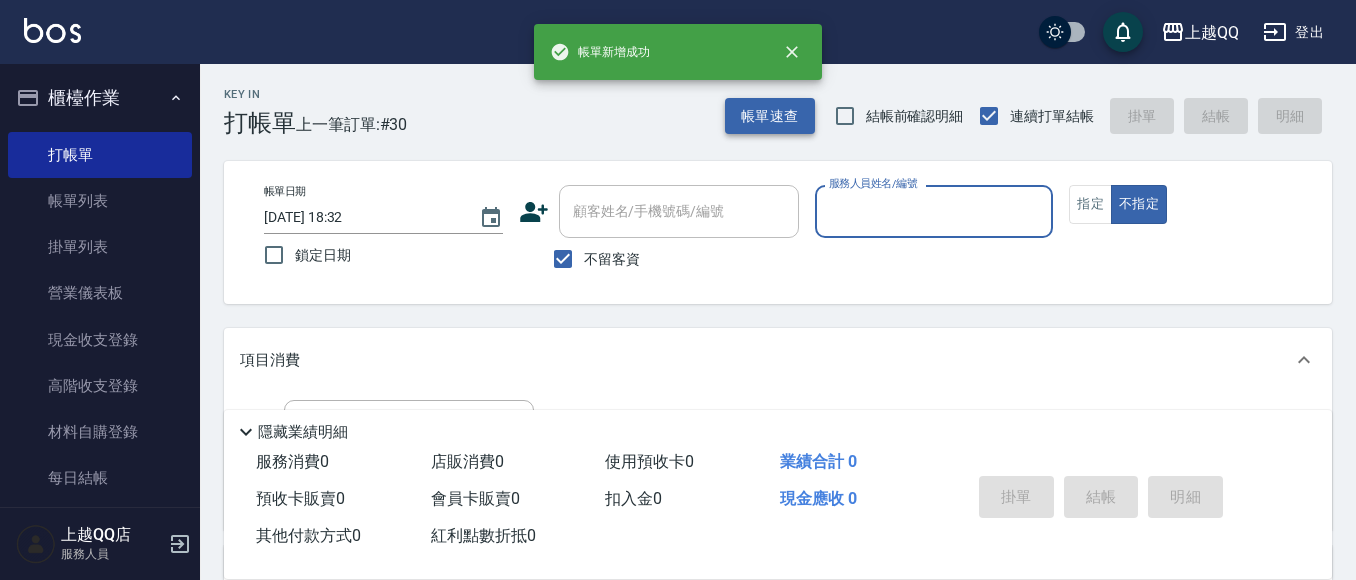 click on "帳單速查" at bounding box center (770, 116) 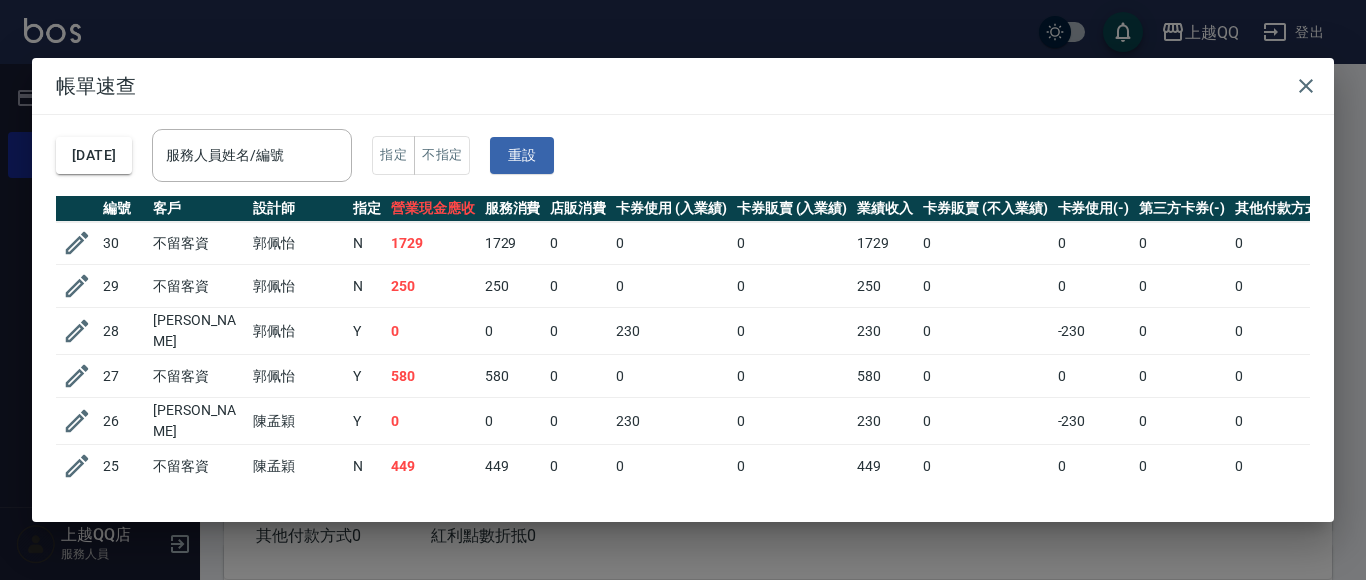 click on "2025/07/11 服務人員姓名/編號 服務人員姓名/編號 指定 不指定 重設" at bounding box center (683, 155) 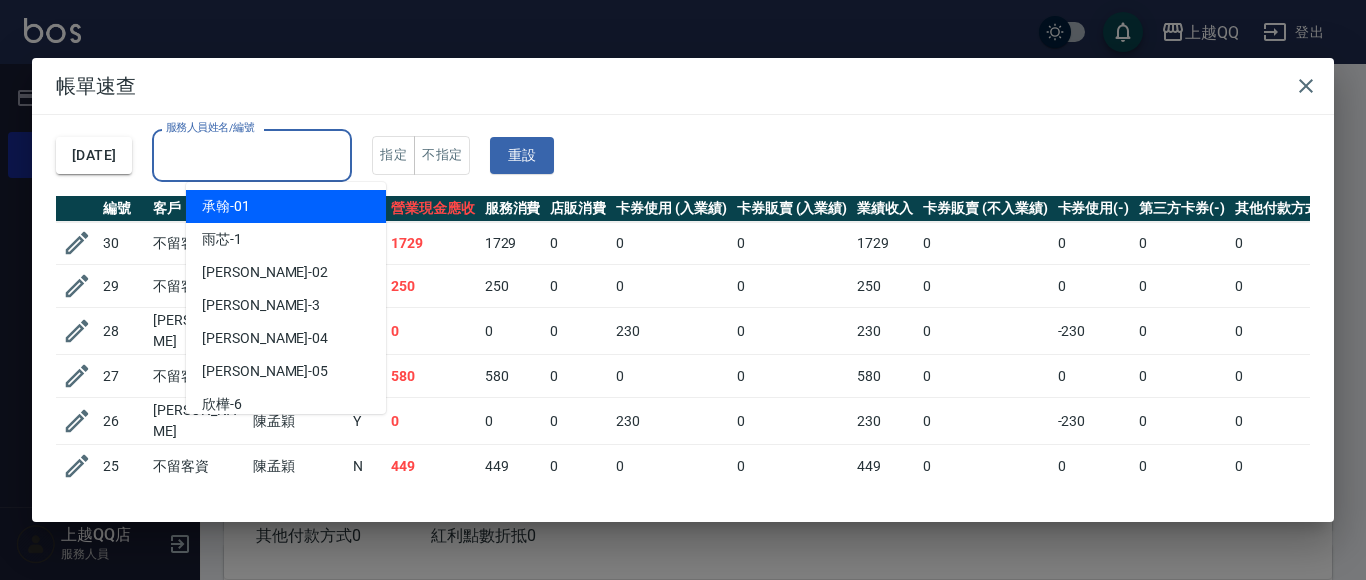 click on "服務人員姓名/編號" at bounding box center (252, 155) 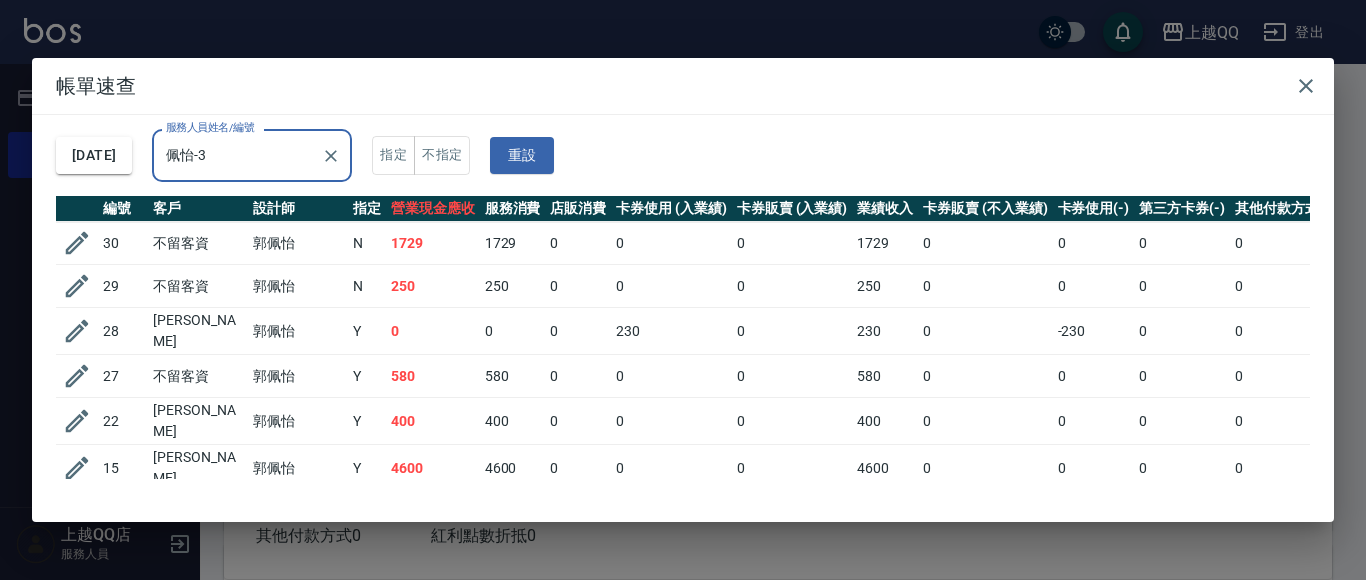 type on "佩怡-3" 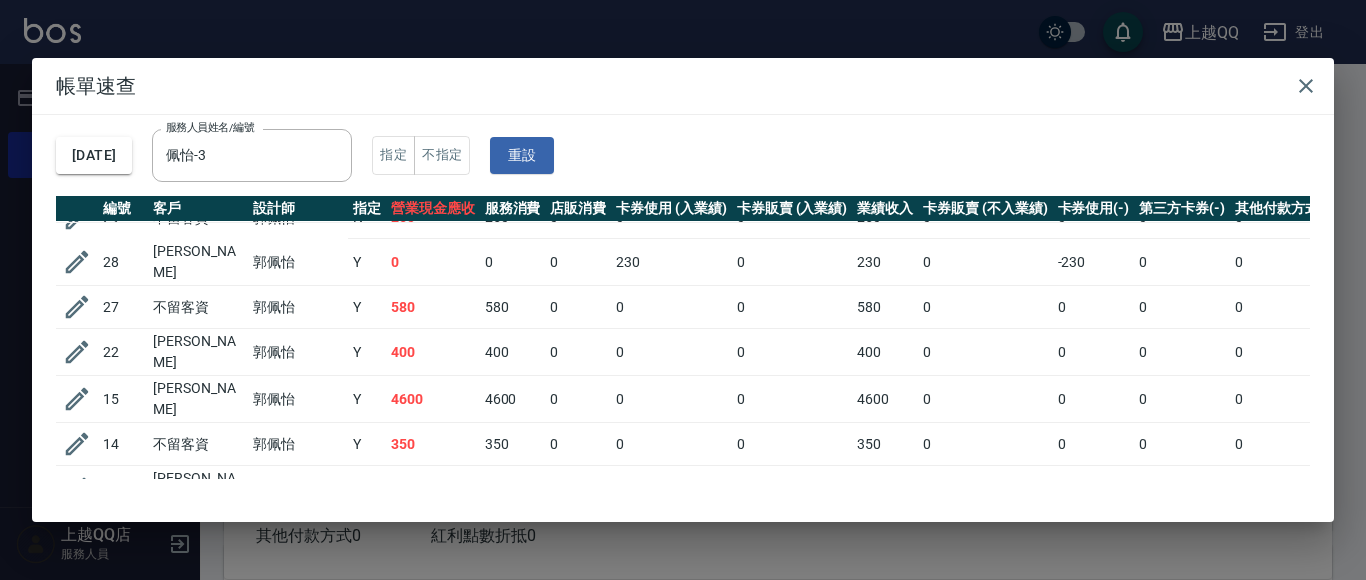 scroll, scrollTop: 18, scrollLeft: 0, axis: vertical 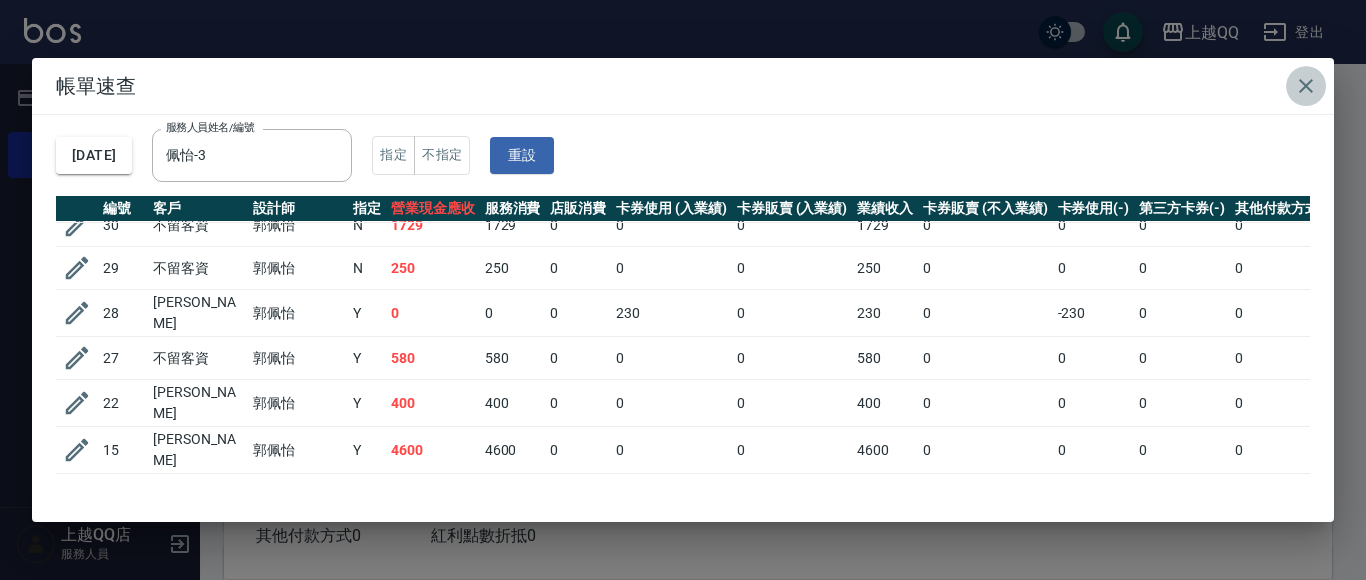 click 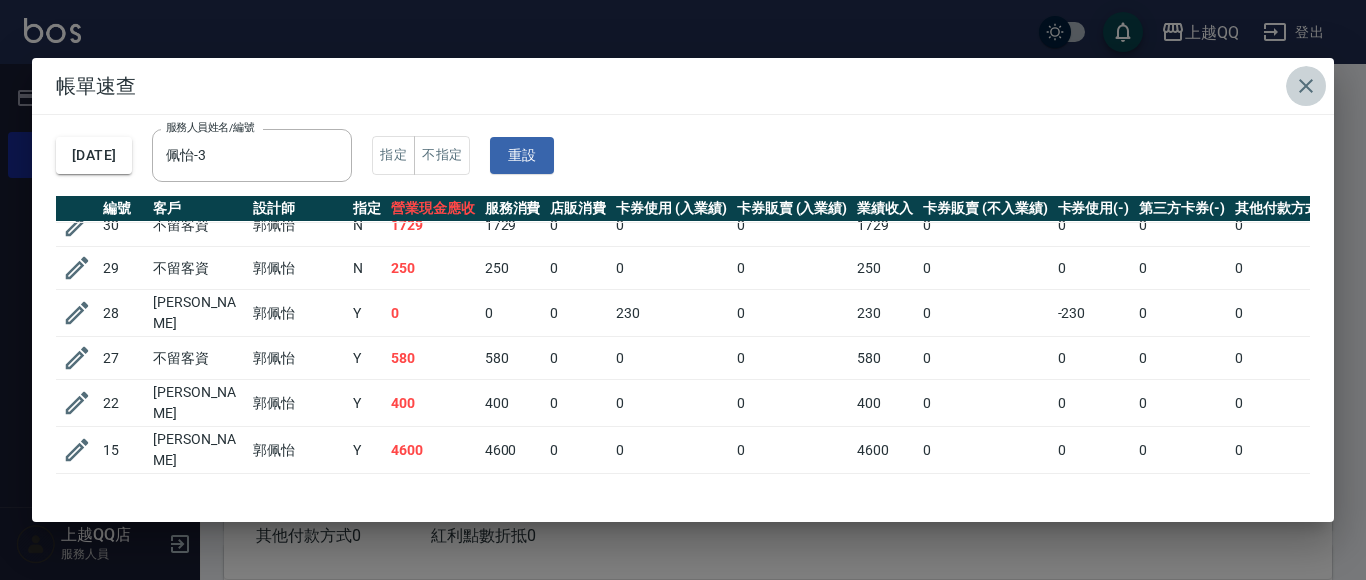type 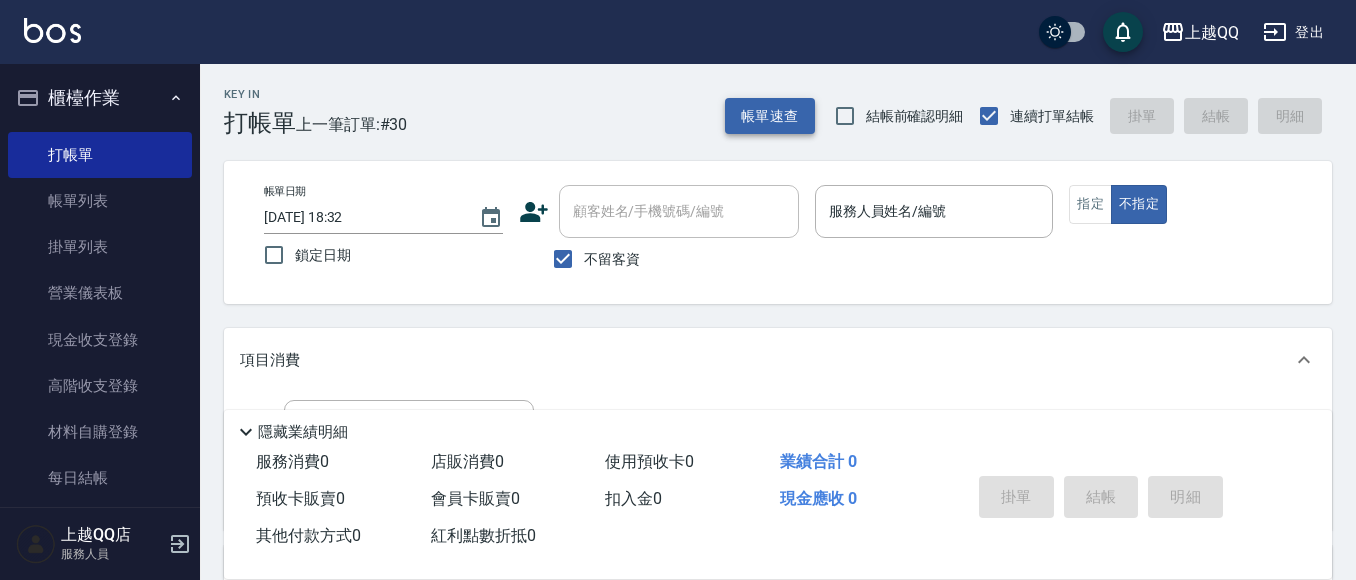 click on "帳單速查" at bounding box center [770, 116] 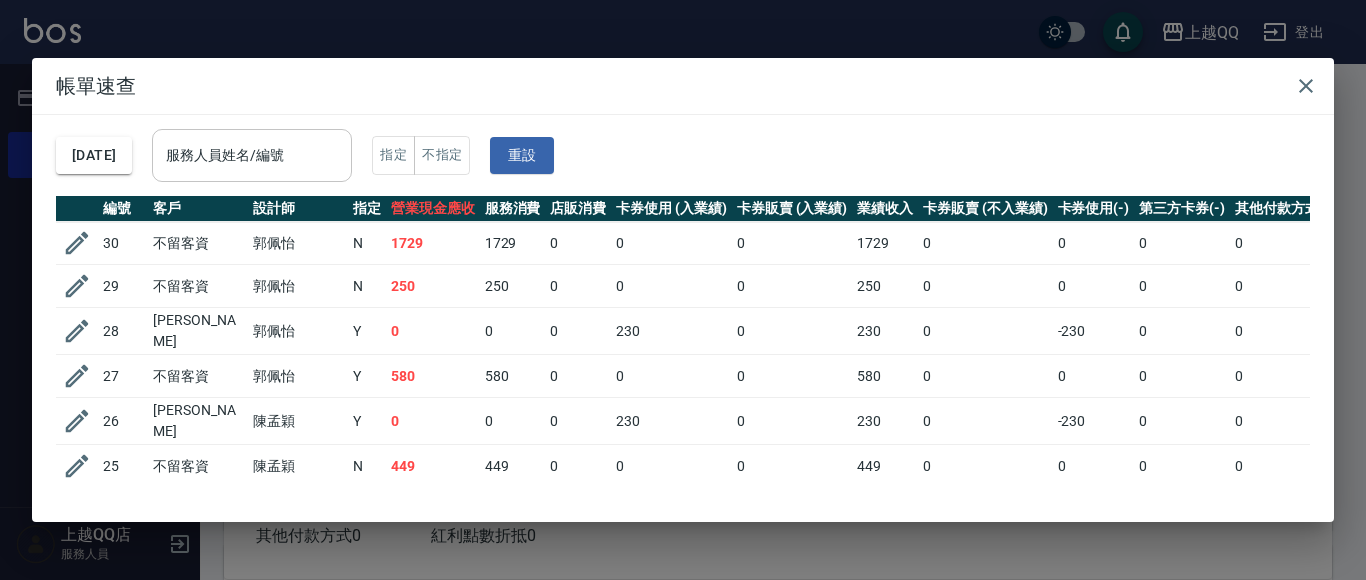 click on "服務人員姓名/編號" at bounding box center [252, 155] 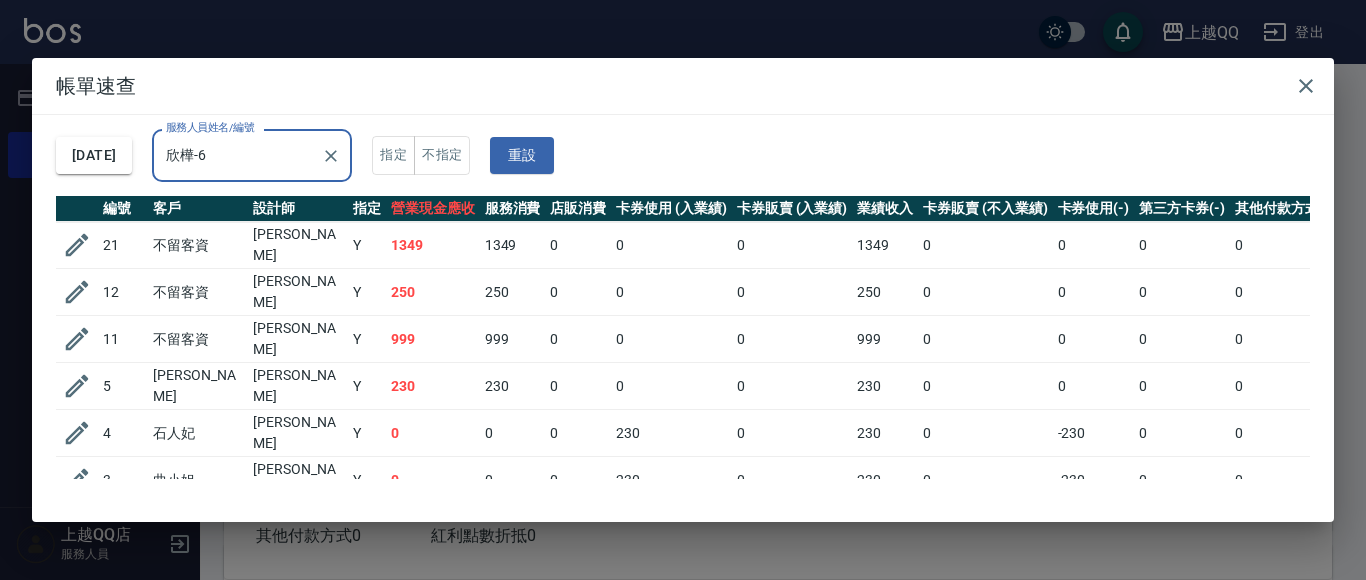 type on "欣樺-6" 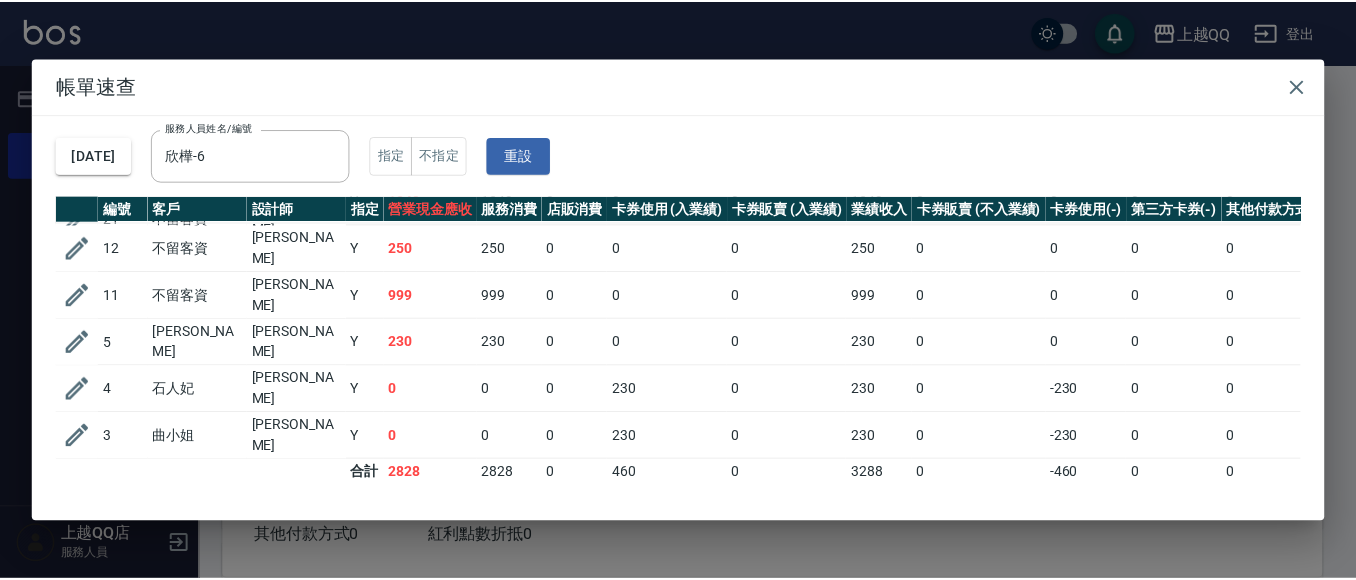 scroll, scrollTop: 0, scrollLeft: 0, axis: both 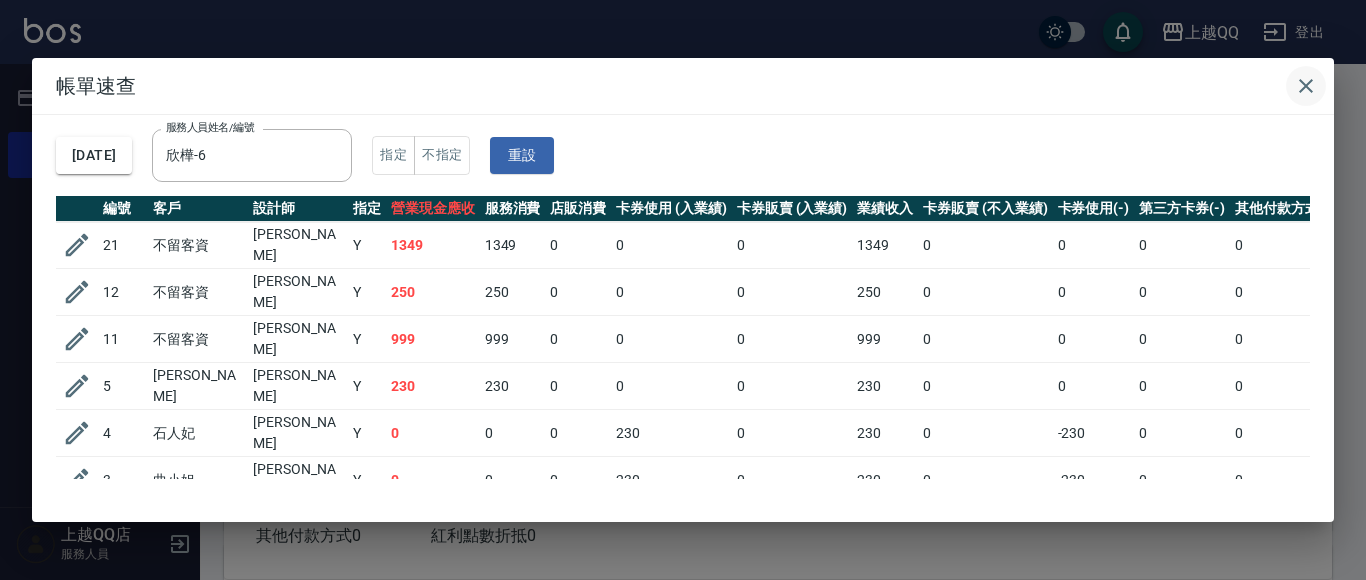 click 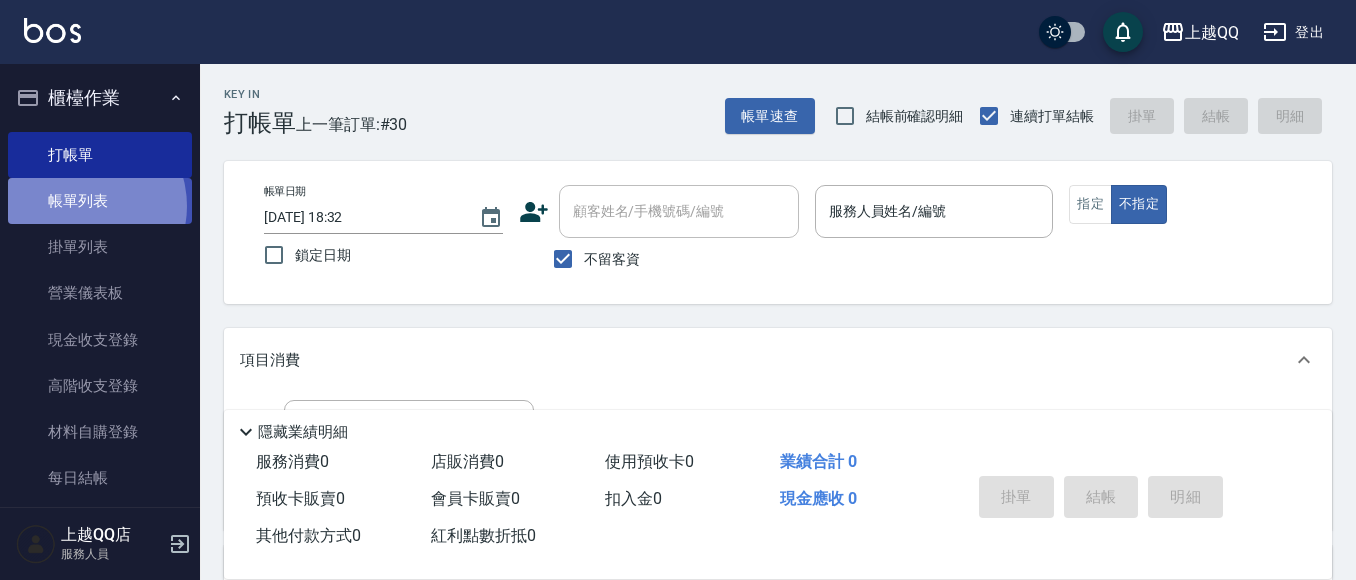 click on "帳單列表" at bounding box center [100, 201] 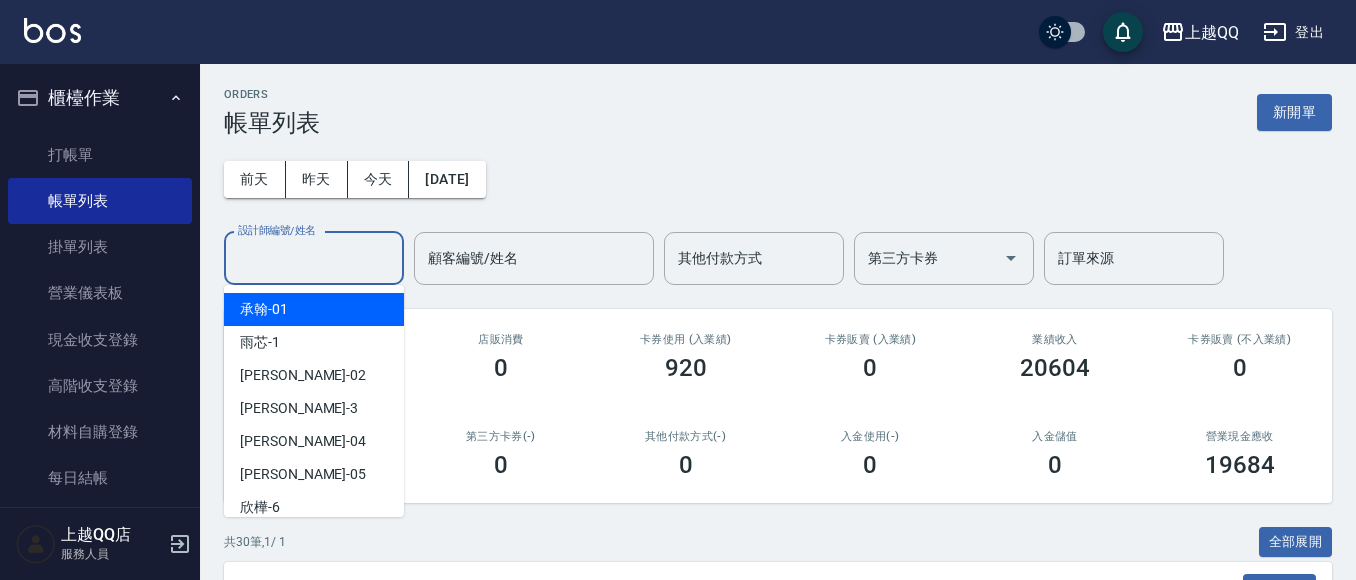click on "設計師編號/姓名" at bounding box center [314, 258] 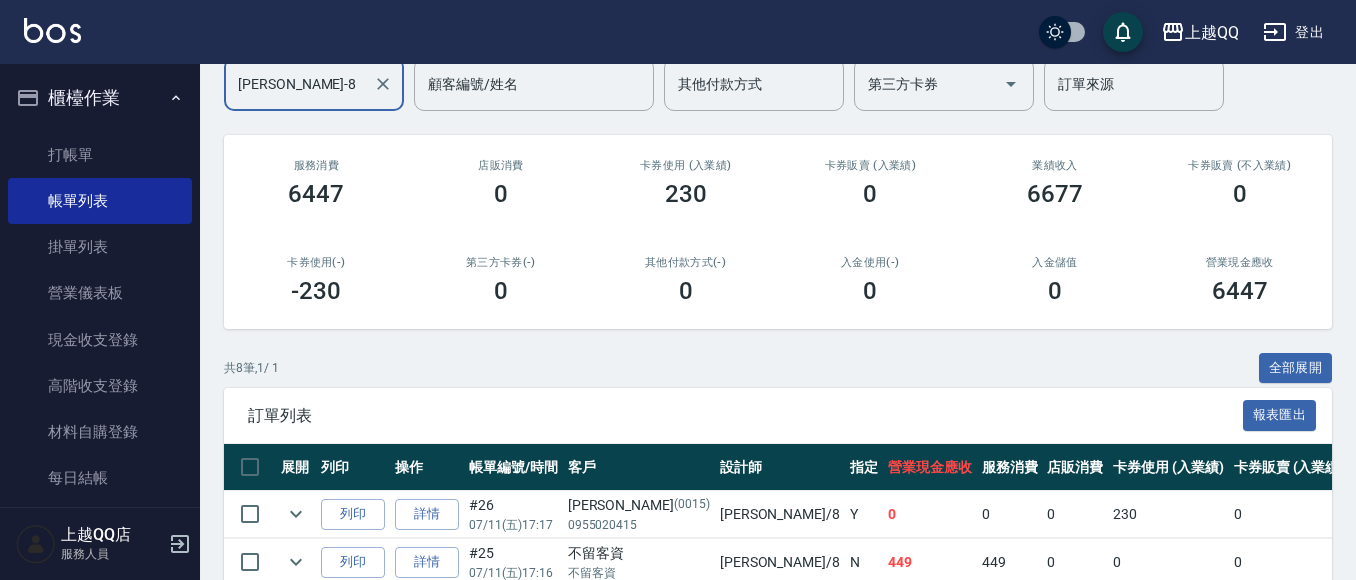 scroll, scrollTop: 538, scrollLeft: 0, axis: vertical 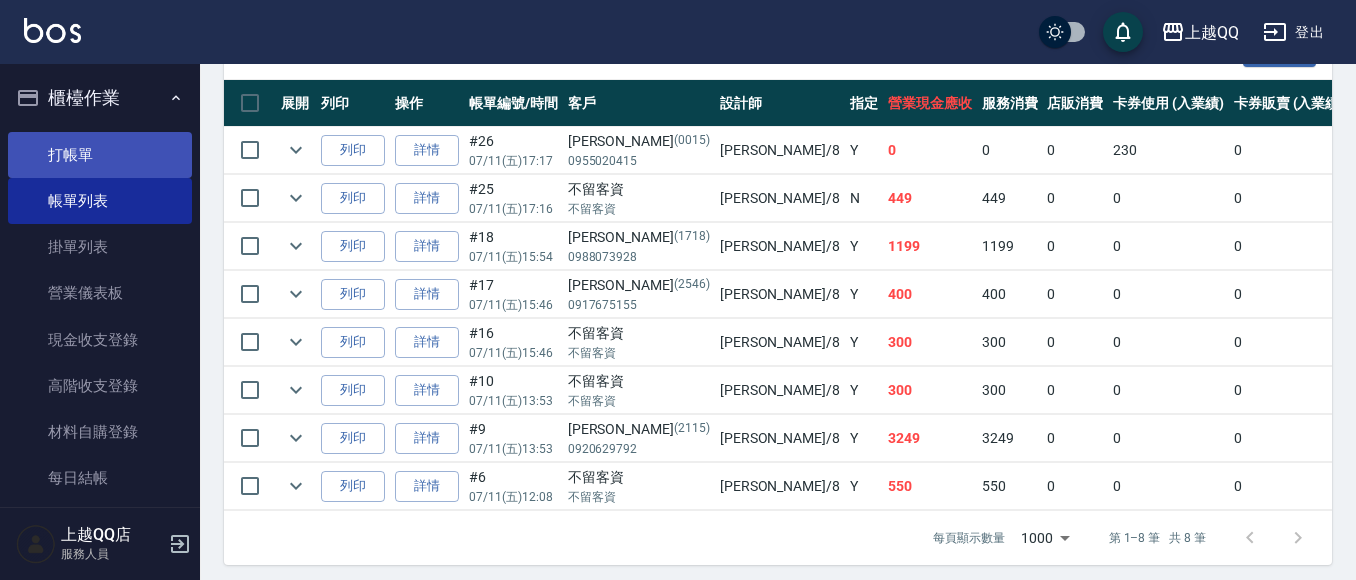 type on "孟穎-8" 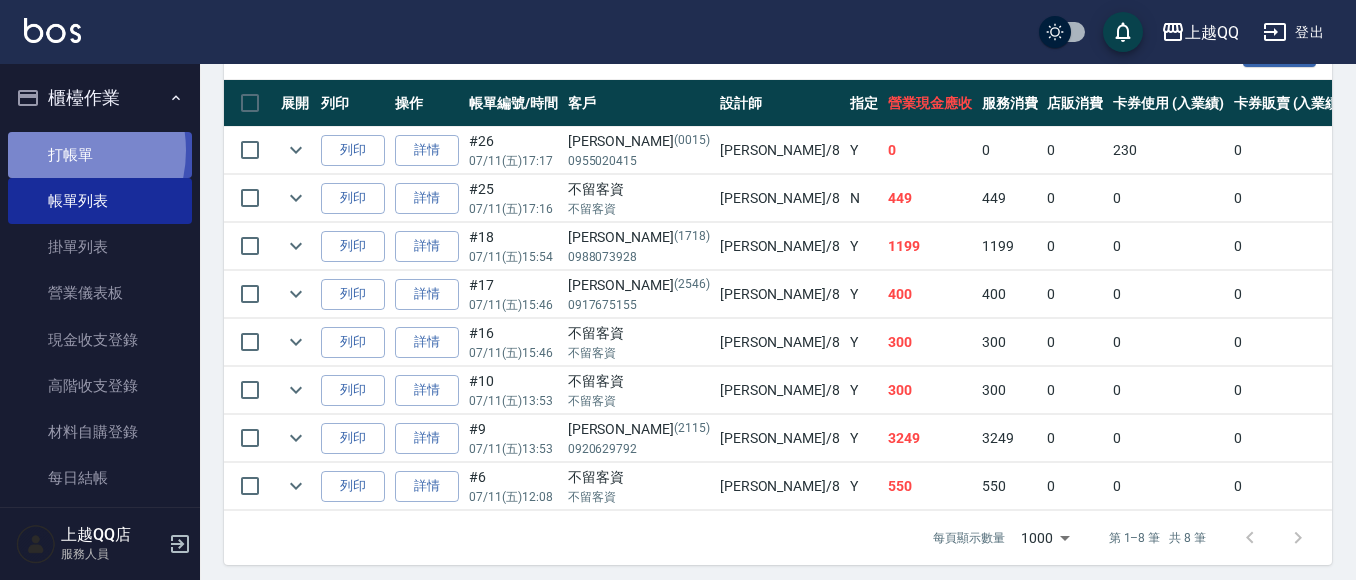 click on "打帳單" at bounding box center [100, 155] 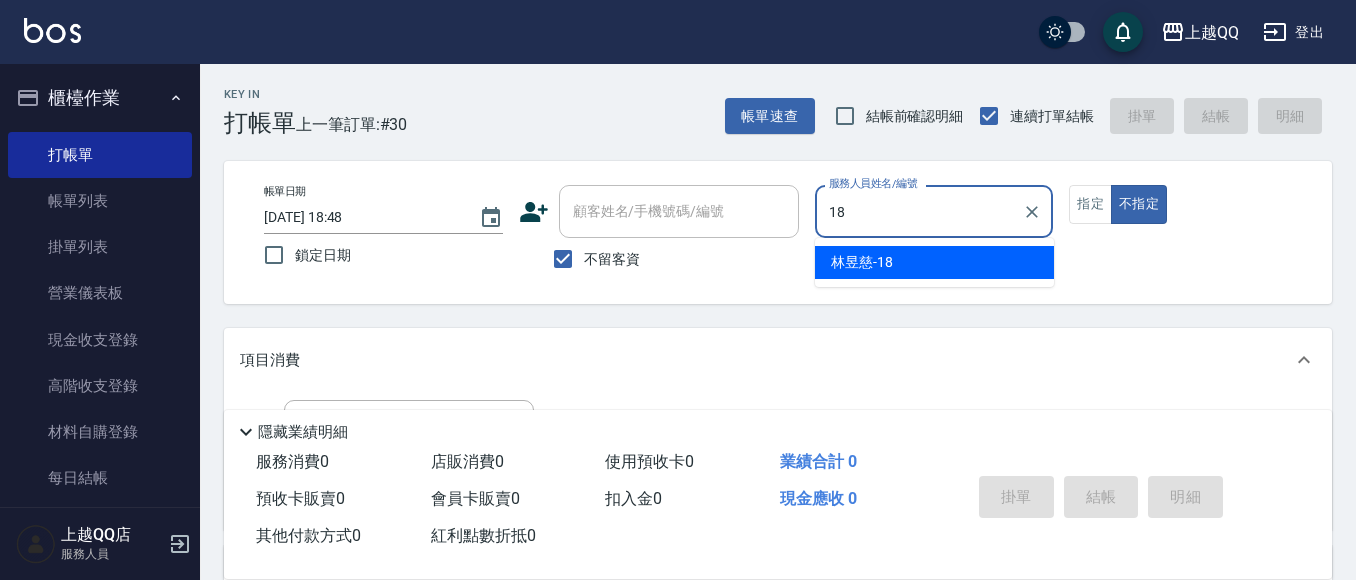 type on "18" 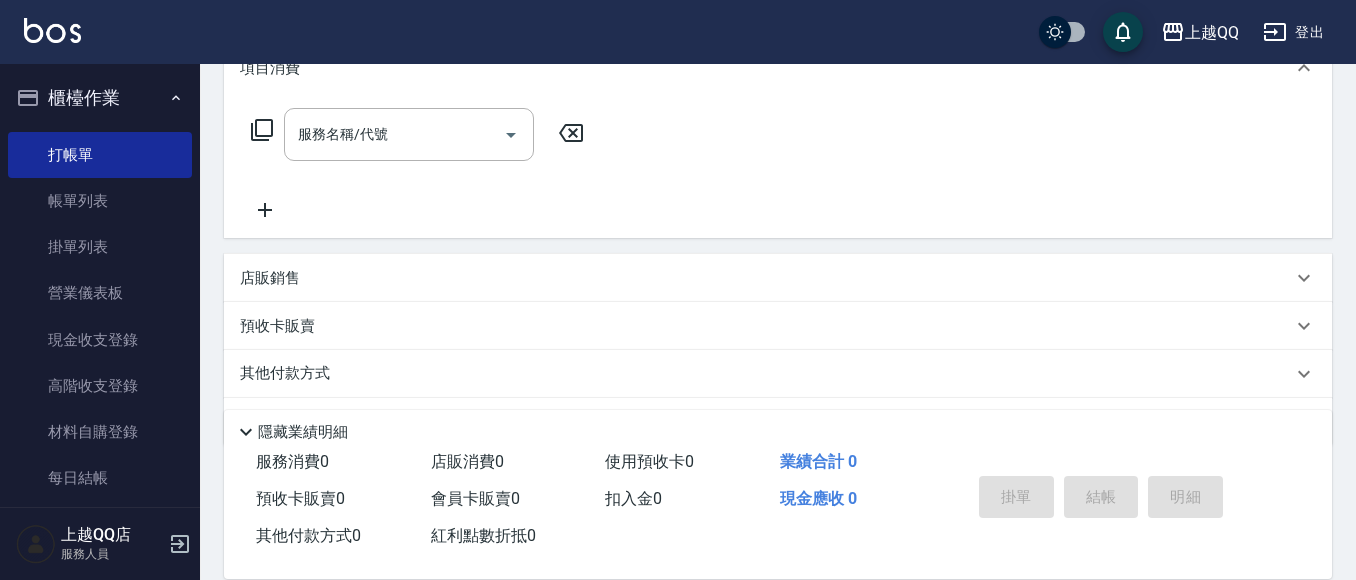 scroll, scrollTop: 300, scrollLeft: 0, axis: vertical 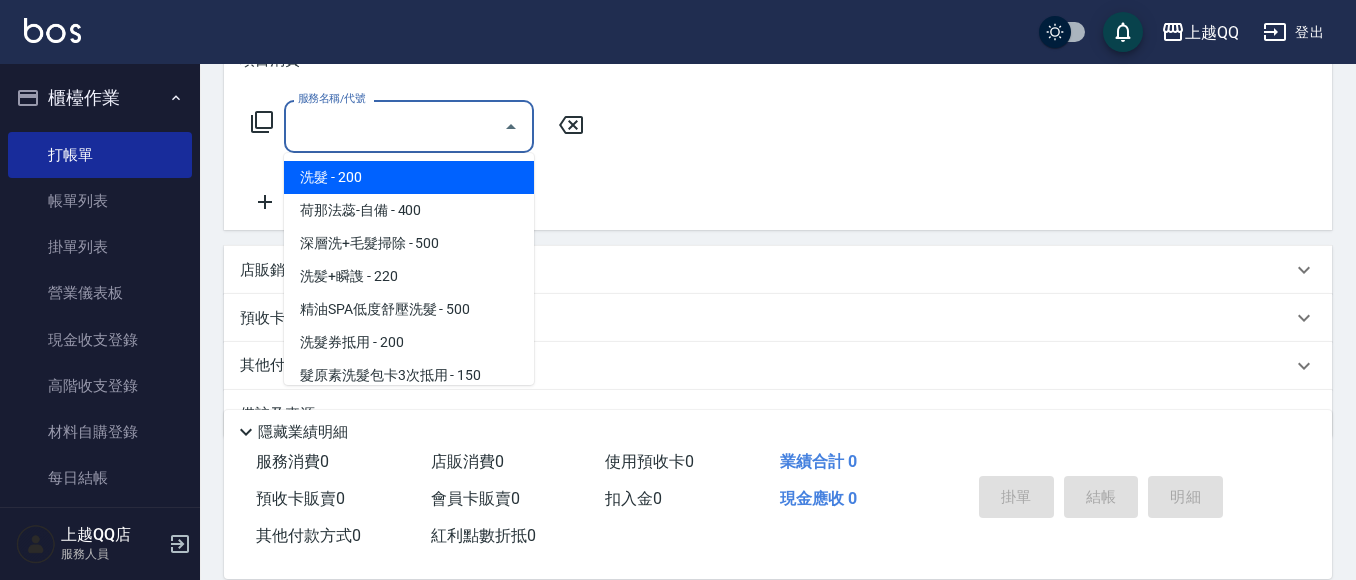 click on "服務名稱/代號" at bounding box center (394, 126) 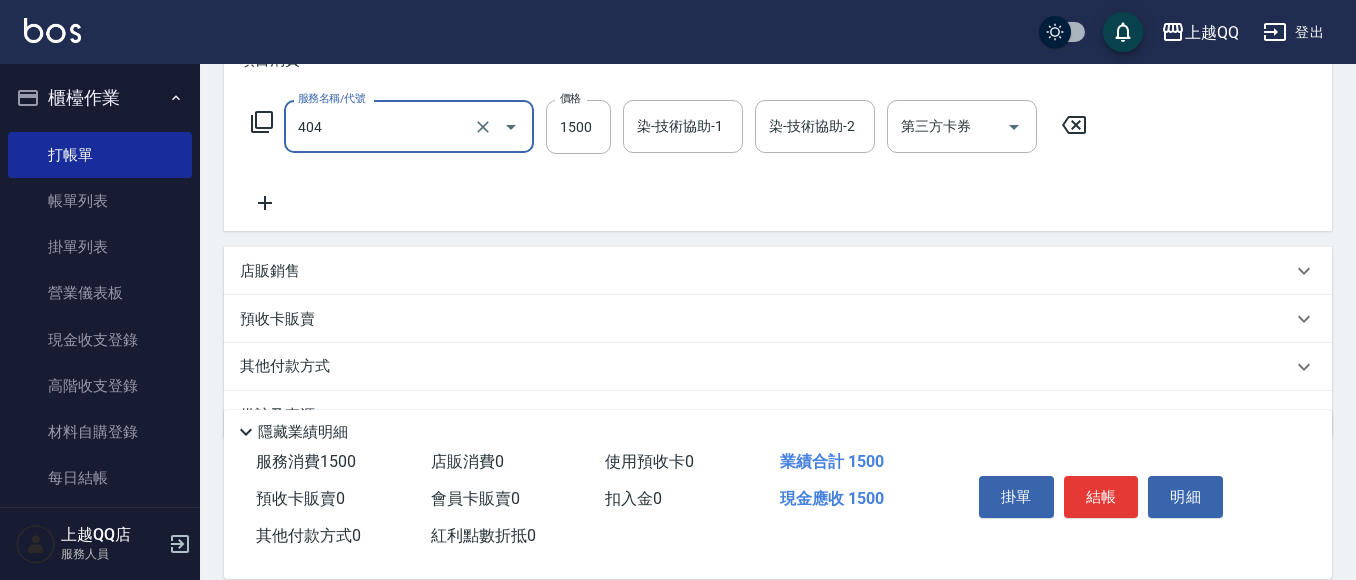 type on "設計染髮(404)" 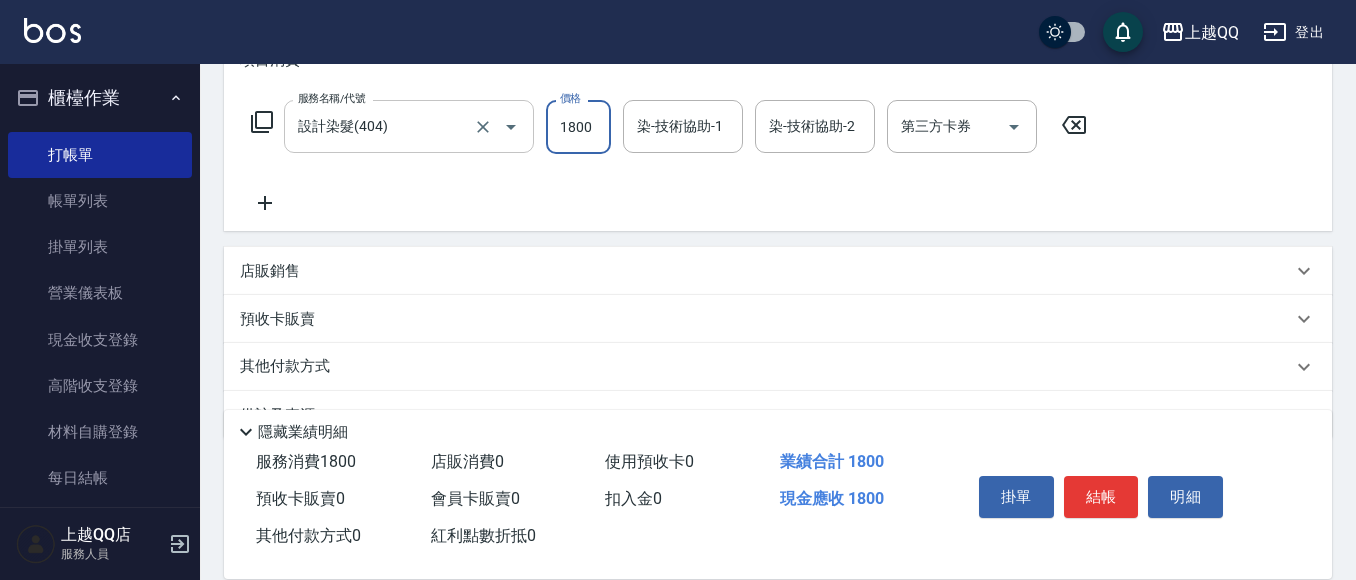 type on "1800" 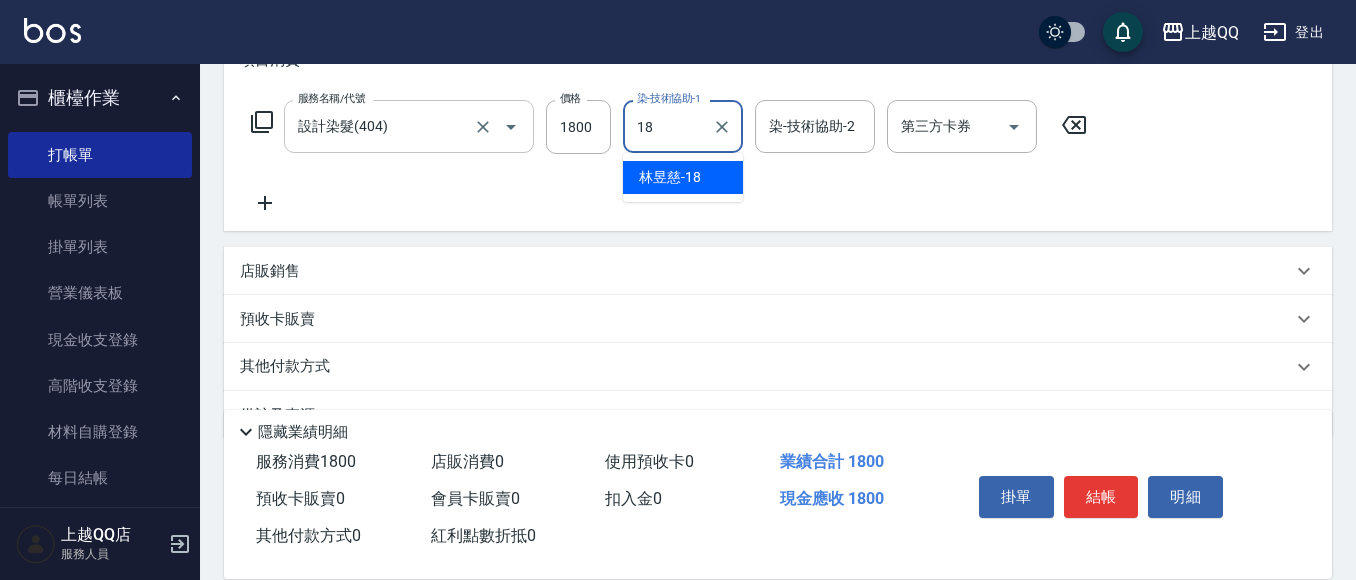 type on "林昱慈-18" 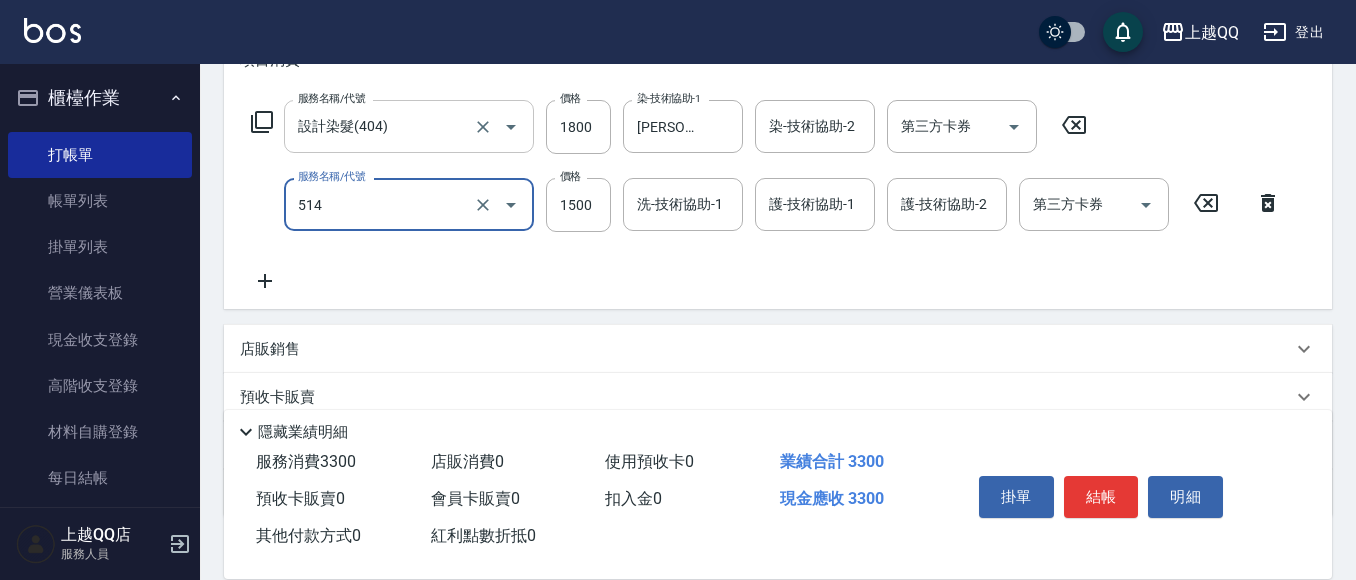 type on "歐納西斯5G護髮/單次(514)" 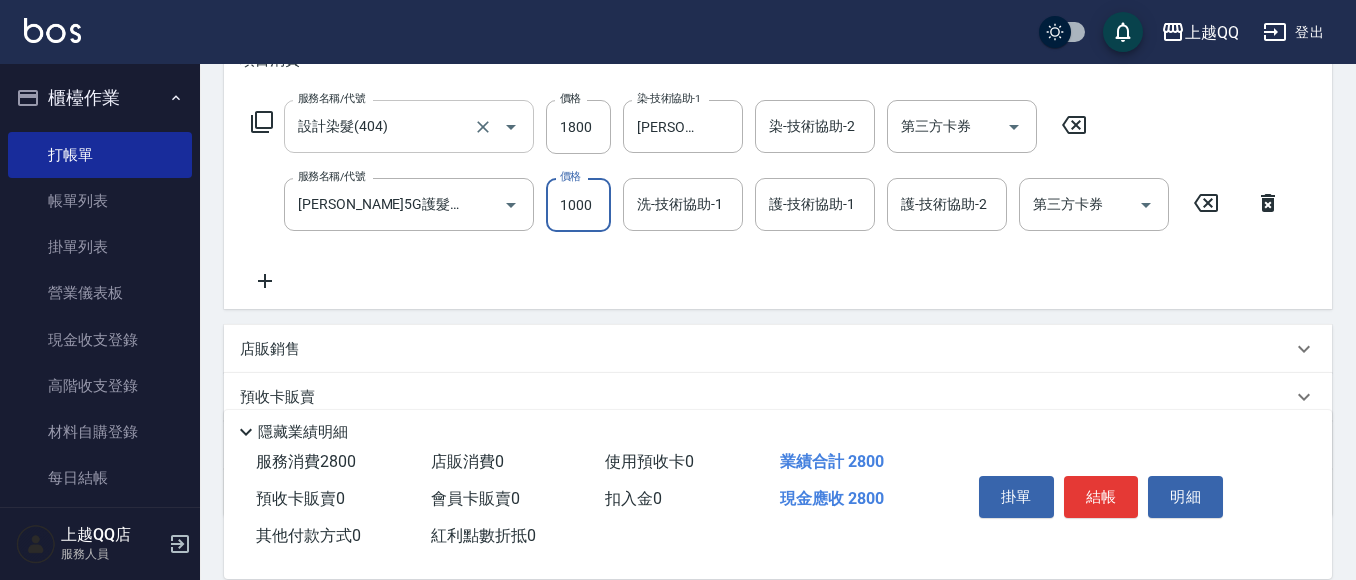 type on "1000" 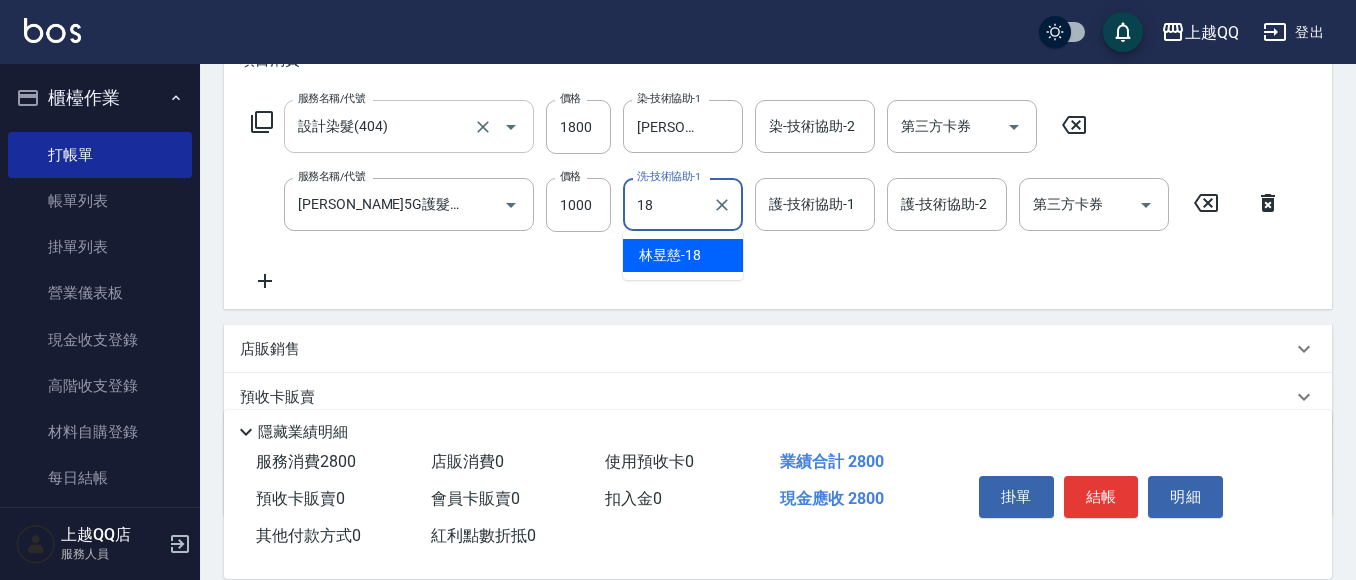 type on "林昱慈-18" 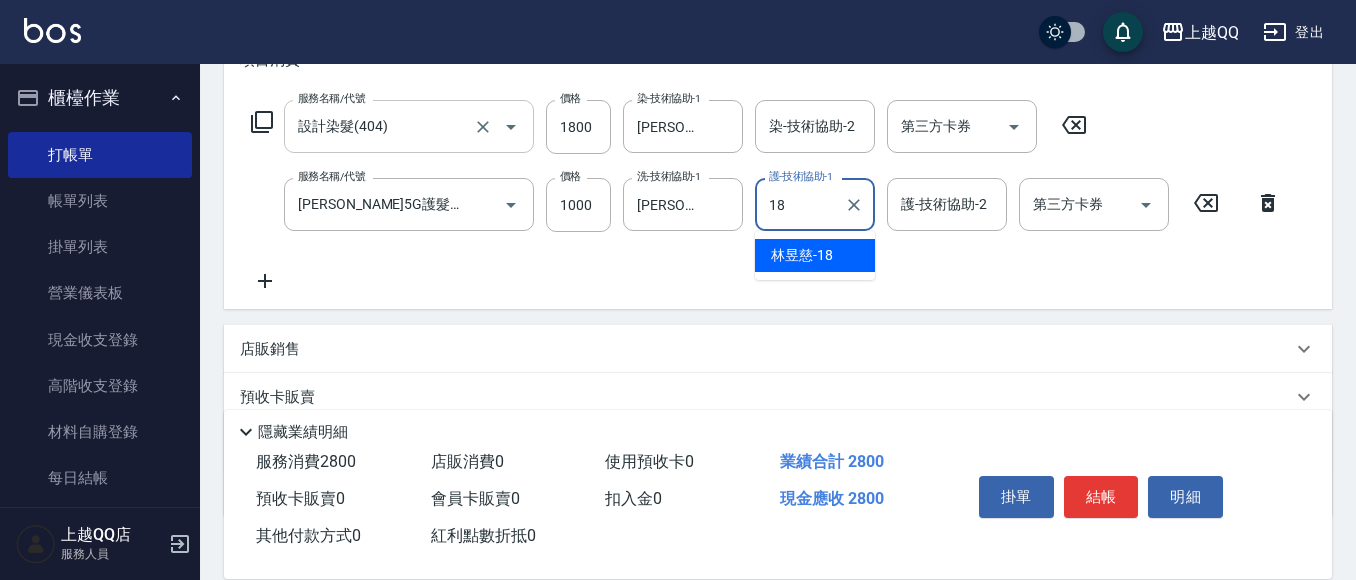 type on "林昱慈-18" 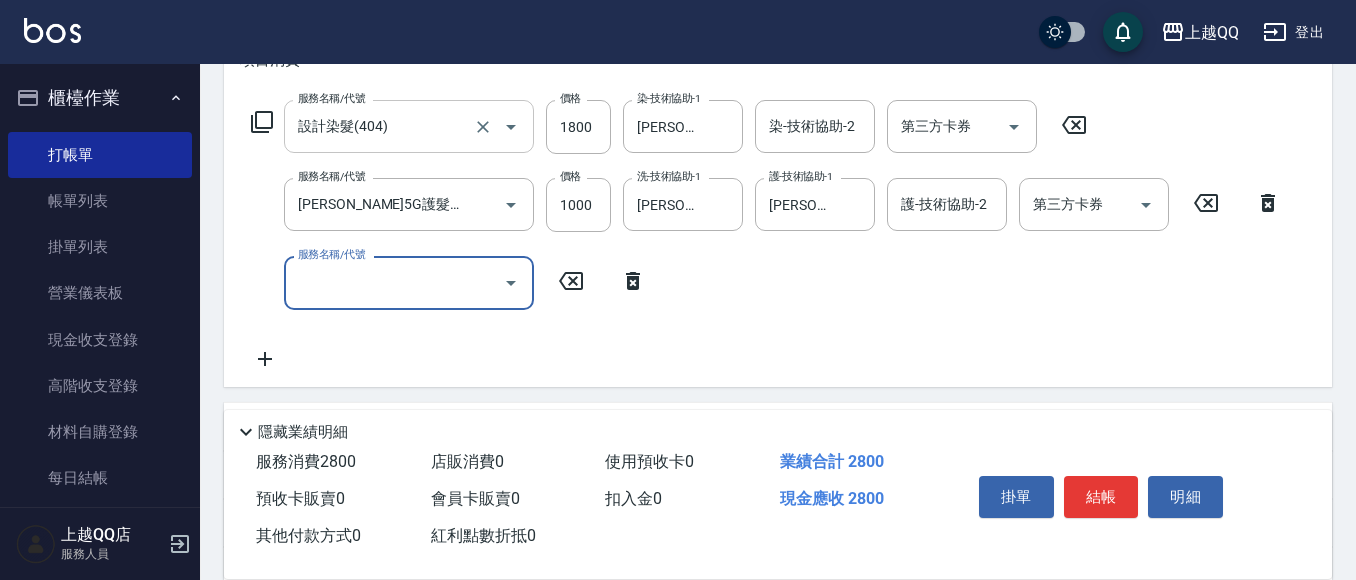 scroll, scrollTop: 0, scrollLeft: 0, axis: both 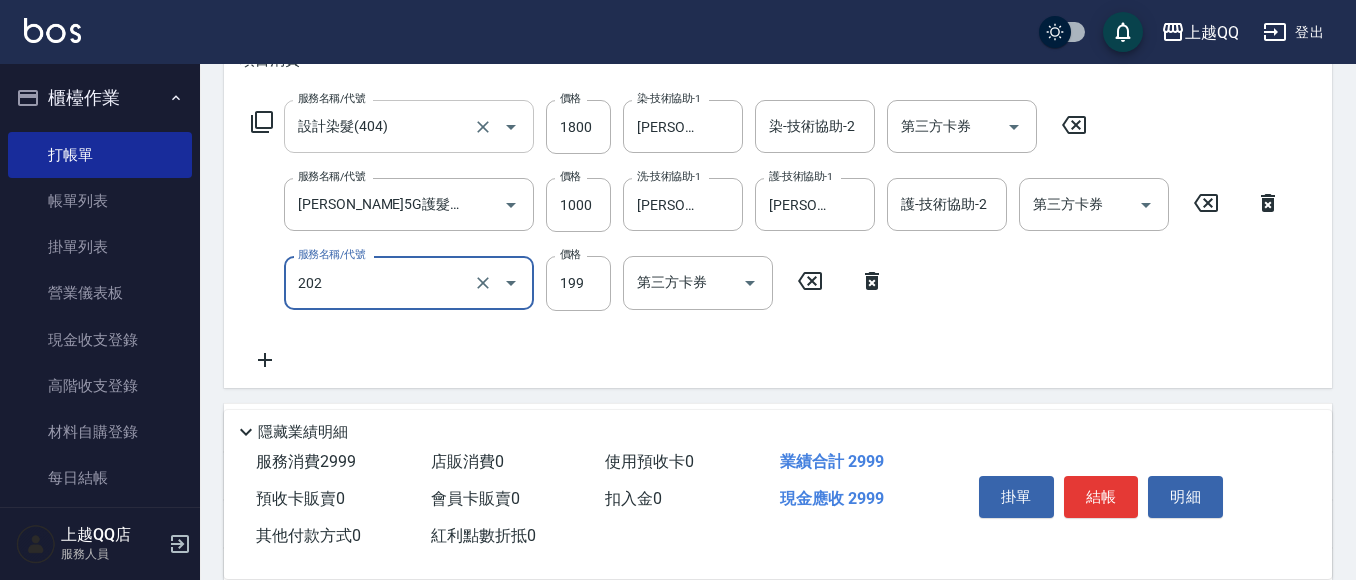 type on "不指定單剪(202)" 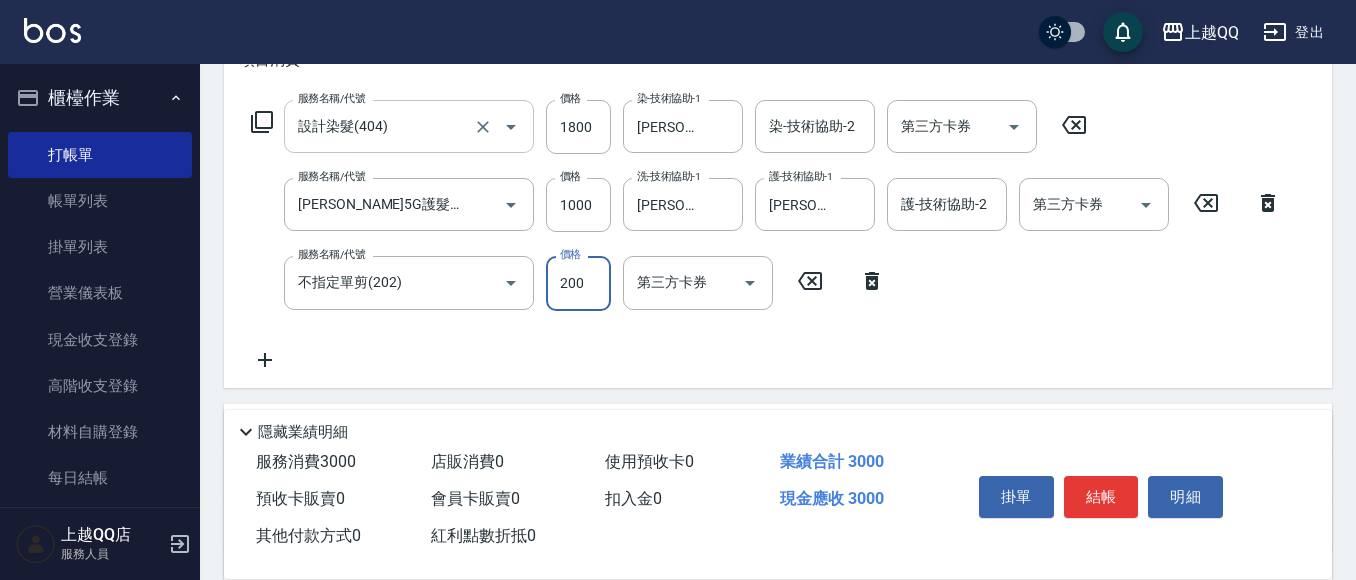 type on "200" 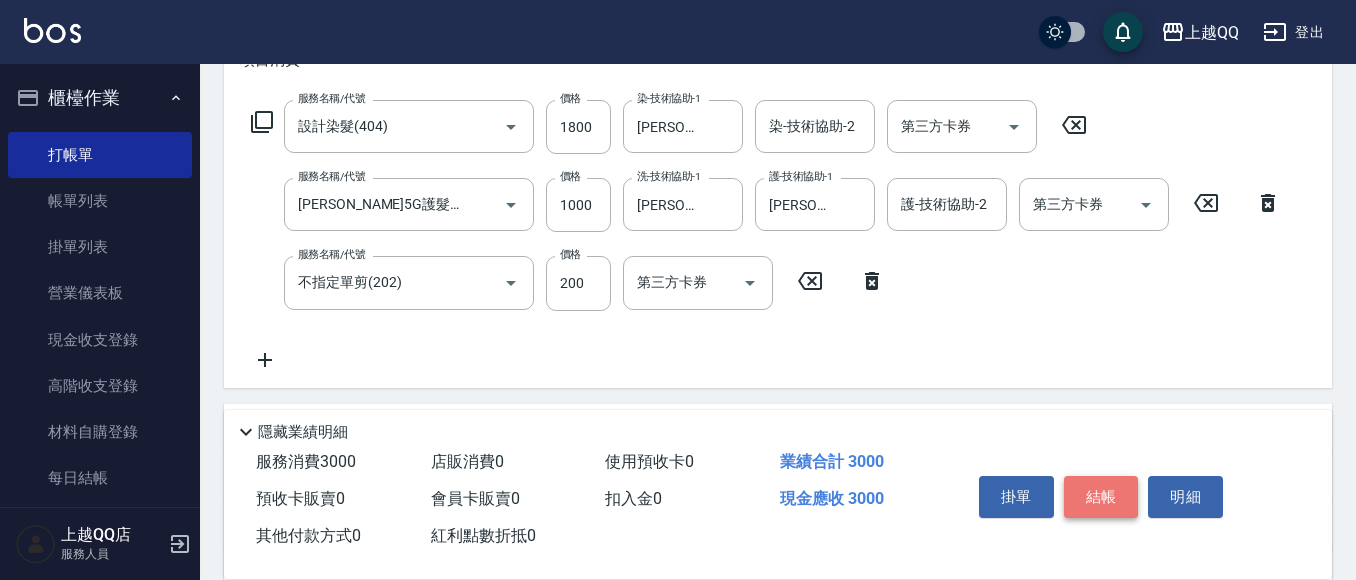 click on "結帳" at bounding box center (1101, 497) 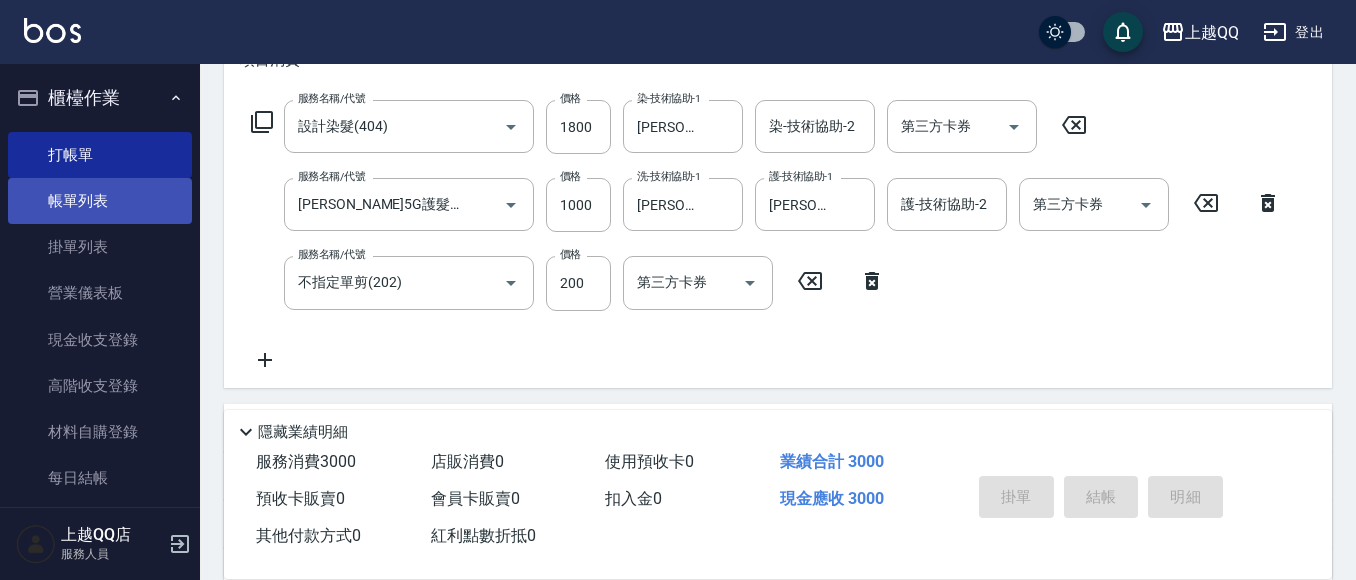 type on "2025/07/11 19:01" 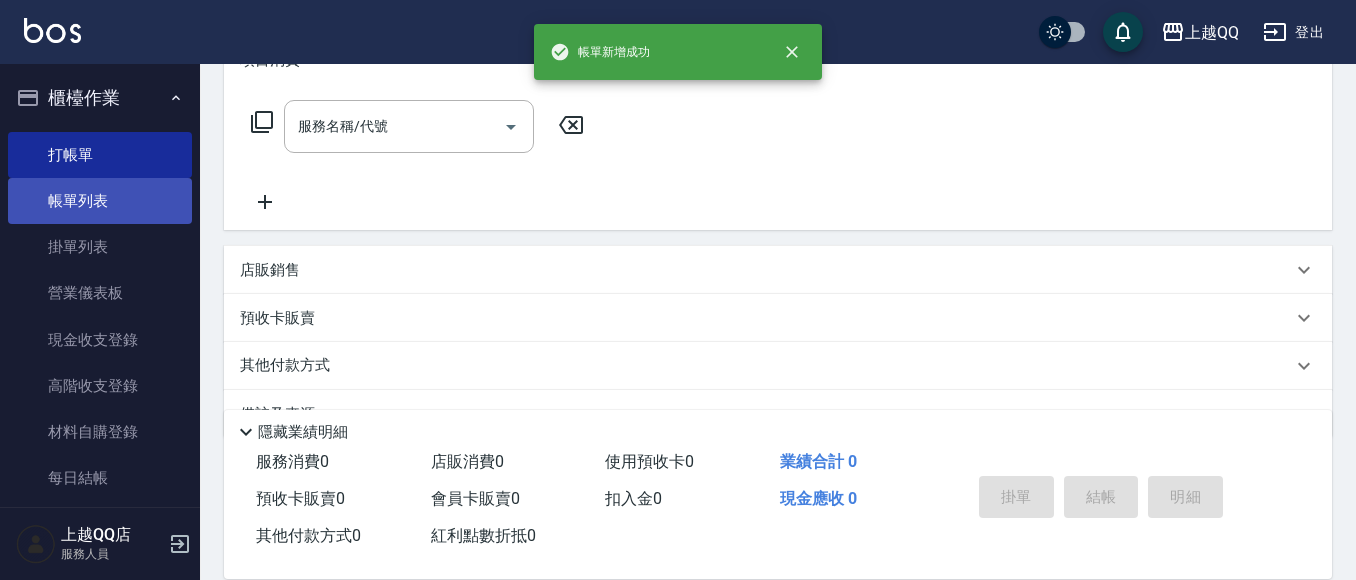 scroll, scrollTop: 0, scrollLeft: 0, axis: both 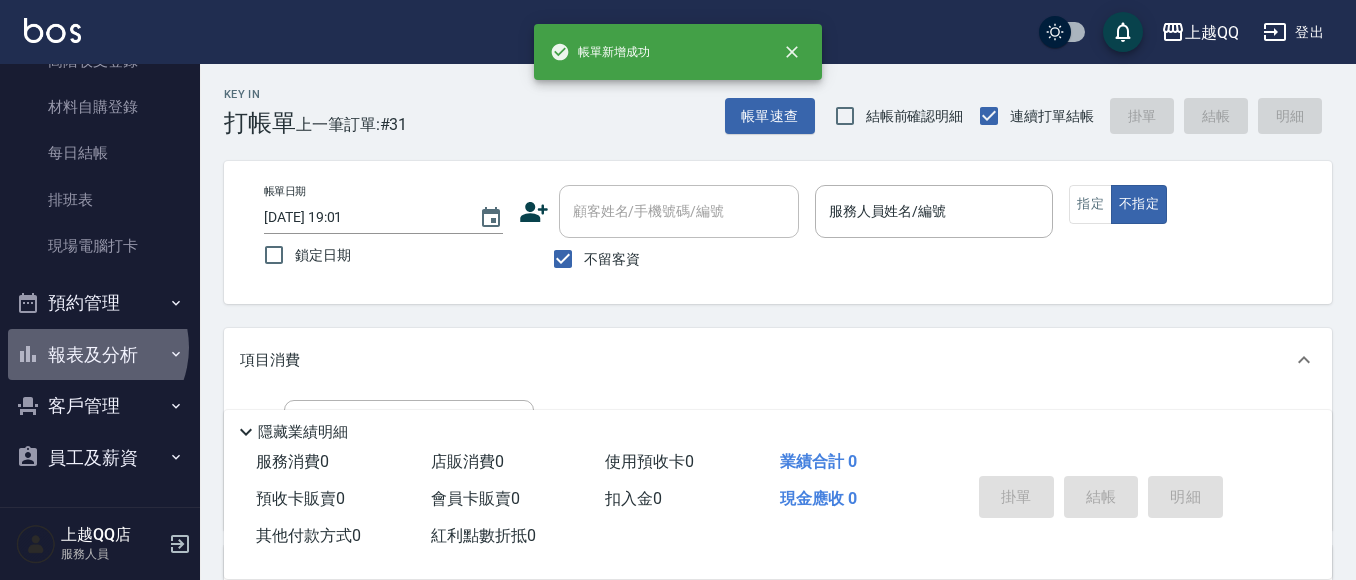 click on "報表及分析" at bounding box center [100, 355] 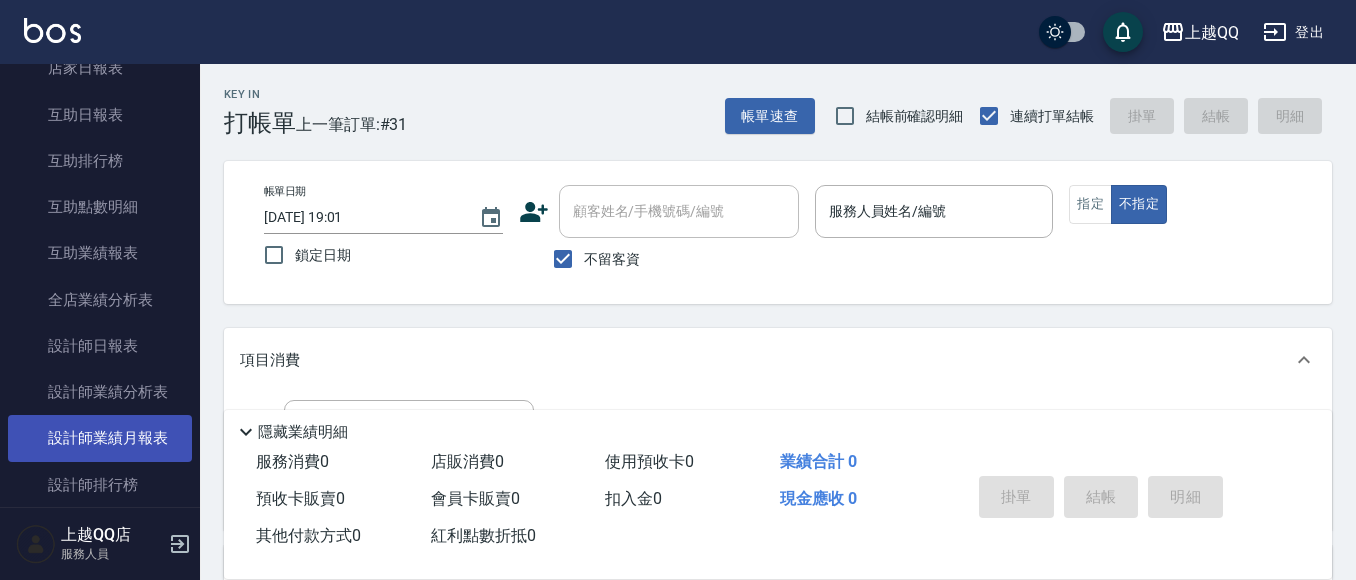 scroll, scrollTop: 725, scrollLeft: 0, axis: vertical 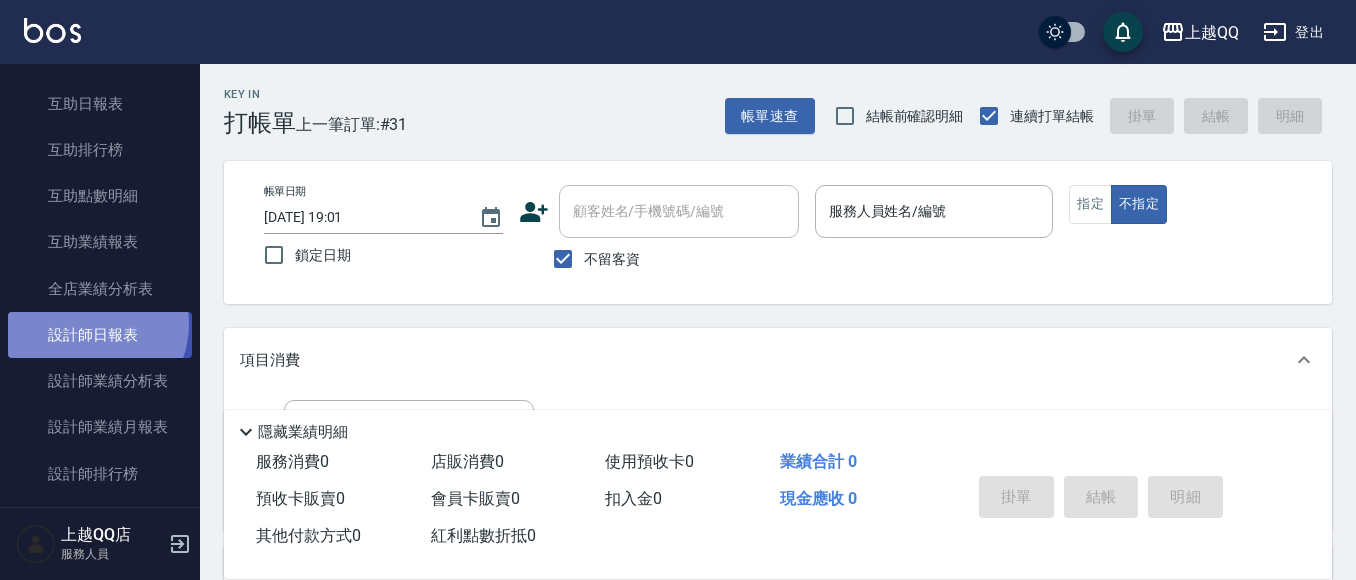 click on "設計師日報表" at bounding box center (100, 335) 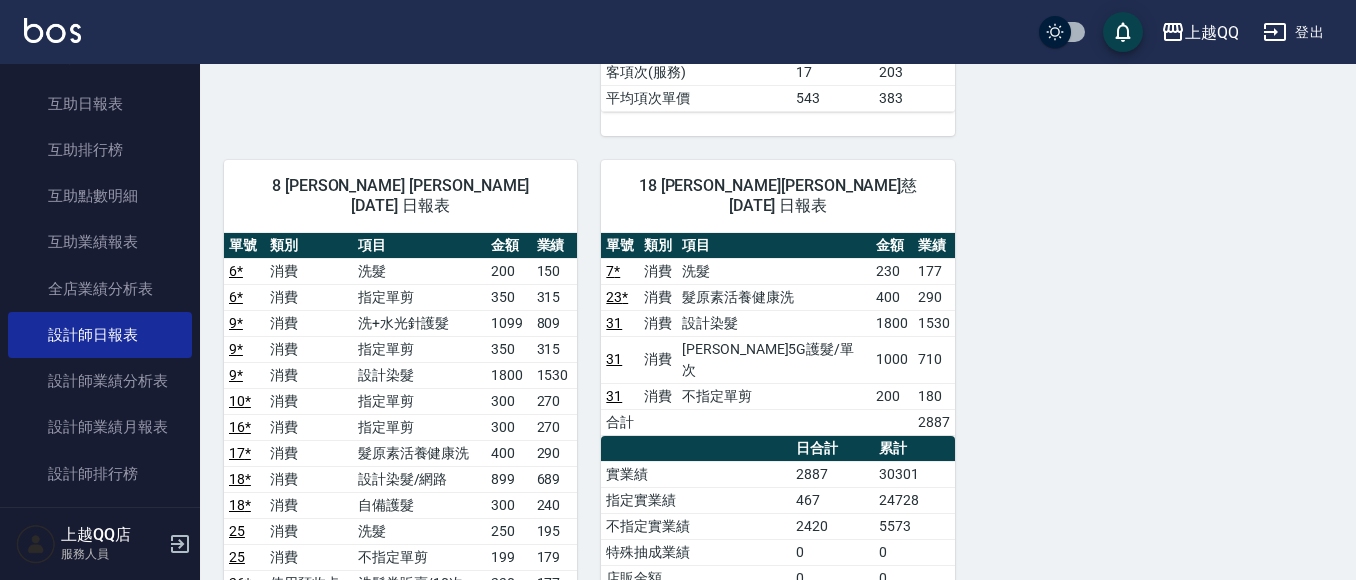 scroll, scrollTop: 1100, scrollLeft: 0, axis: vertical 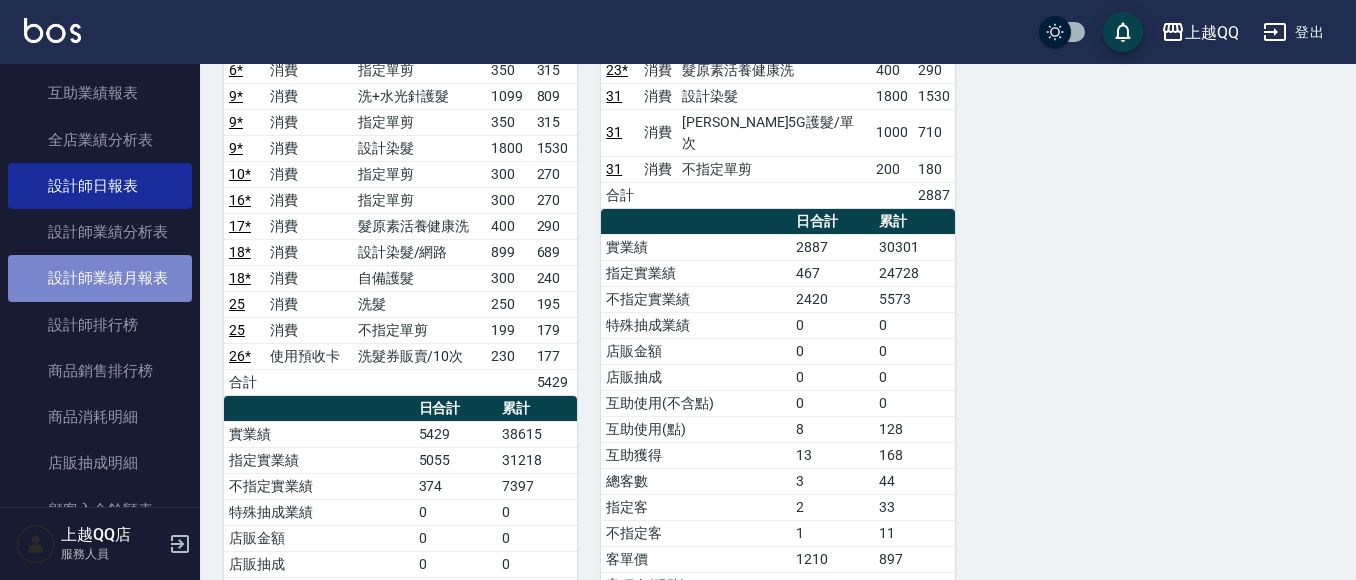click on "設計師業績月報表" at bounding box center (100, 278) 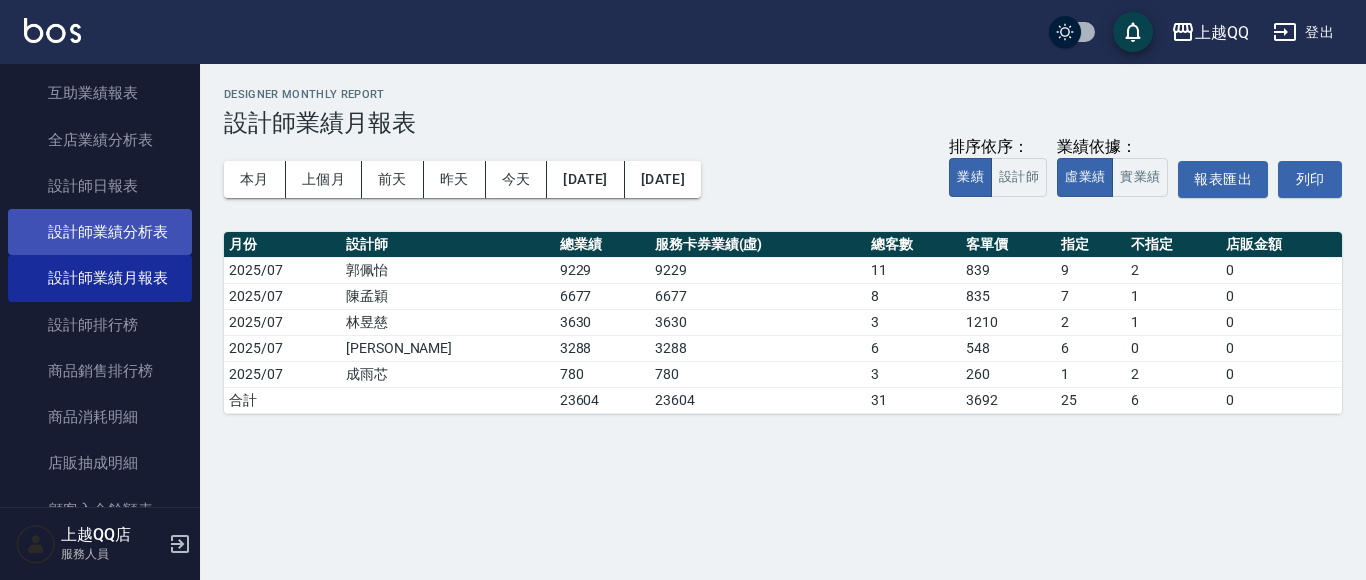 click on "設計師業績分析表" at bounding box center [100, 232] 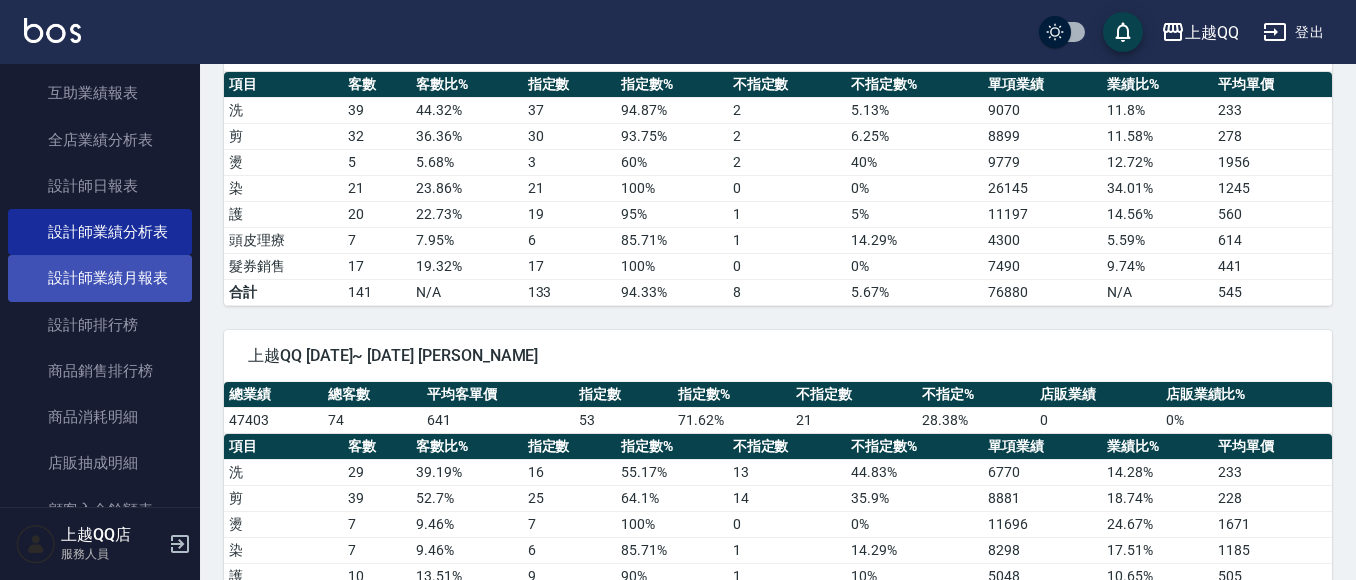 scroll, scrollTop: 1065, scrollLeft: 0, axis: vertical 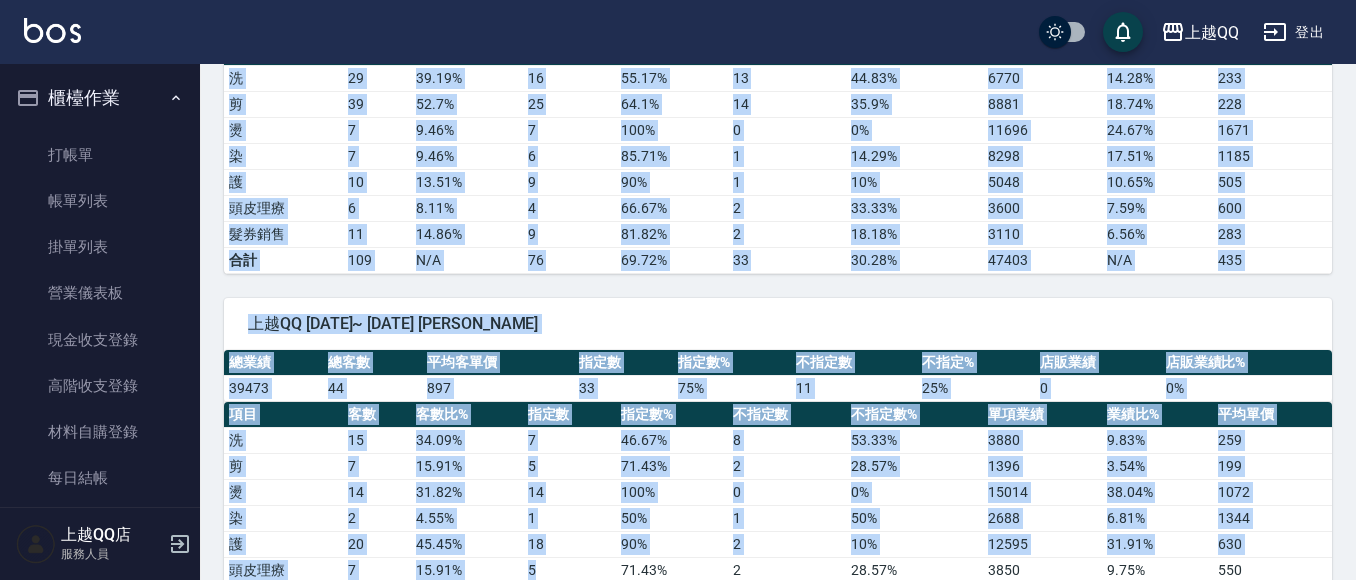 click on "上越QQ 登出 櫃檯作業 打帳單 帳單列表 掛單列表 營業儀表板 現金收支登錄 高階收支登錄 材料自購登錄 每日結帳 排班表 現場電腦打卡 預約管理 預約管理 單日預約紀錄 單週預約紀錄 報表及分析 報表目錄 店家日報表 互助日報表 互助排行榜 互助點數明細 互助業績報表 全店業績分析表 設計師日報表 設計師業績分析表 設計師業績月報表 設計師排行榜 商品銷售排行榜 商品消耗明細 店販抽成明細 顧客入金餘額表 每日非現金明細 每日收支明細 收支分類明細表 客戶管理 客戶列表 卡券管理 入金管理 員工及薪資 員工列表 全店打卡記錄 上越QQ店 服務人員 上越QQ   2025-07-01  -  2025-07-11   設計師業績分析表 列印時間： 2025-07-11-19:02 Designer Perforamnce Analyze Report 設計師業績分析表 比較模式 本月 上個月 前天 昨天 今天 2025/07/01 2025/07/11 業績依據： 虛業績 實業績 報表匯出 40240" at bounding box center (678, -413) 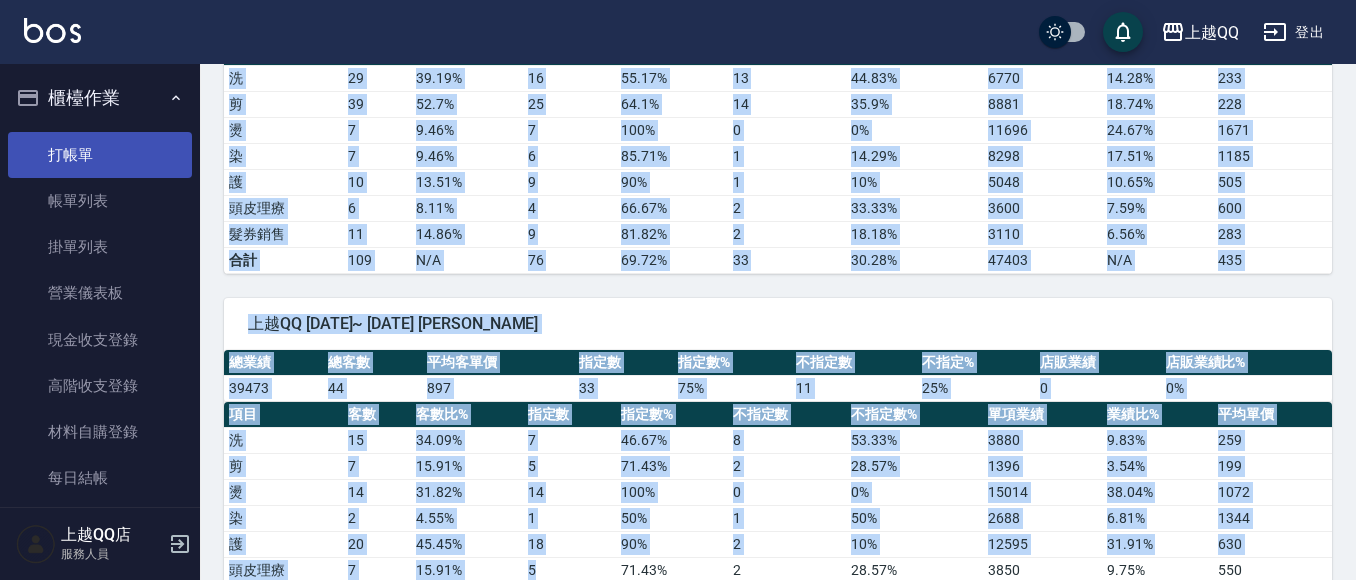 click on "打帳單" at bounding box center (100, 155) 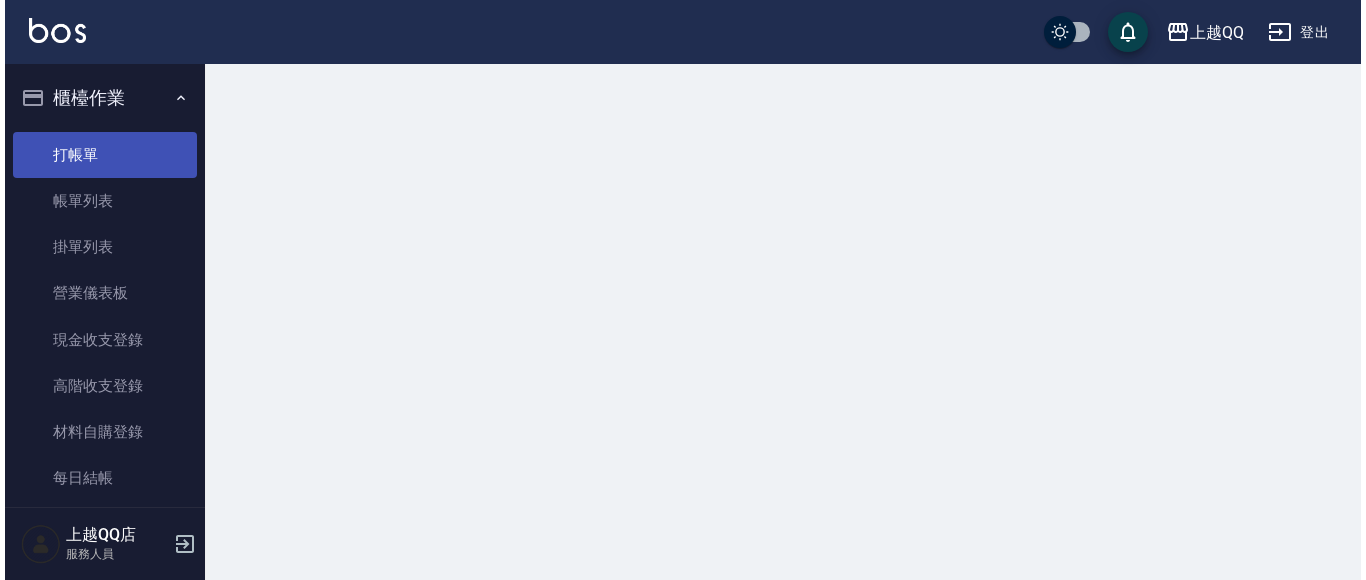 scroll, scrollTop: 0, scrollLeft: 0, axis: both 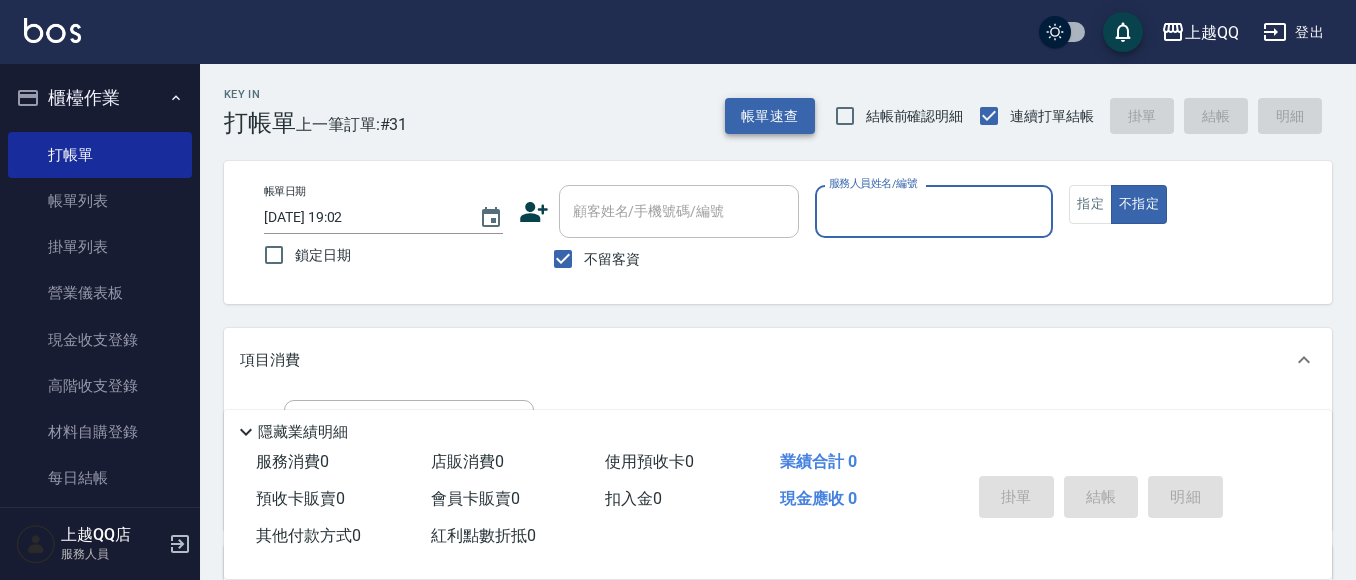 click on "帳單速查" at bounding box center [770, 116] 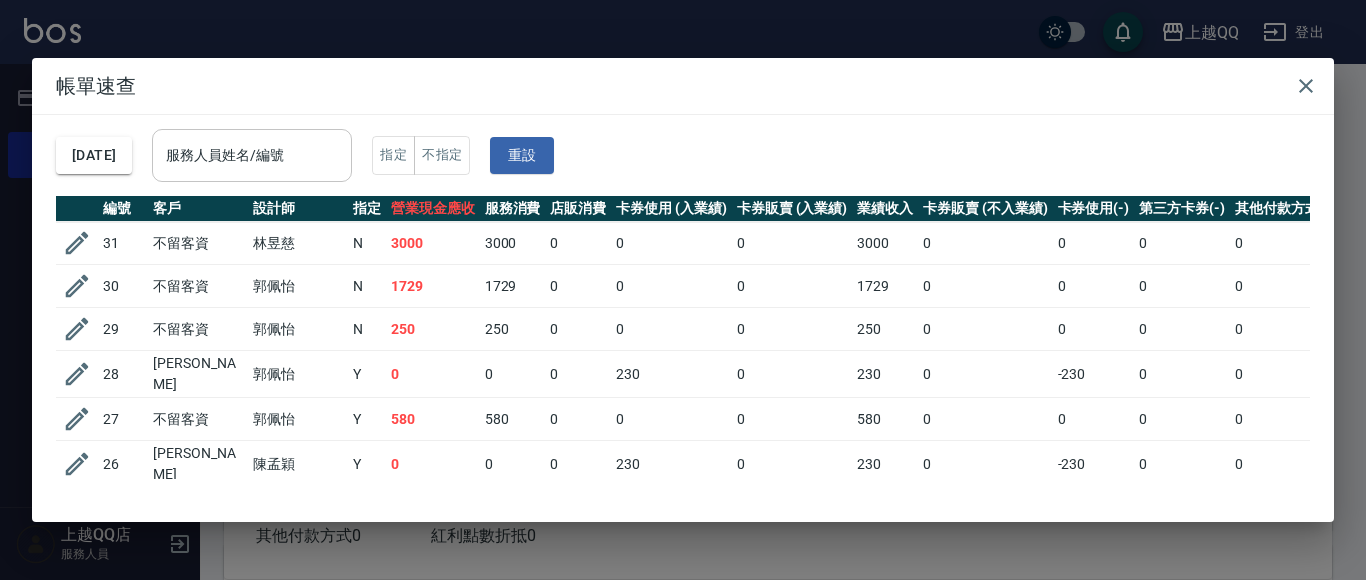 click on "服務人員姓名/編號" at bounding box center [252, 155] 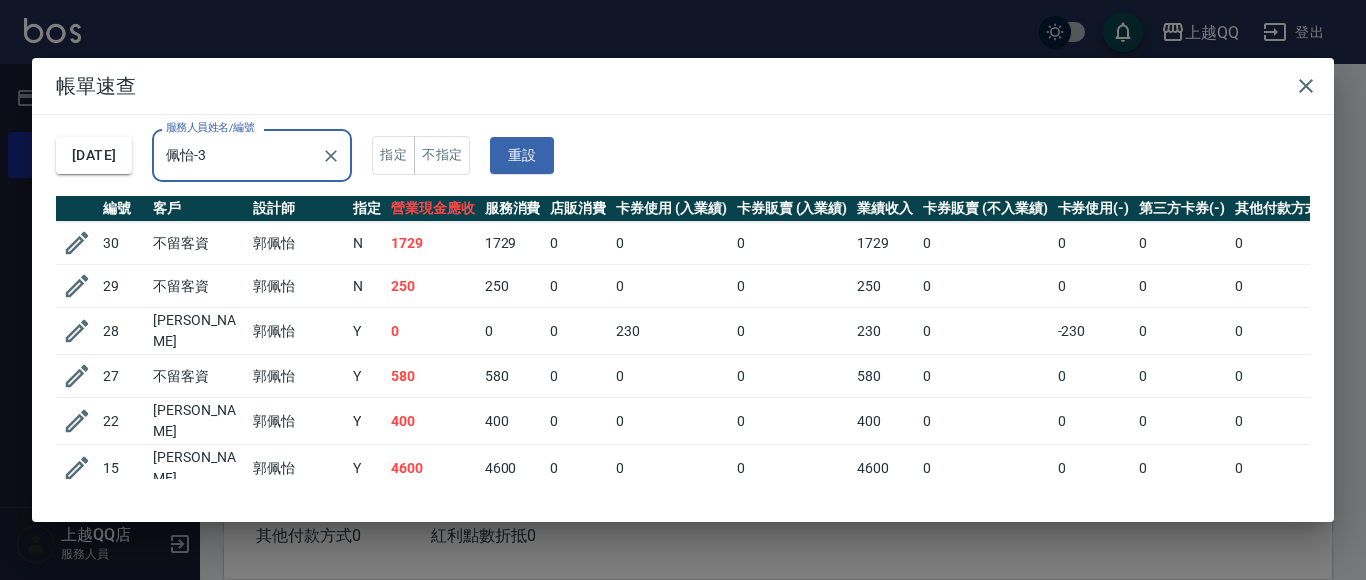 type on "佩怡-3" 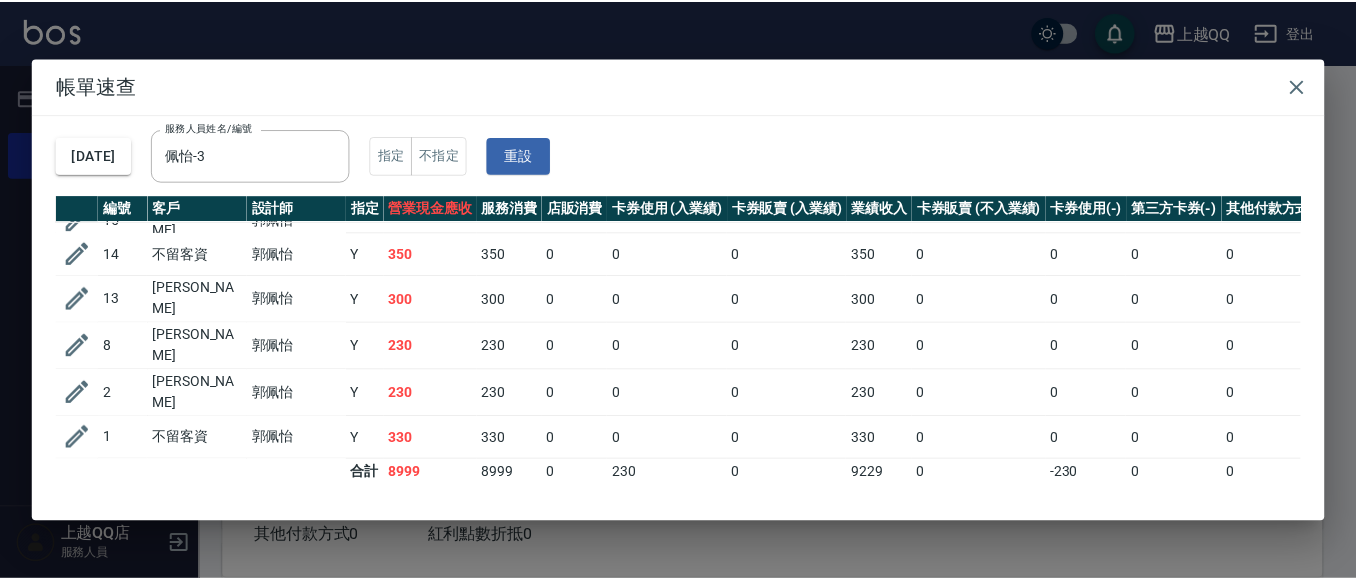 scroll, scrollTop: 0, scrollLeft: 0, axis: both 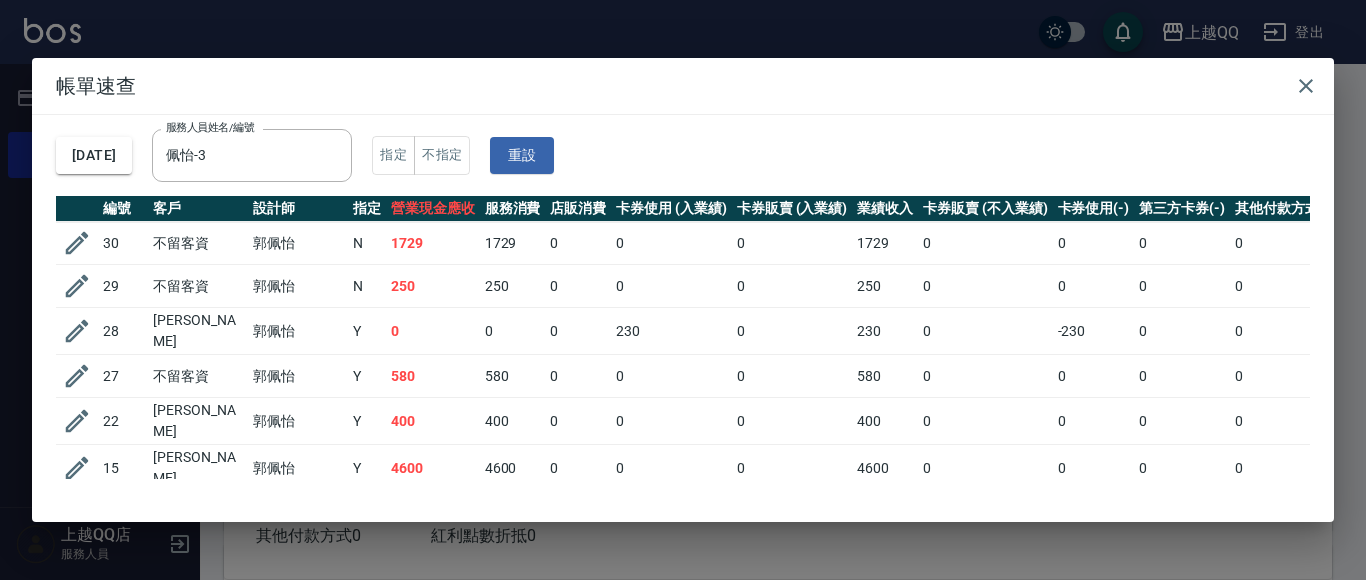 drag, startPoint x: 1308, startPoint y: 78, endPoint x: 1284, endPoint y: 94, distance: 28.84441 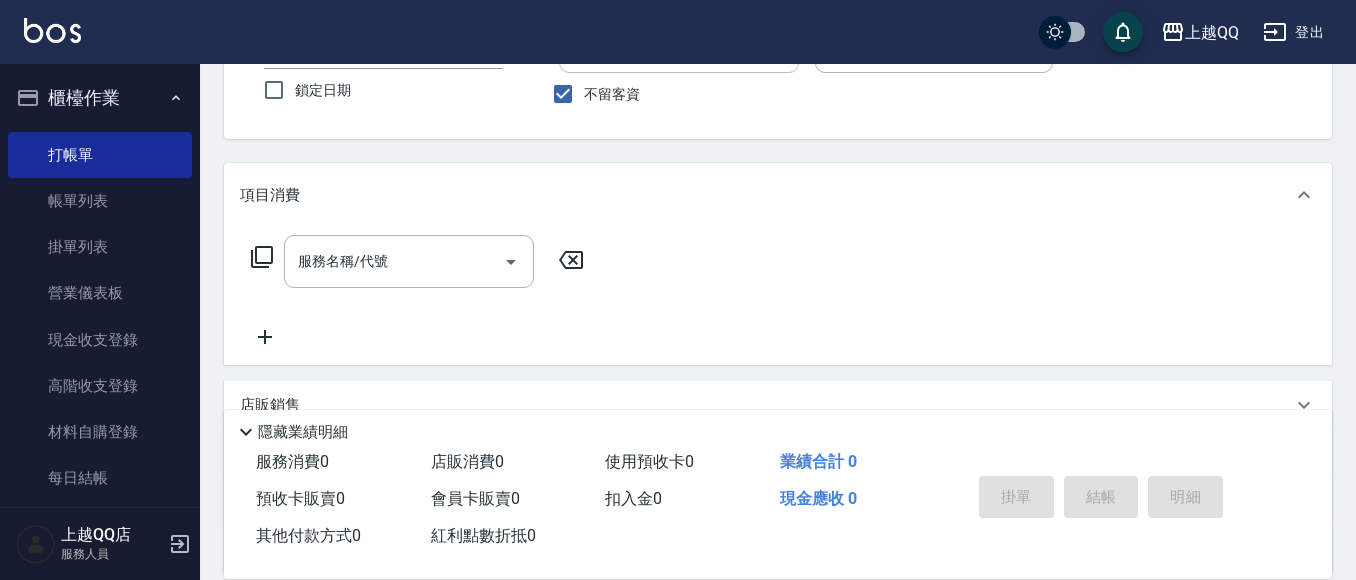scroll, scrollTop: 200, scrollLeft: 0, axis: vertical 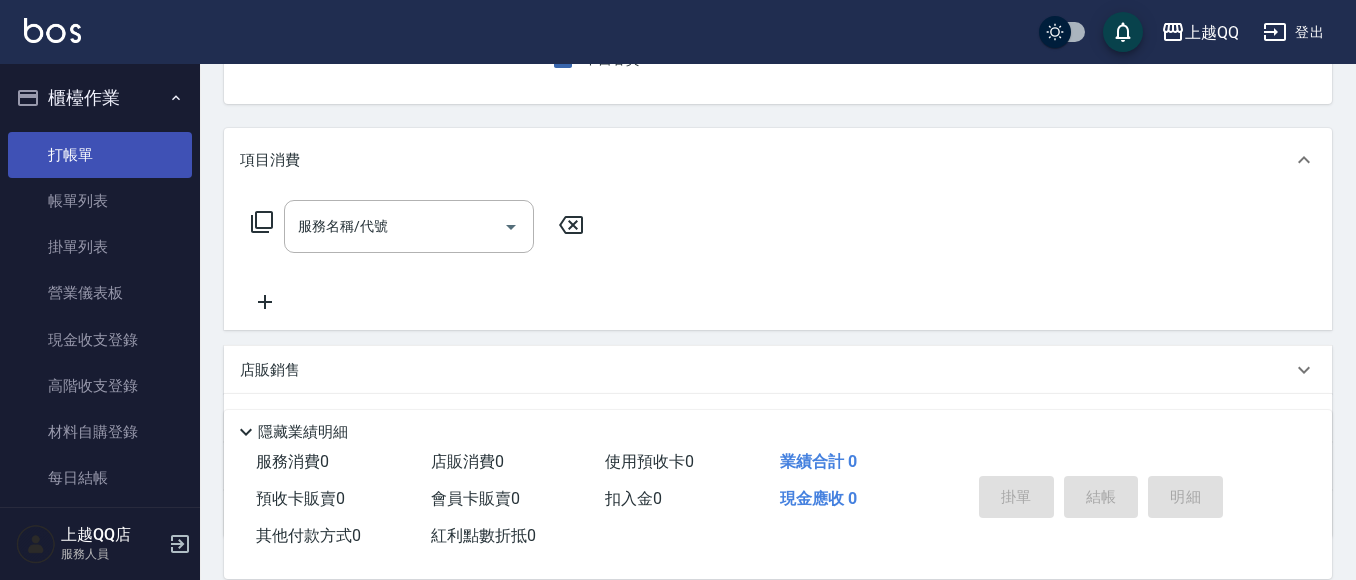 click on "帳單列表" at bounding box center [100, 201] 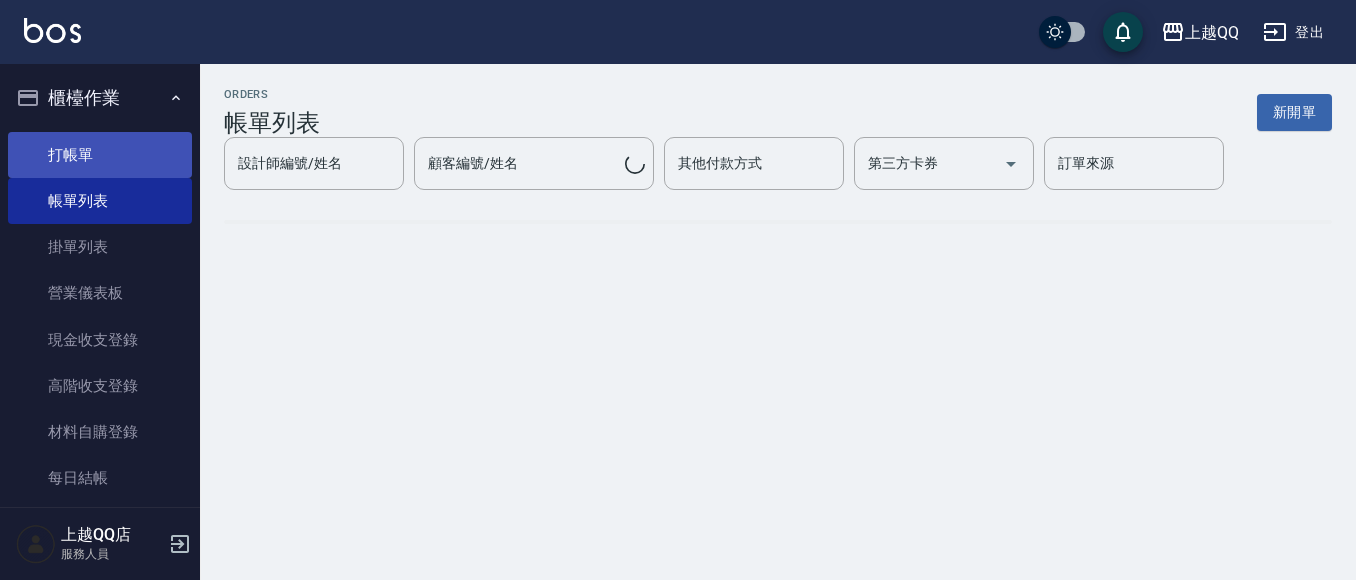 scroll, scrollTop: 0, scrollLeft: 0, axis: both 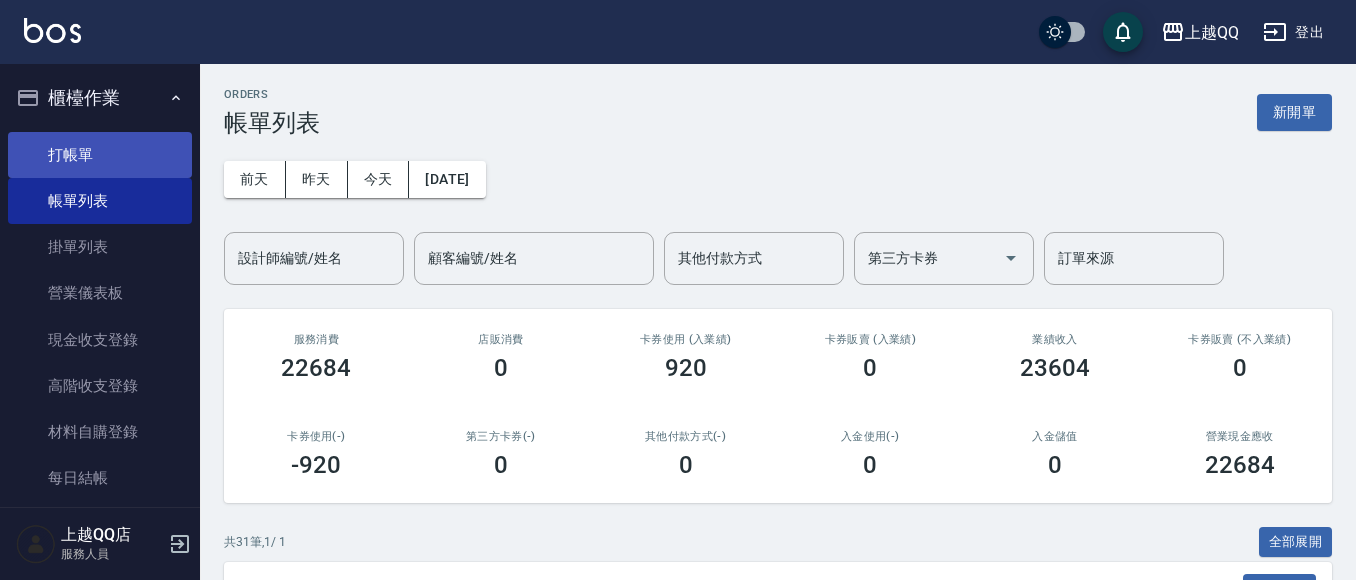 click on "打帳單" at bounding box center (100, 155) 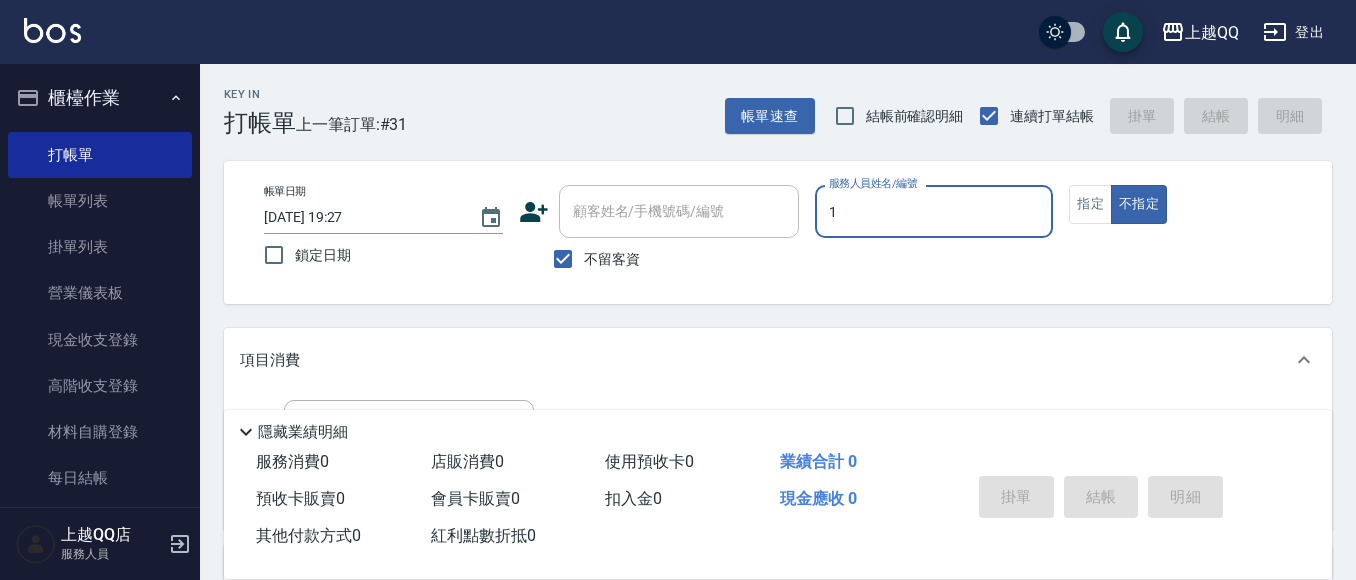 type on "雨芯-1" 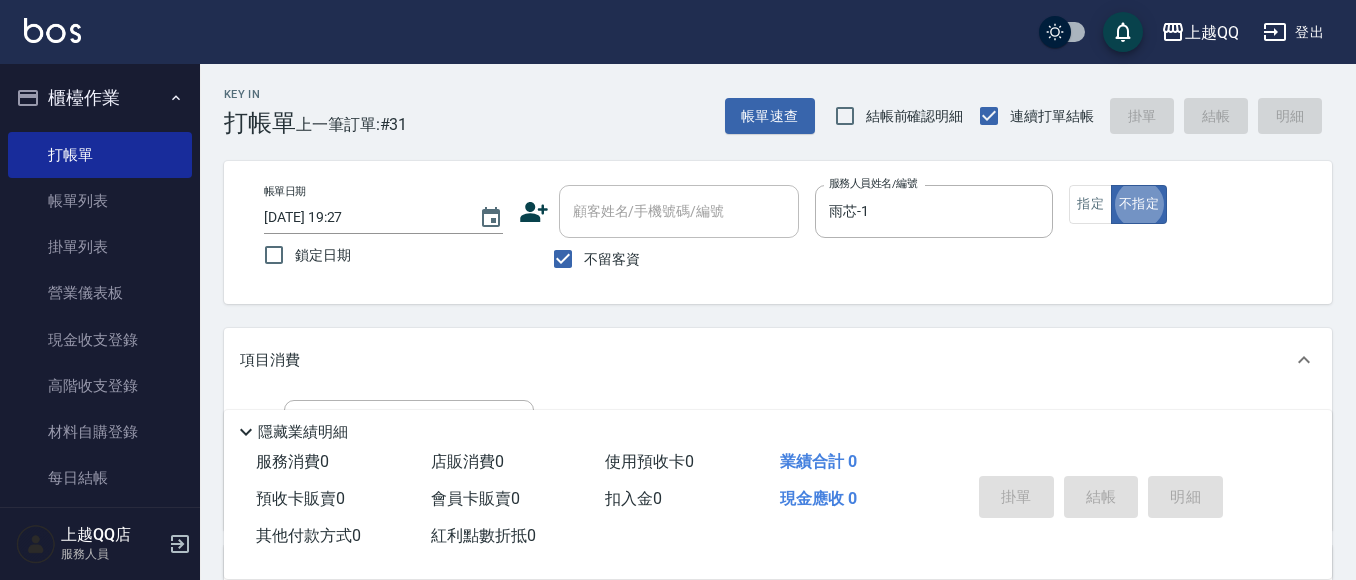 type on "false" 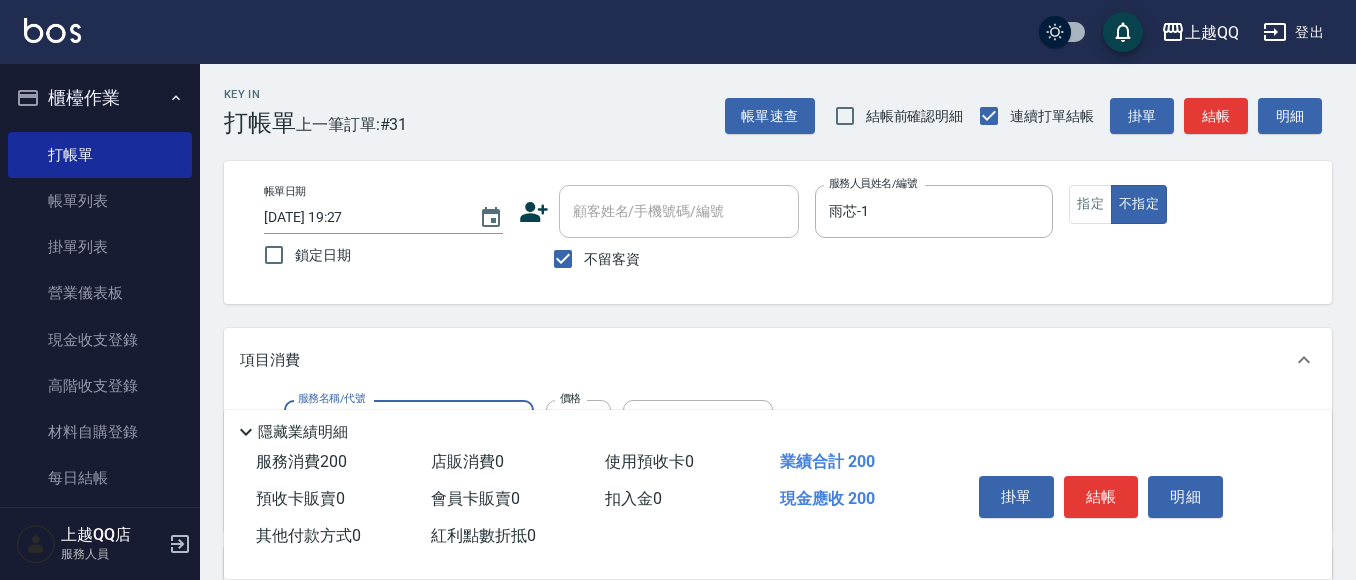 type on "洗髮(101)" 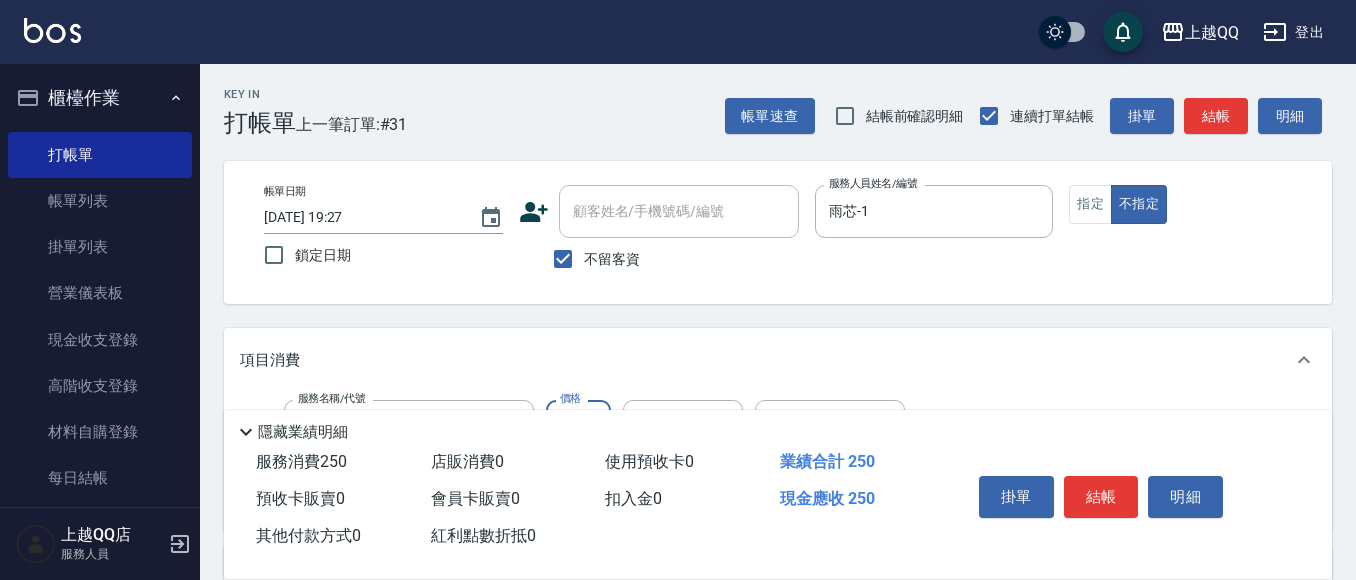 type on "250" 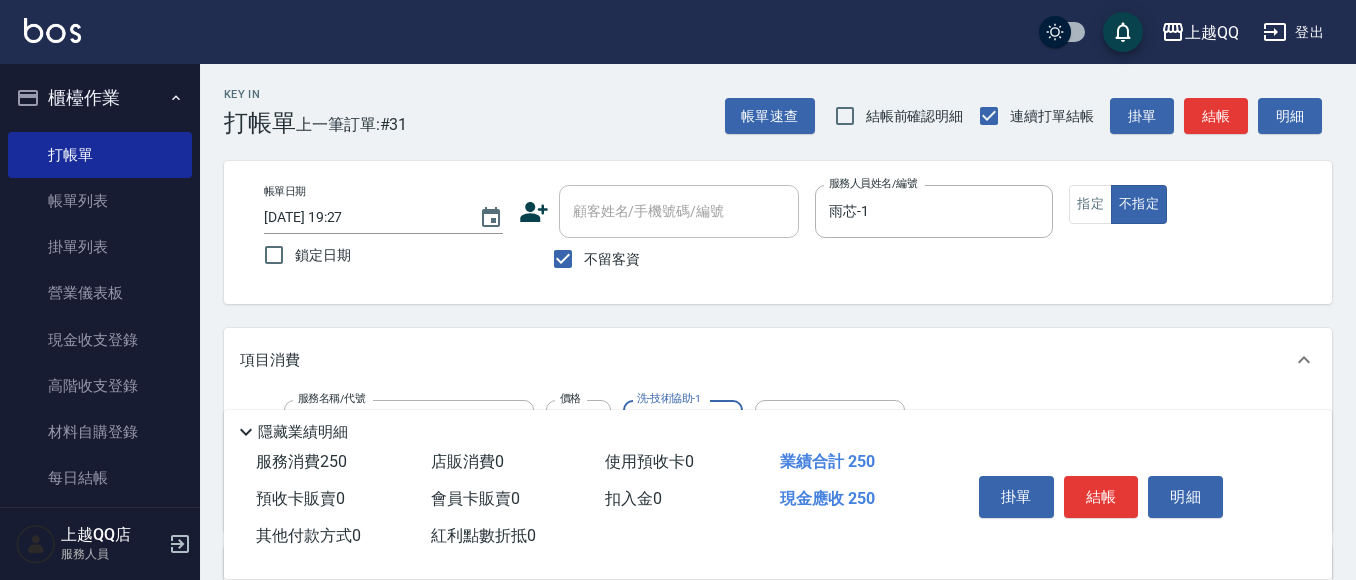 type on "雨芯-1" 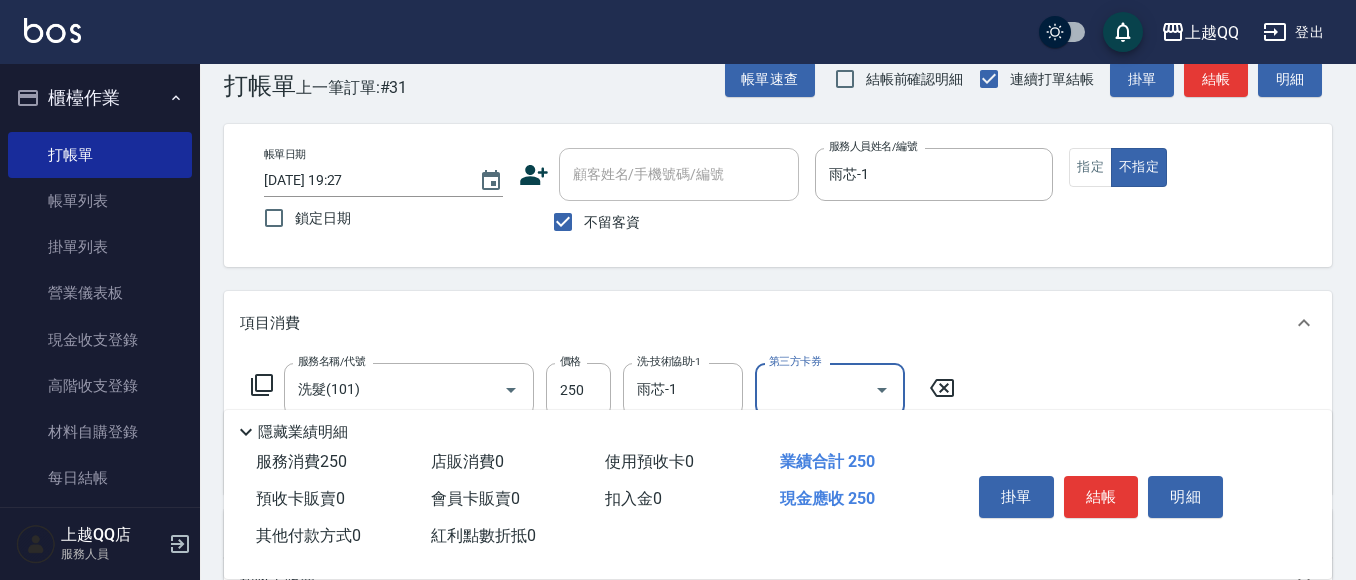 scroll, scrollTop: 100, scrollLeft: 0, axis: vertical 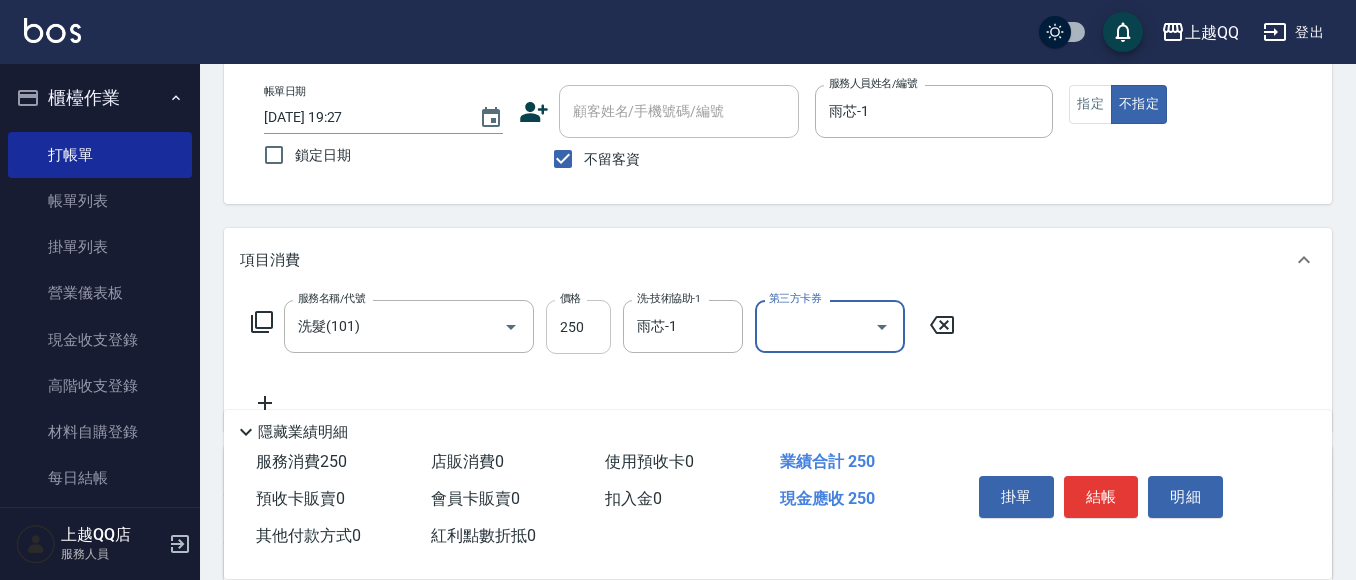 drag, startPoint x: 611, startPoint y: 313, endPoint x: 600, endPoint y: 319, distance: 12.529964 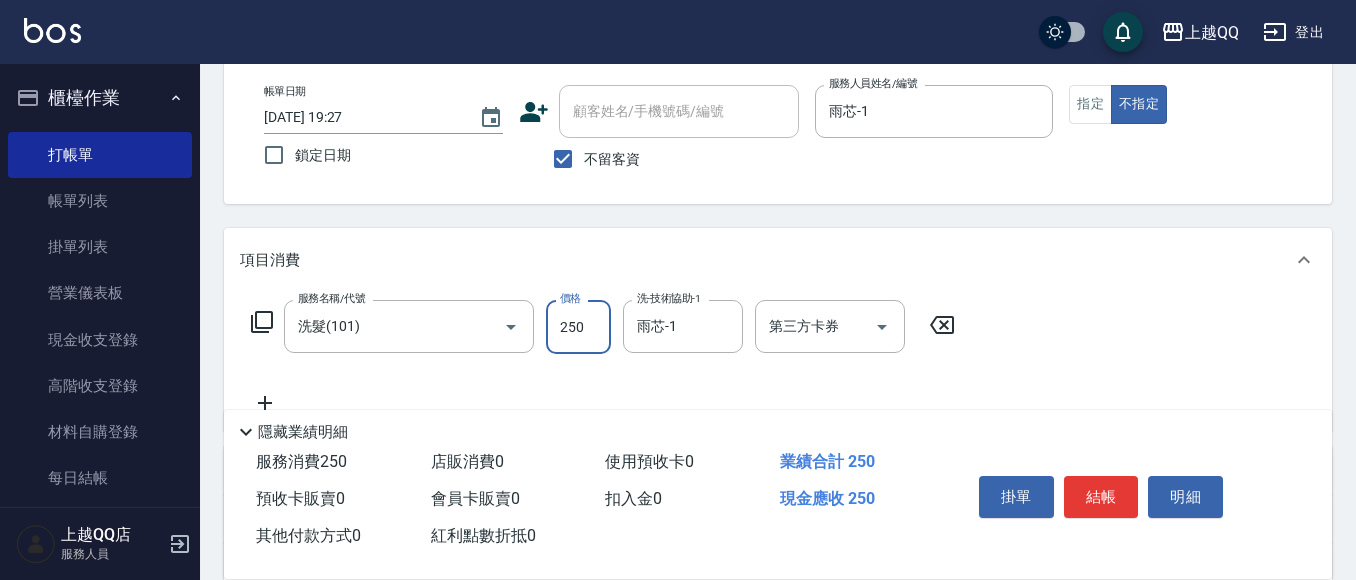 click on "250" at bounding box center (578, 327) 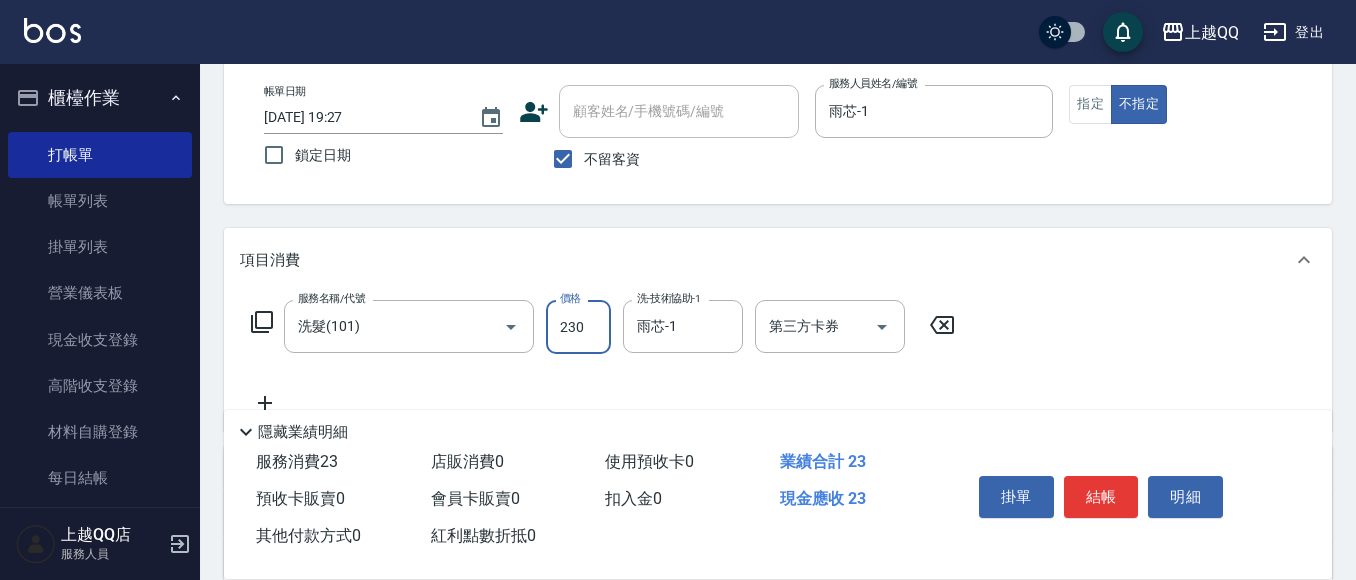type on "230" 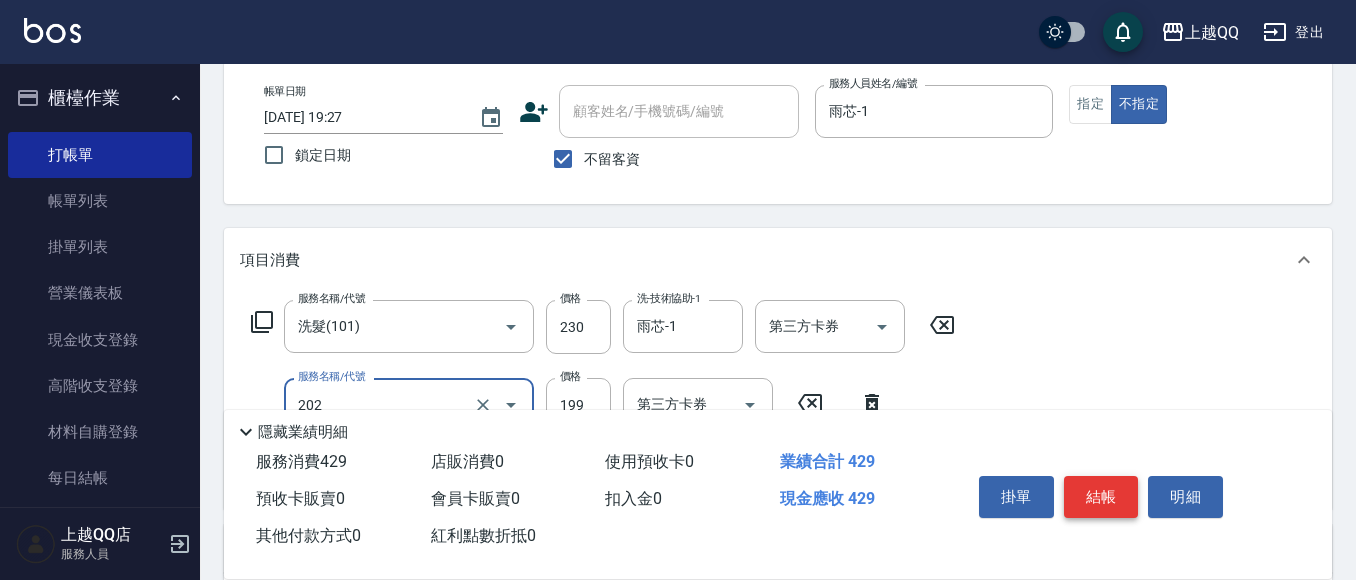type on "不指定單剪(202)" 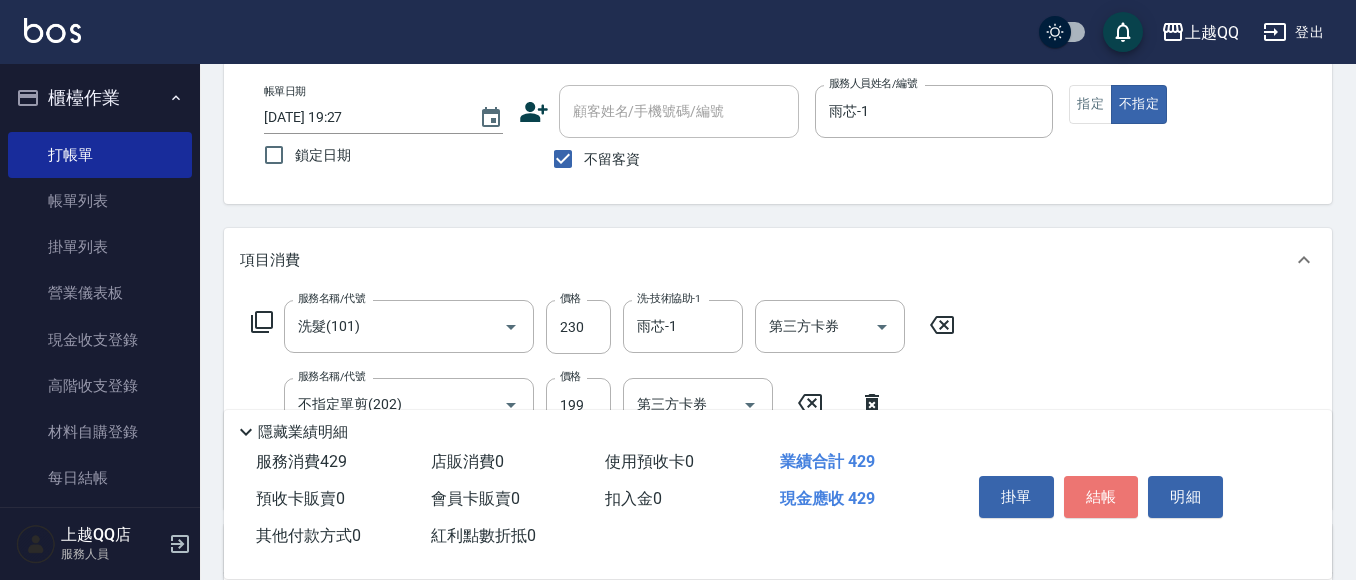 drag, startPoint x: 1137, startPoint y: 498, endPoint x: 1125, endPoint y: 498, distance: 12 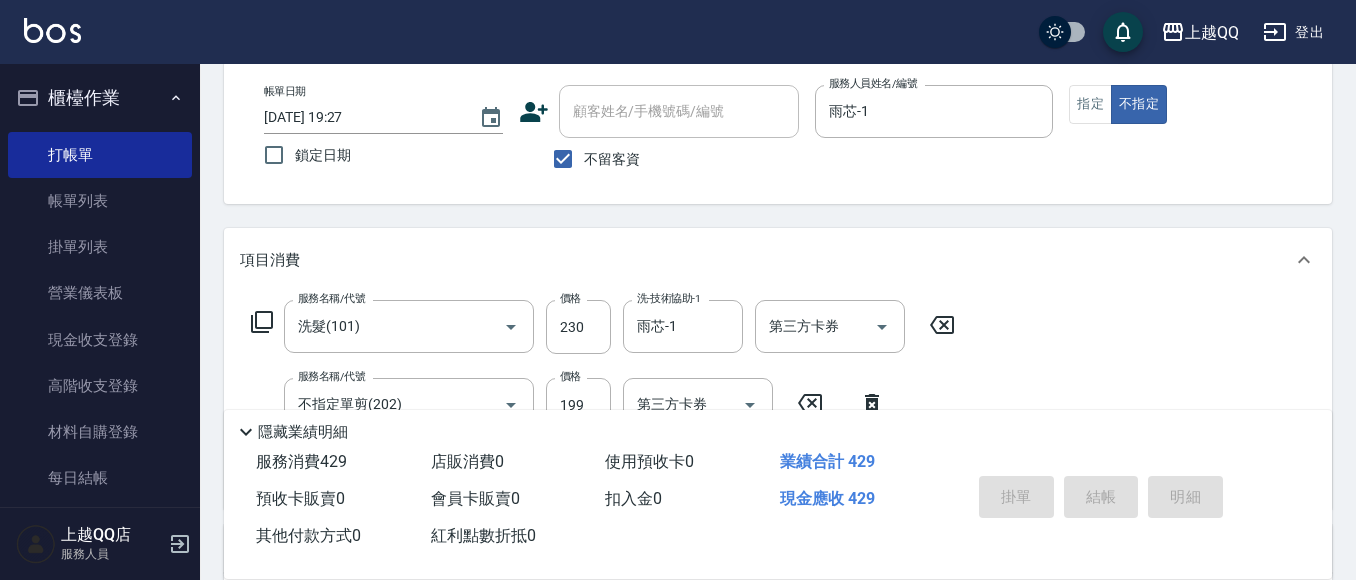 type on "2025/07/11 19:30" 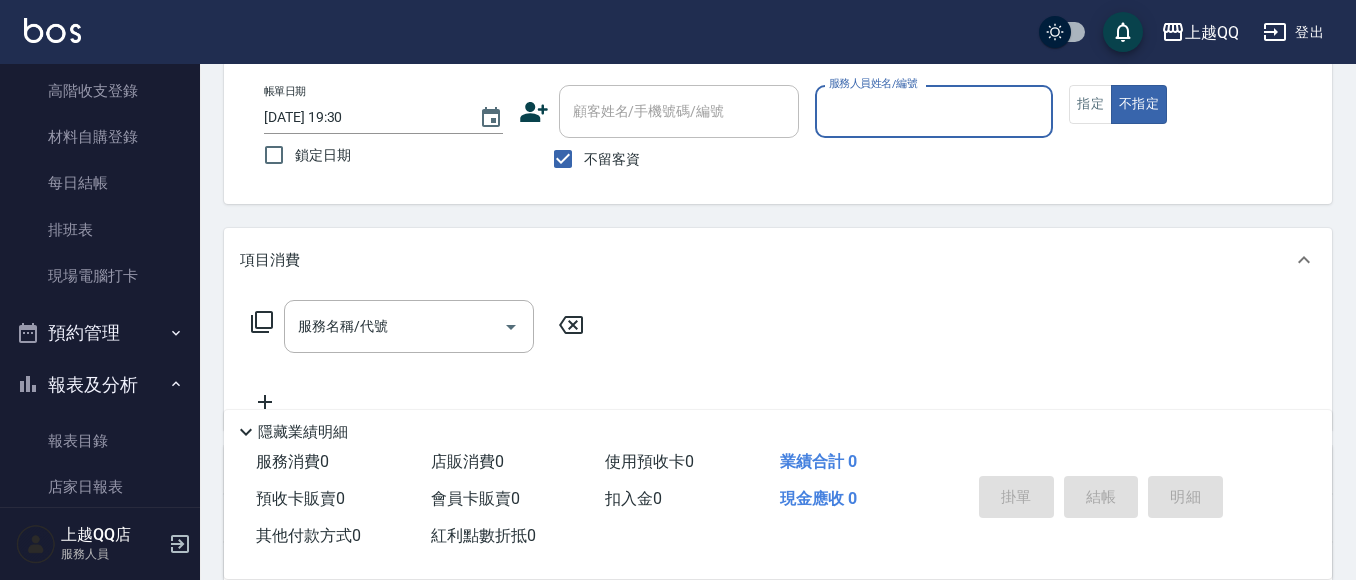 scroll, scrollTop: 245, scrollLeft: 0, axis: vertical 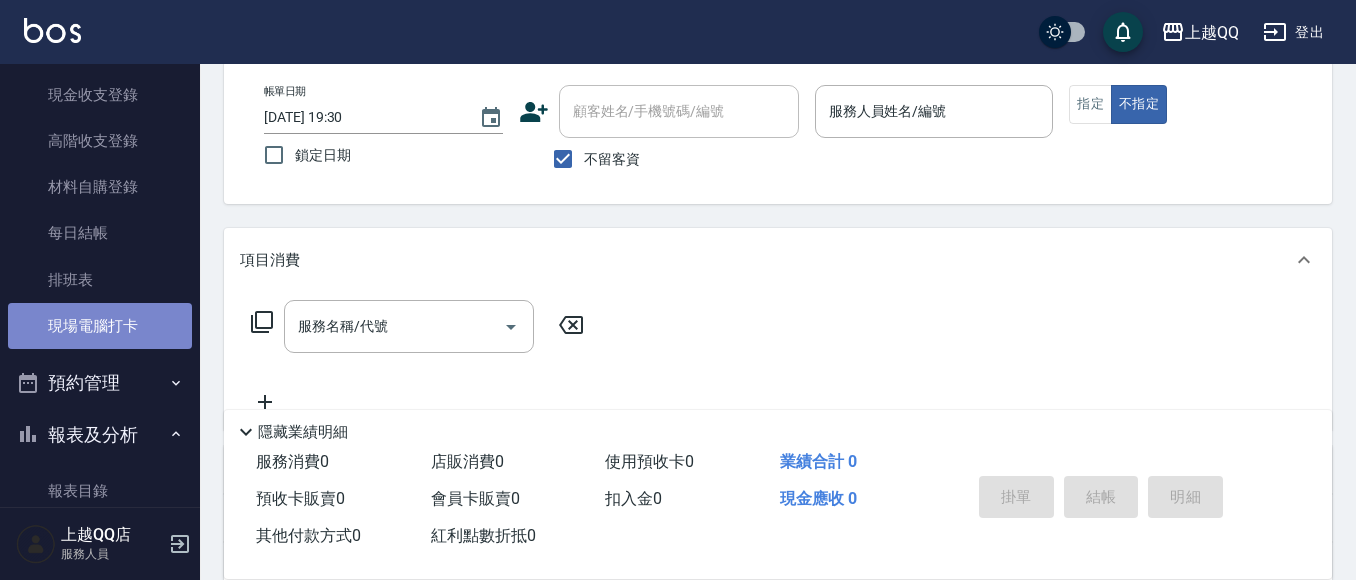 click on "現場電腦打卡" at bounding box center (100, 326) 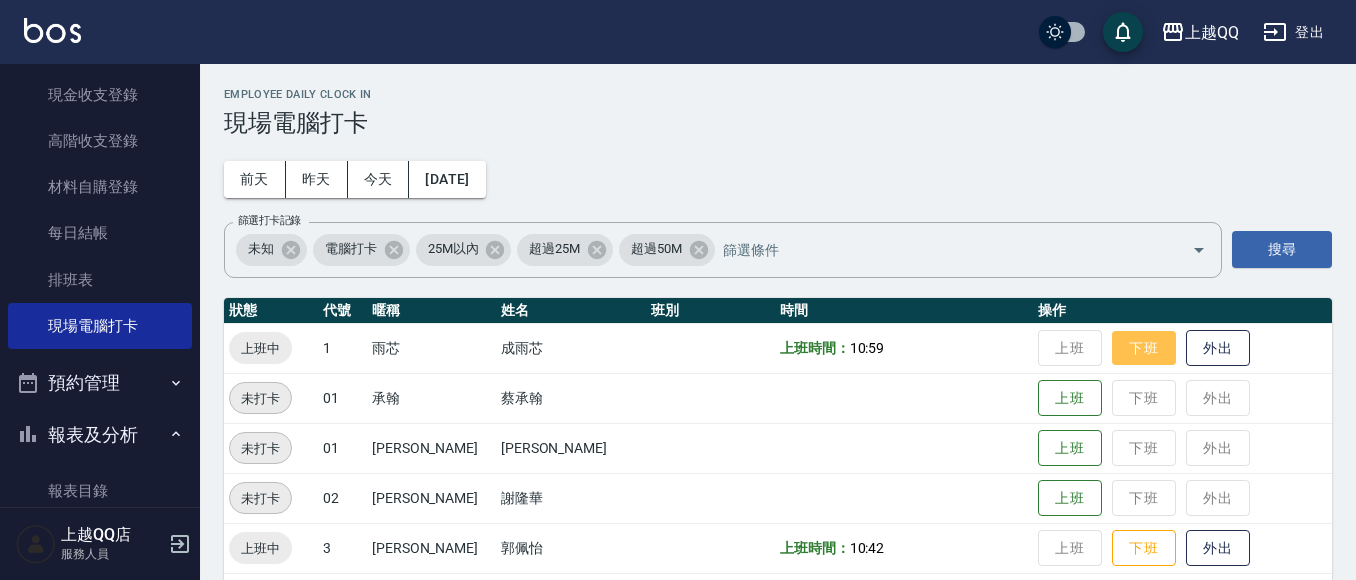 click on "下班" at bounding box center [1144, 348] 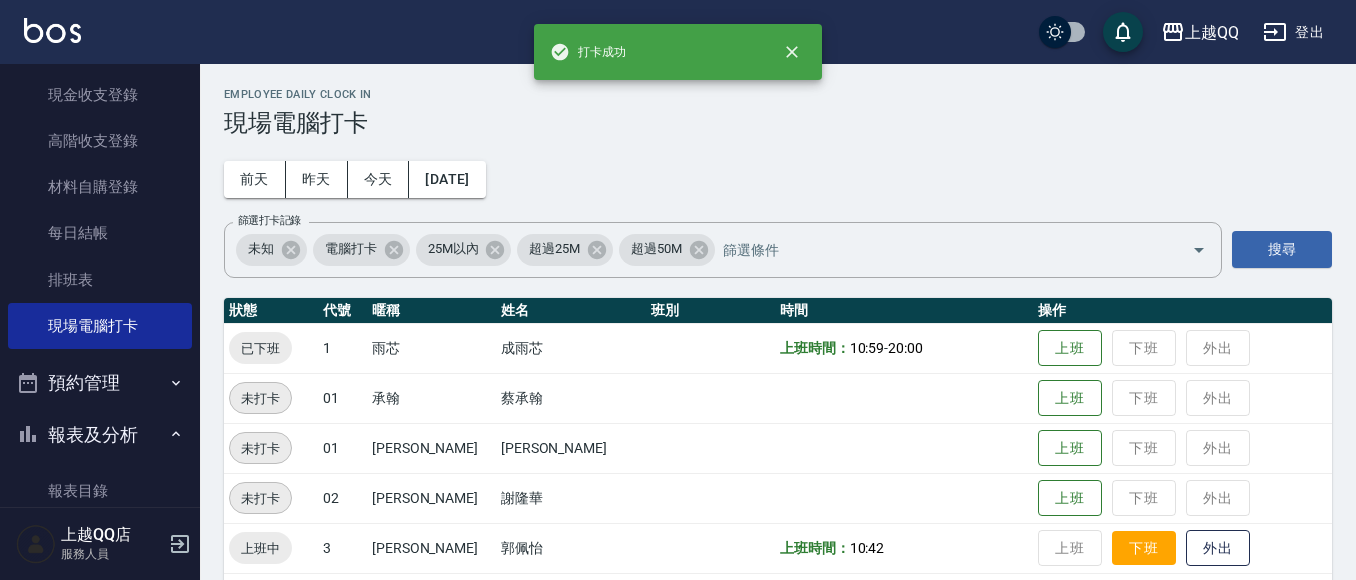 click on "下班" at bounding box center [1144, 548] 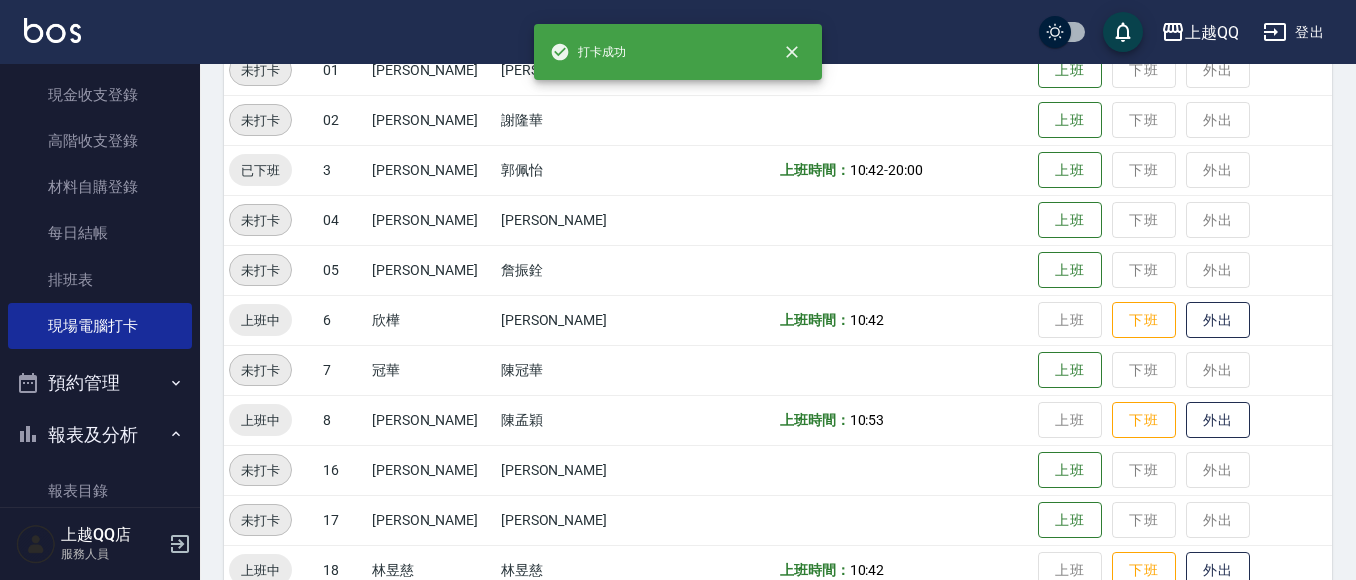 scroll, scrollTop: 402, scrollLeft: 0, axis: vertical 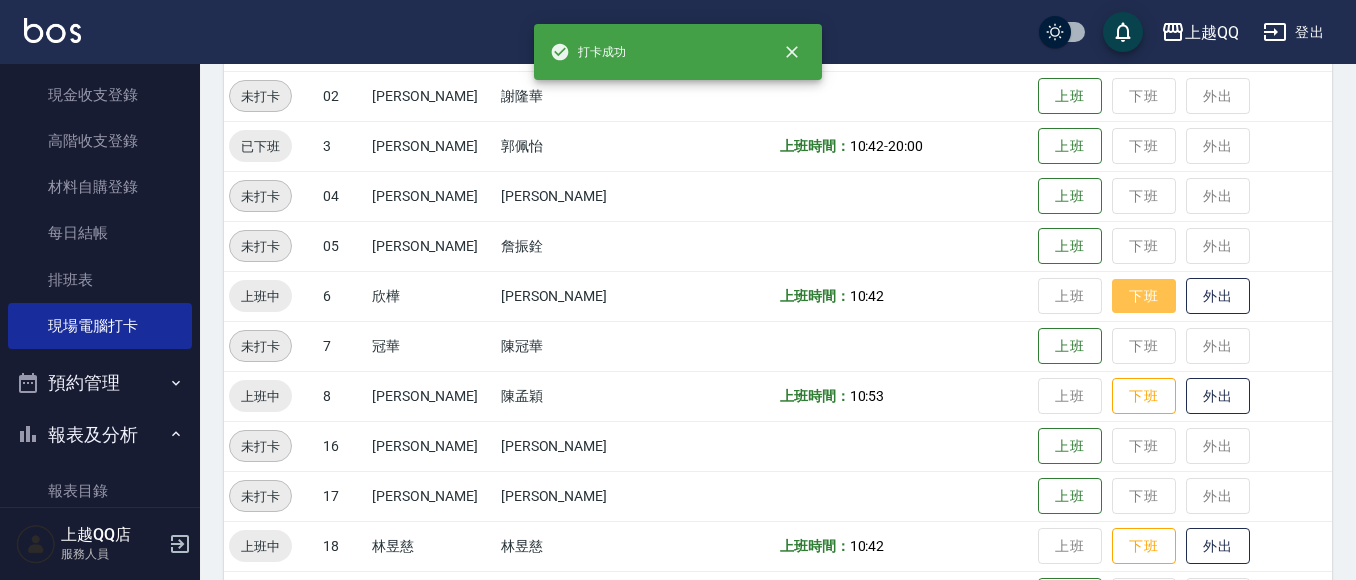 click on "下班" at bounding box center (1144, 296) 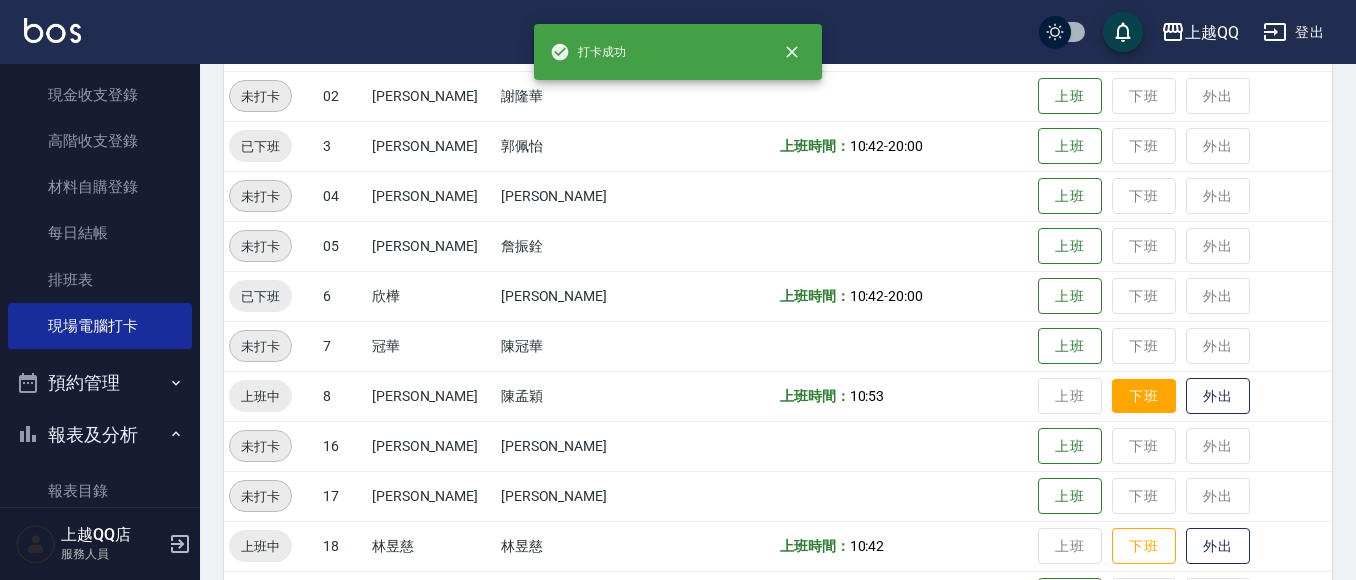 click on "下班" at bounding box center (1144, 396) 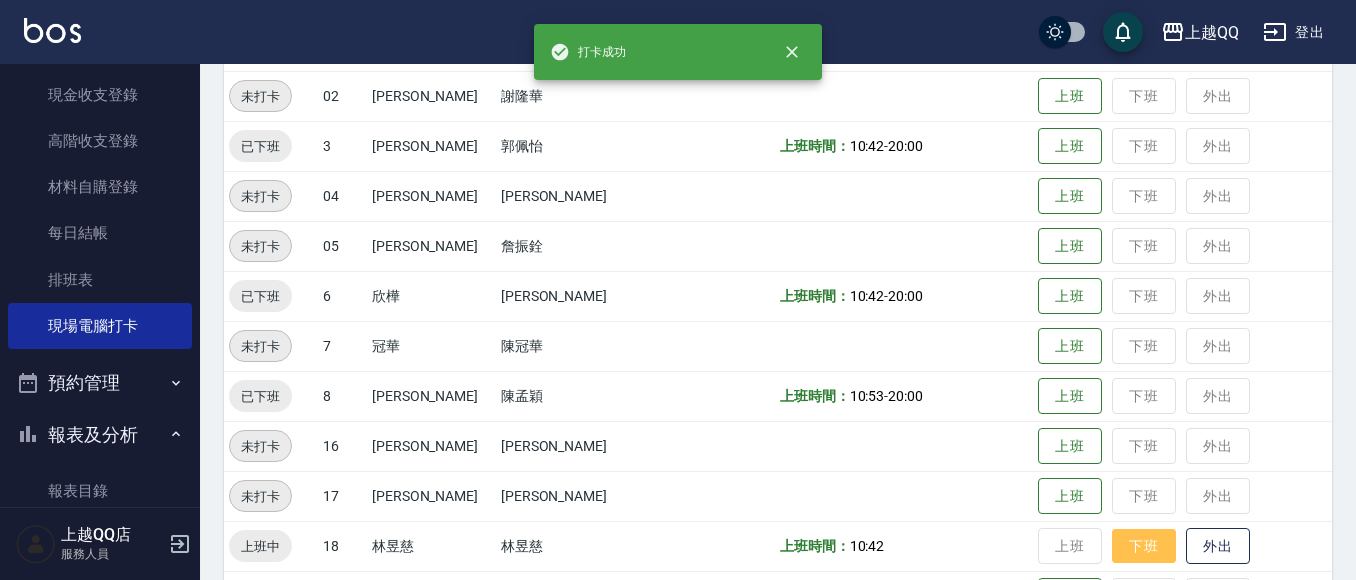 click on "下班" at bounding box center (1144, 546) 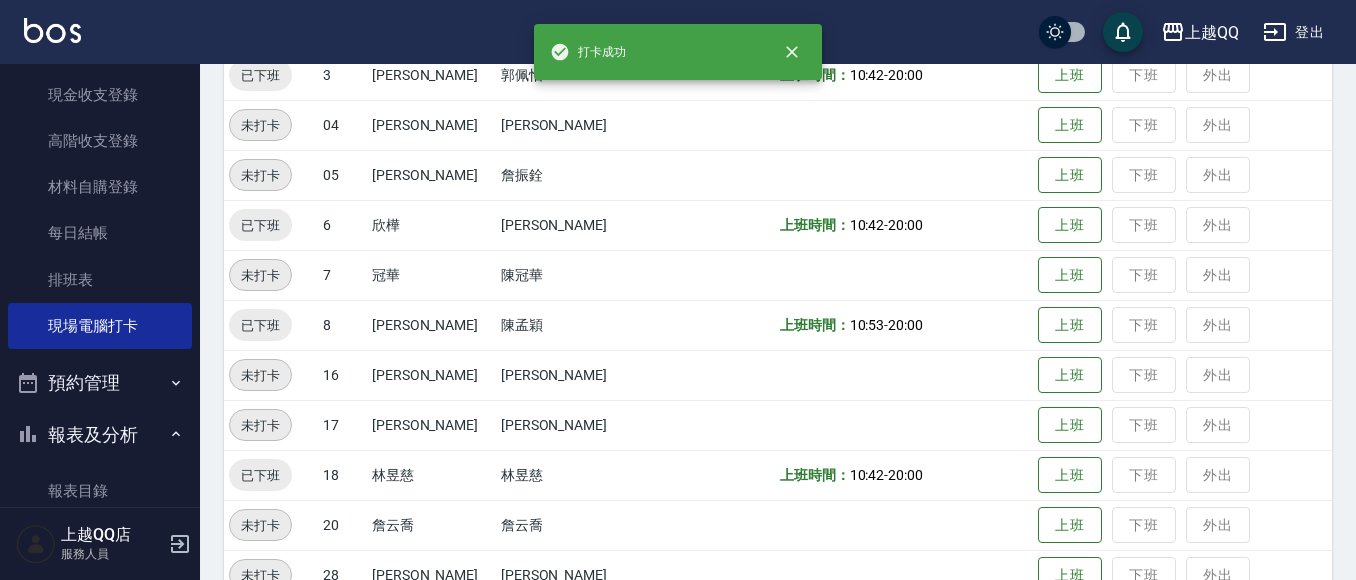 scroll, scrollTop: 558, scrollLeft: 0, axis: vertical 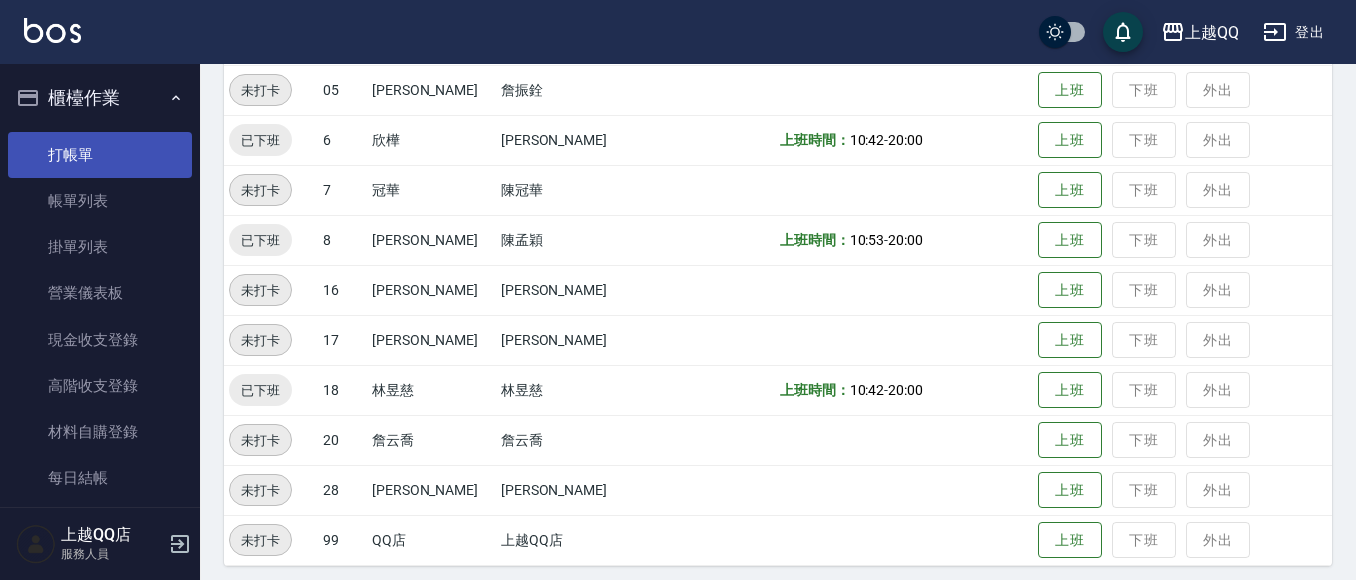 click on "打帳單" at bounding box center (100, 155) 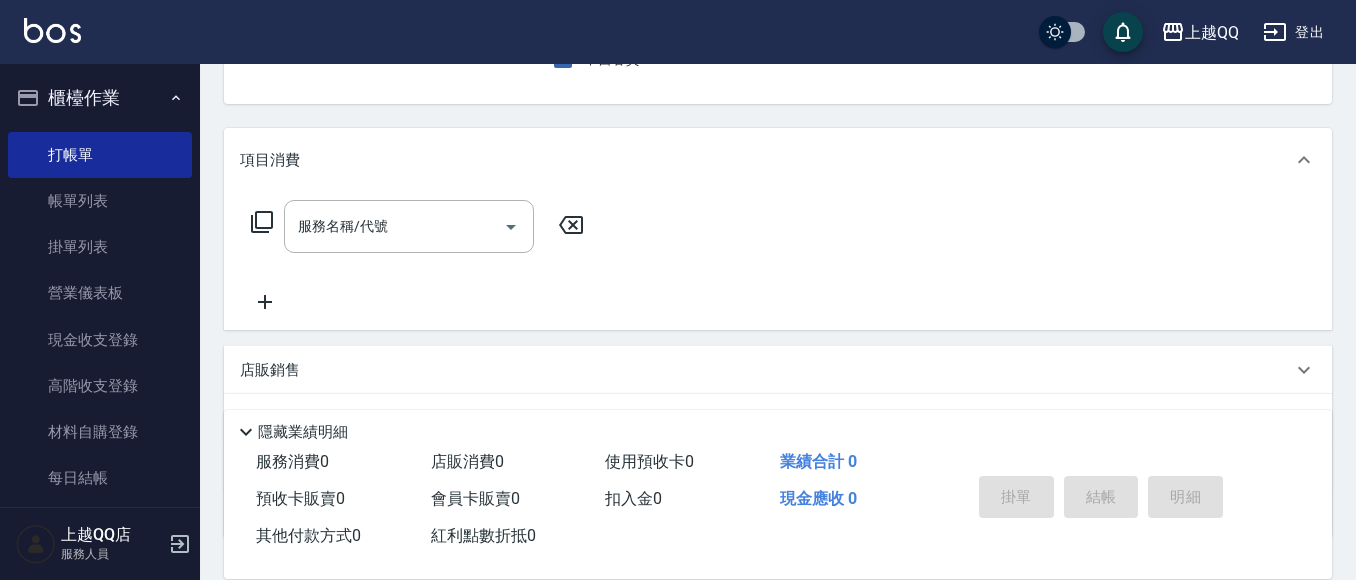 scroll, scrollTop: 100, scrollLeft: 0, axis: vertical 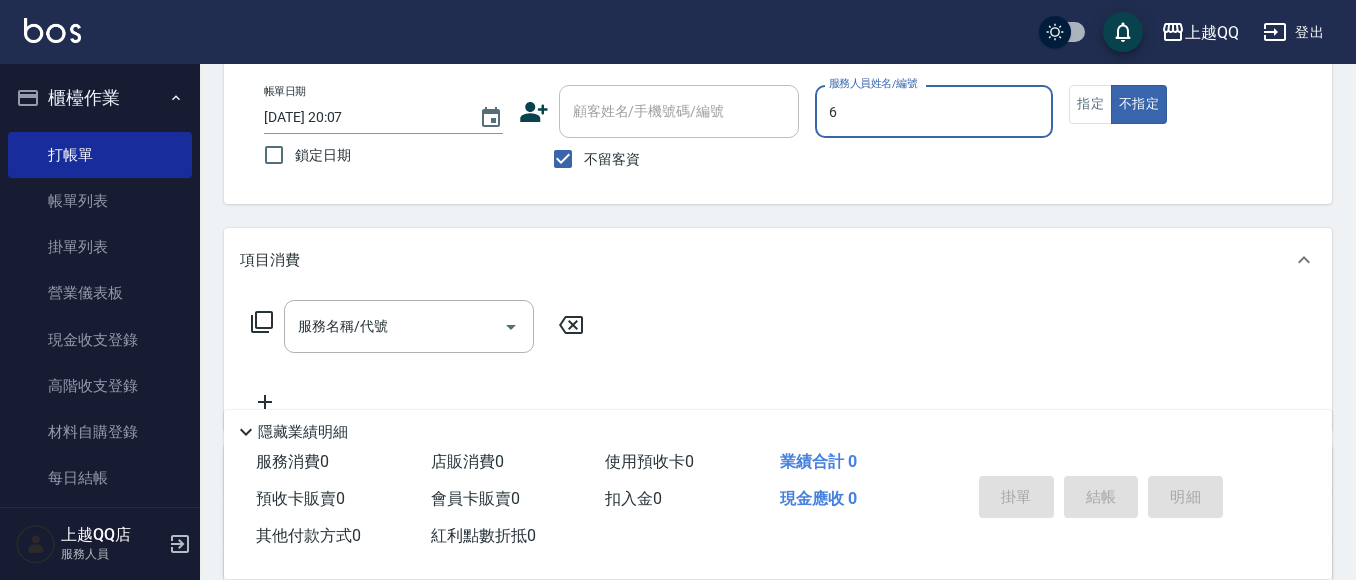 type on "欣樺-6" 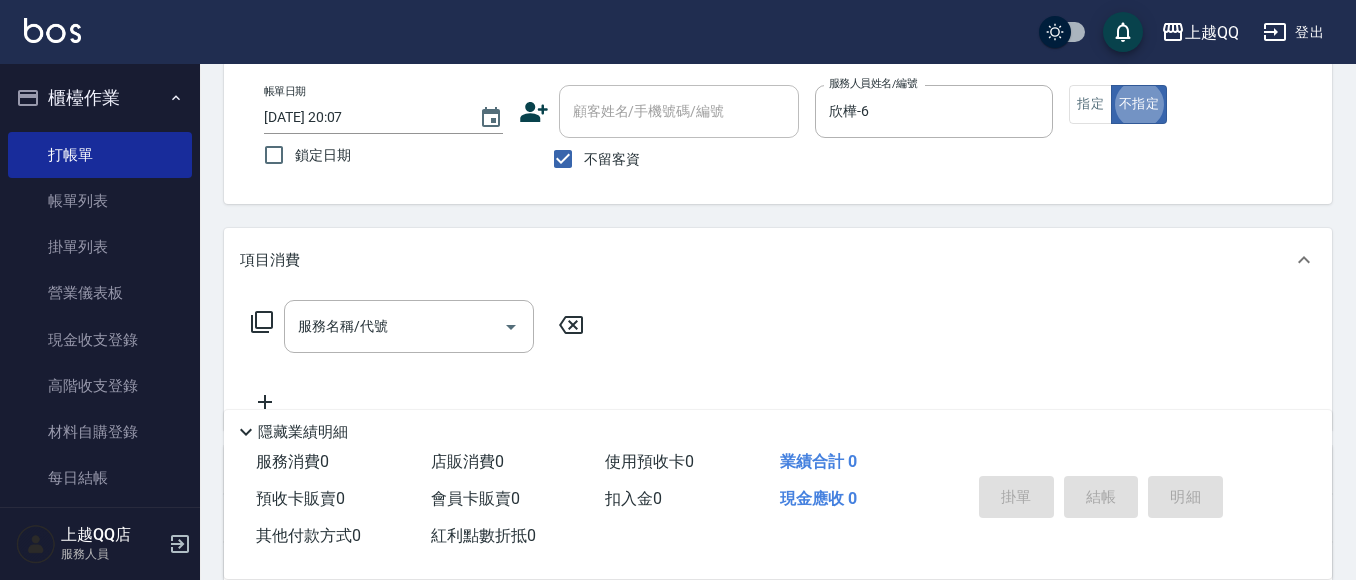 type on "false" 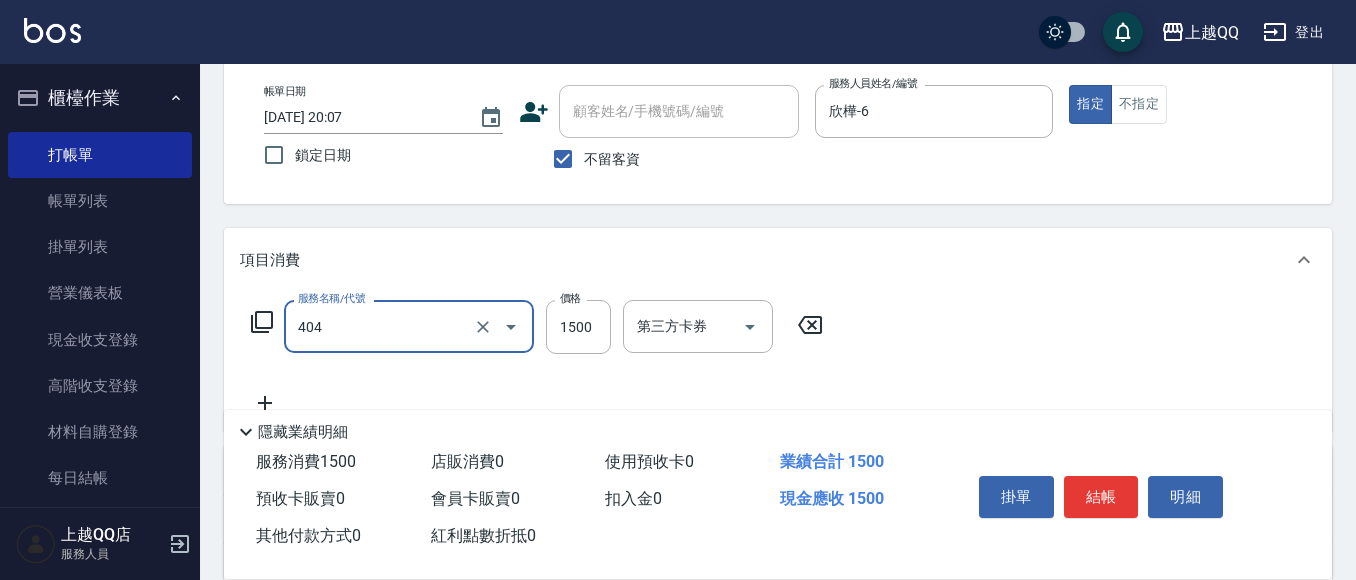 type on "設計染髮(404)" 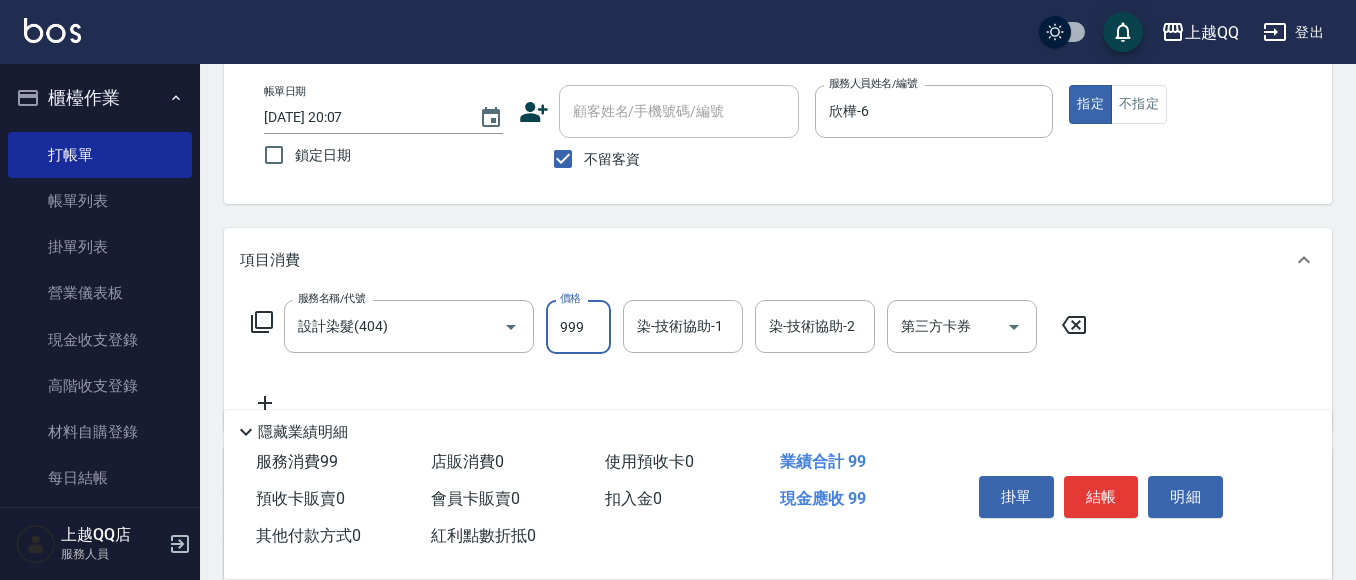 type on "999" 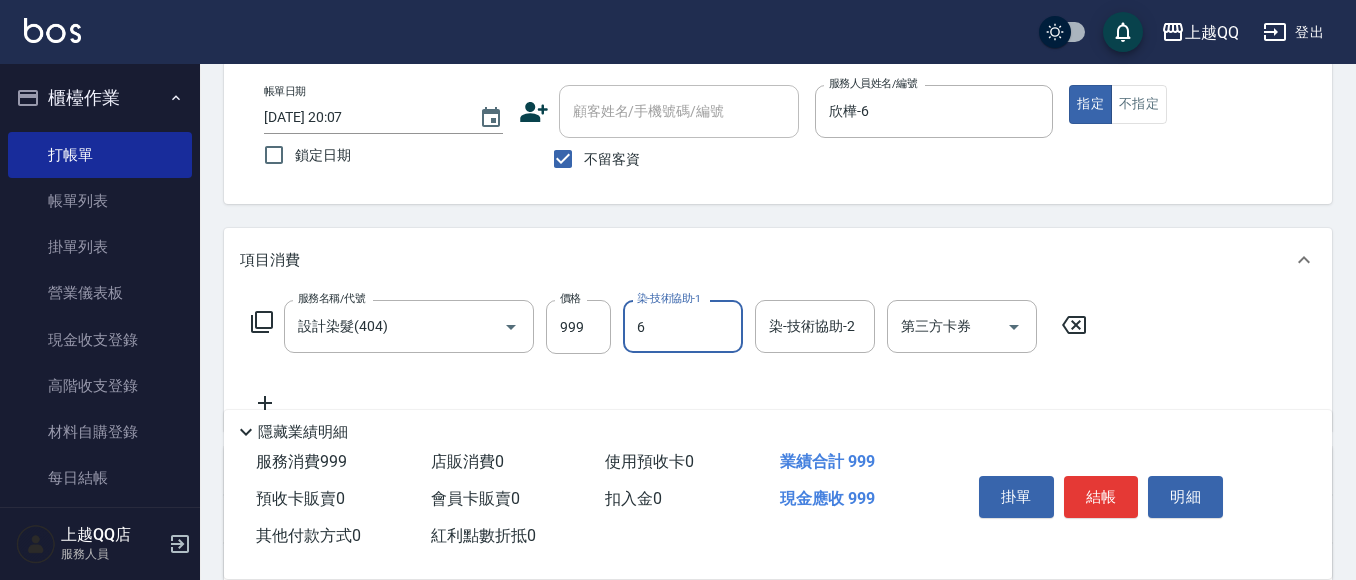 type on "欣樺-6" 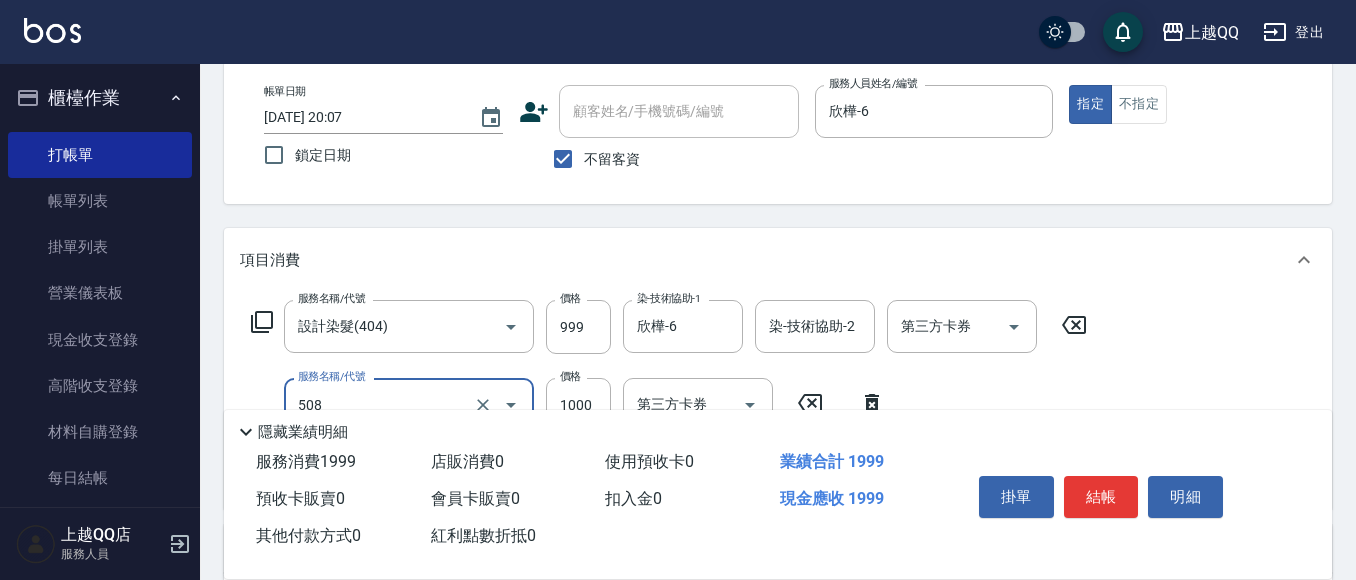 type on "PH.5髪療重建護髮(508)" 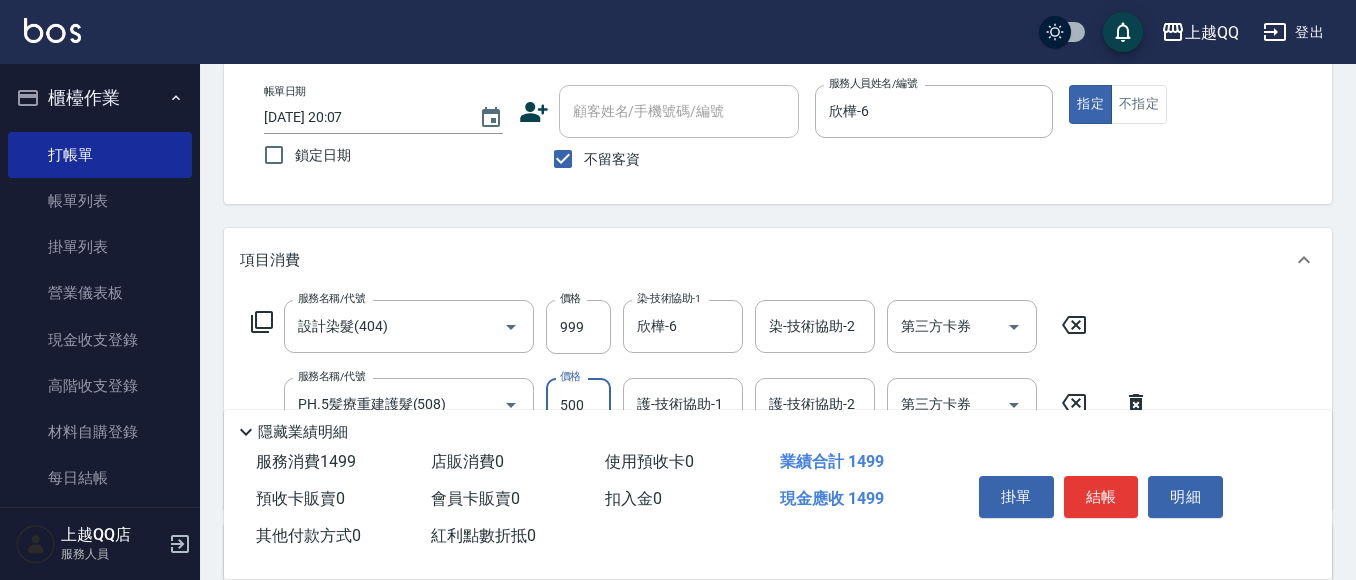 type on "500" 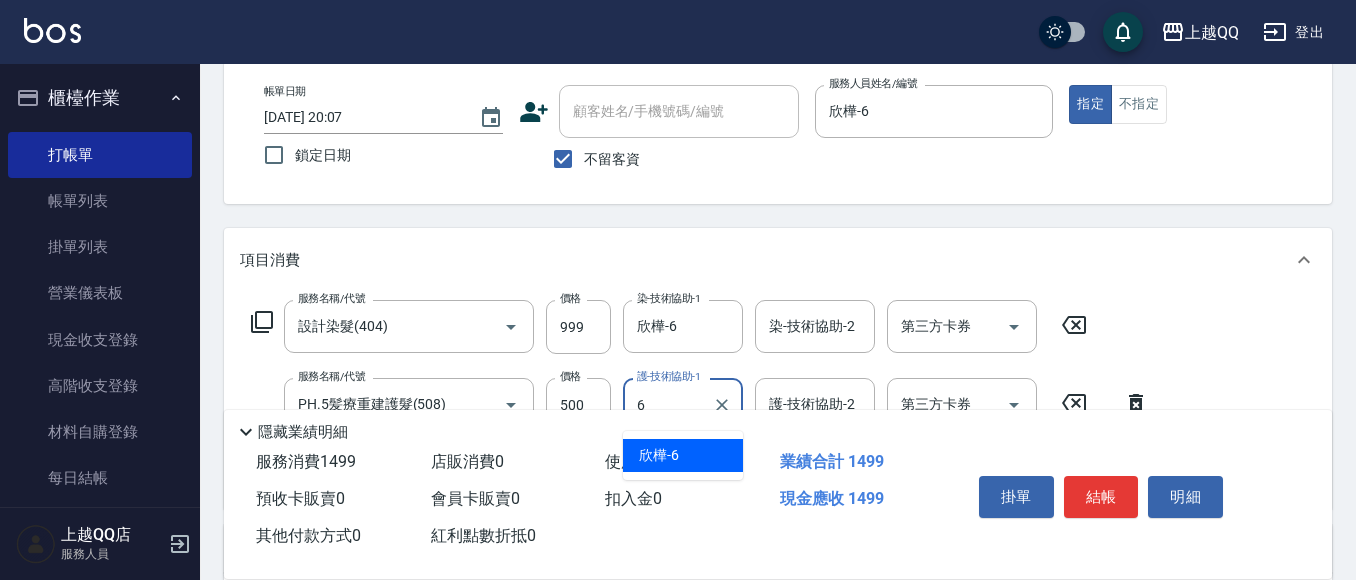 type on "欣樺-6" 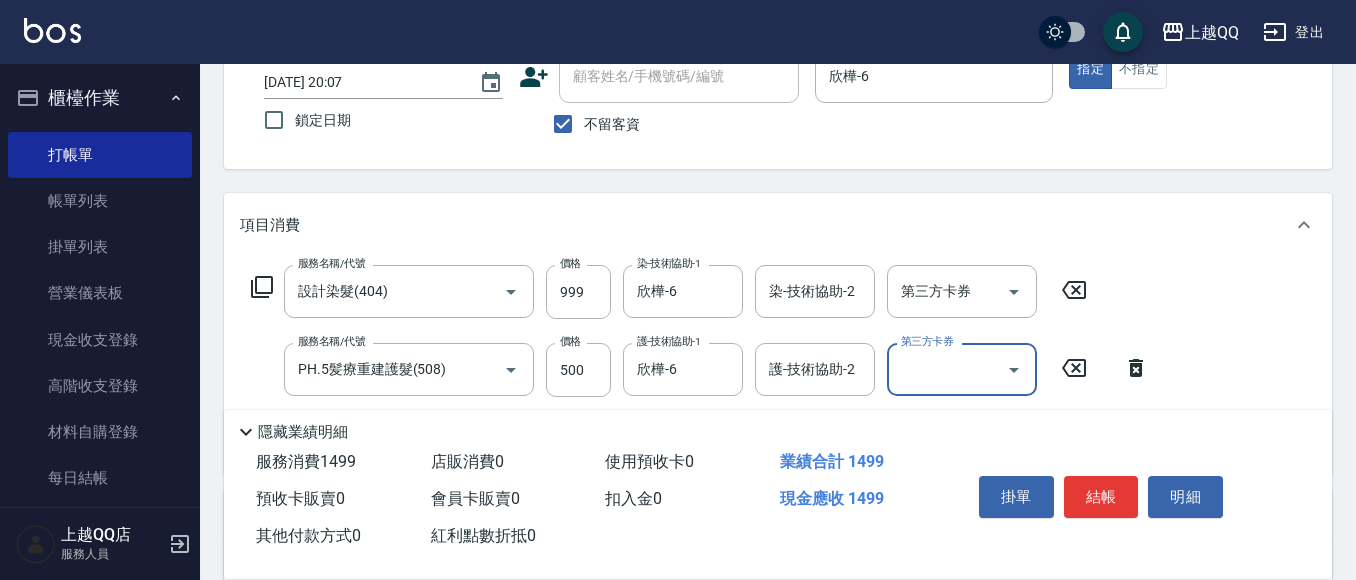 scroll, scrollTop: 100, scrollLeft: 0, axis: vertical 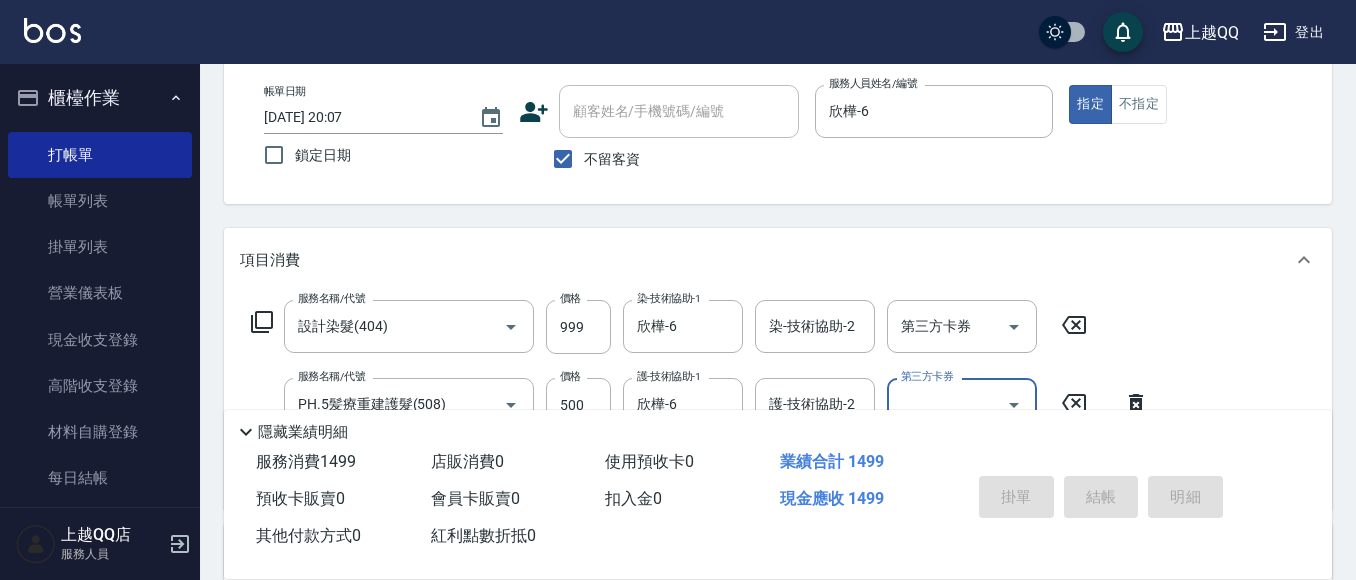 type 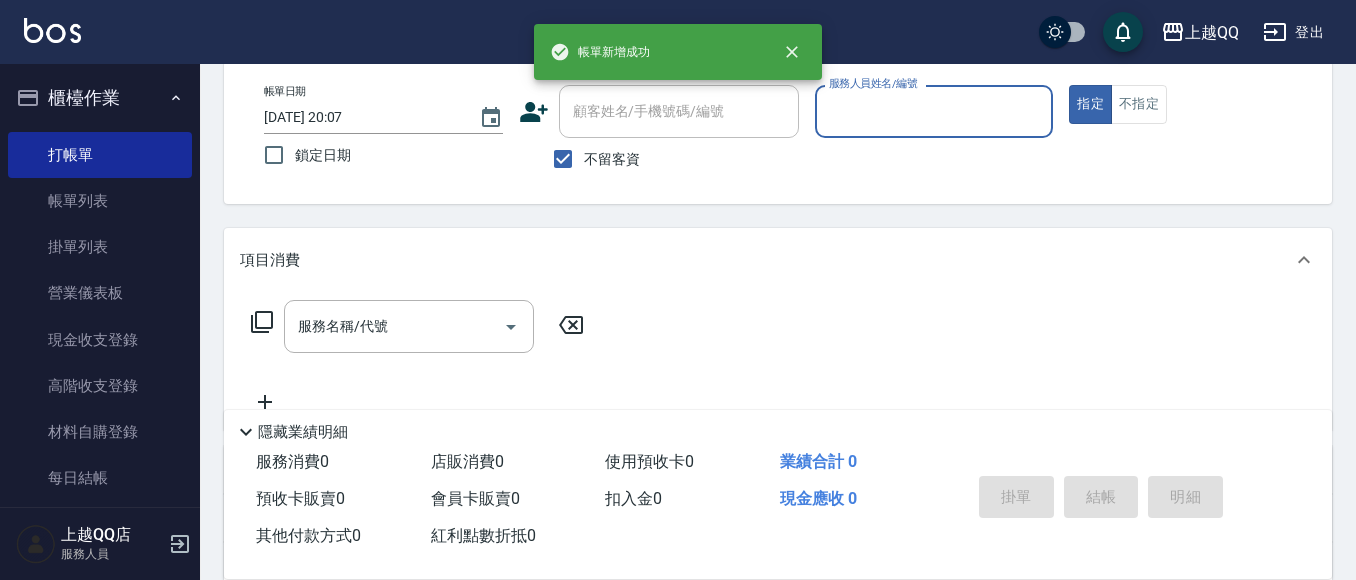 click on "不留客資" at bounding box center [612, 159] 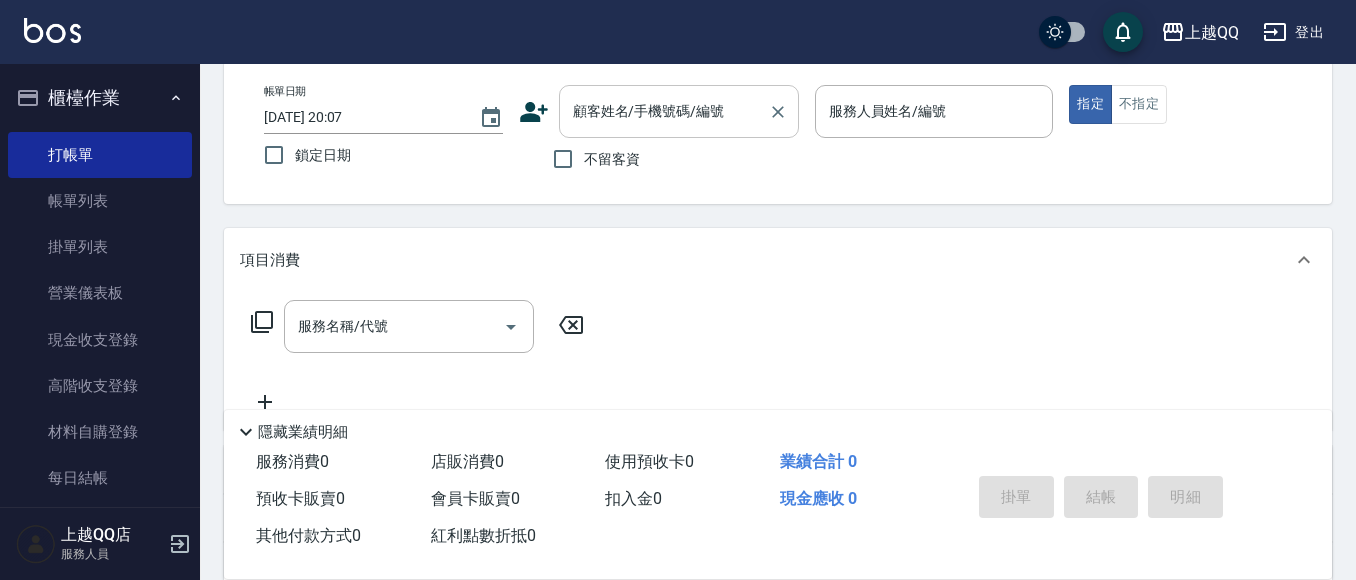 click on "顧客姓名/手機號碼/編號" at bounding box center [679, 111] 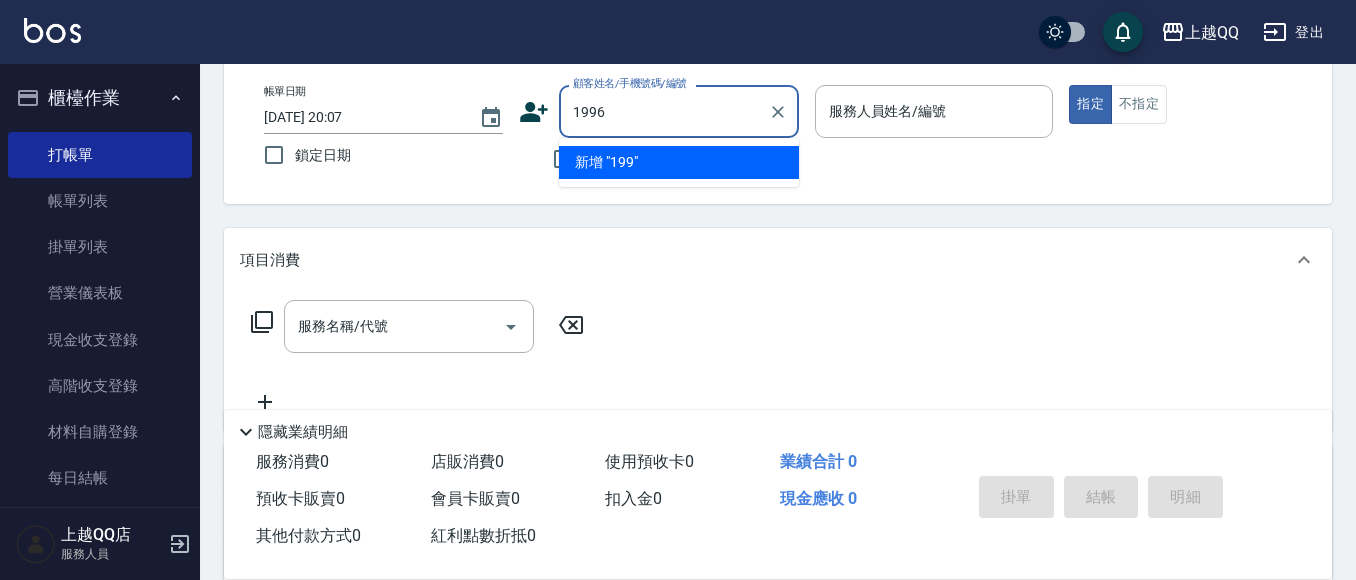 type on "1996" 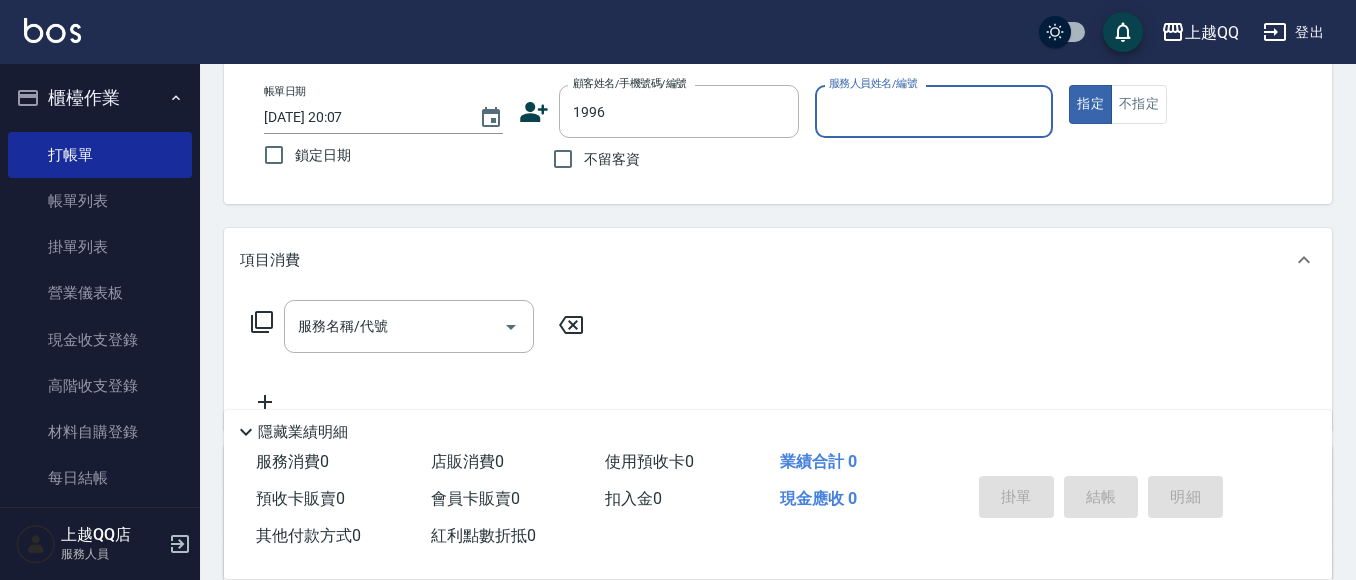 click on "指定" at bounding box center [1090, 104] 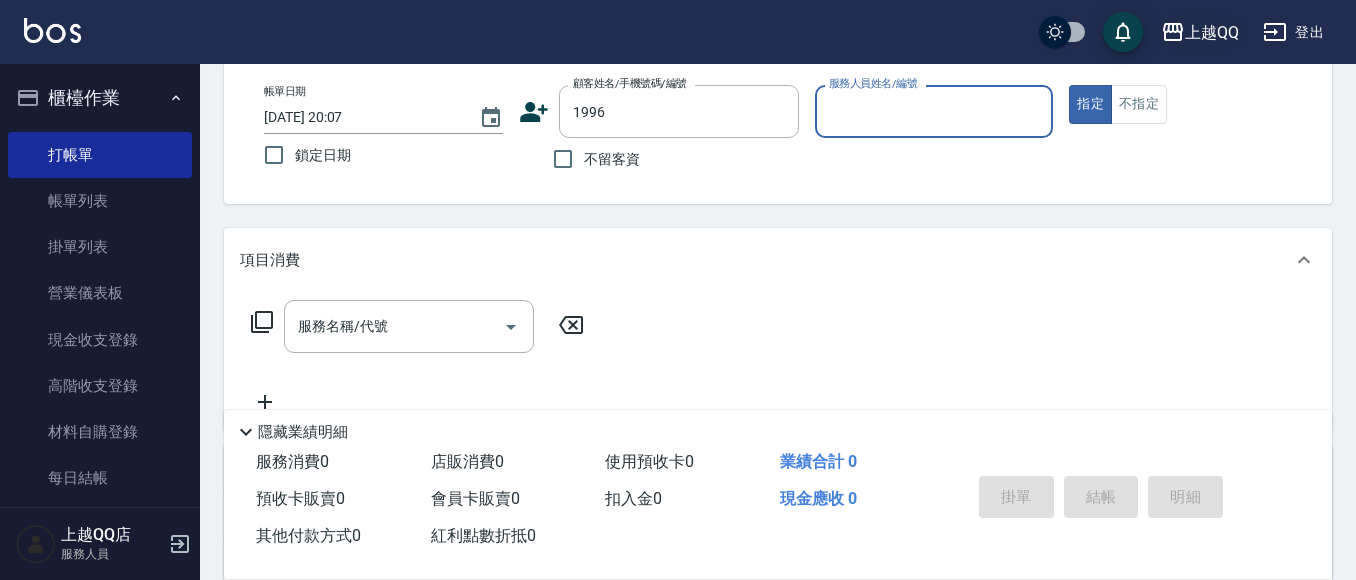 type on "true" 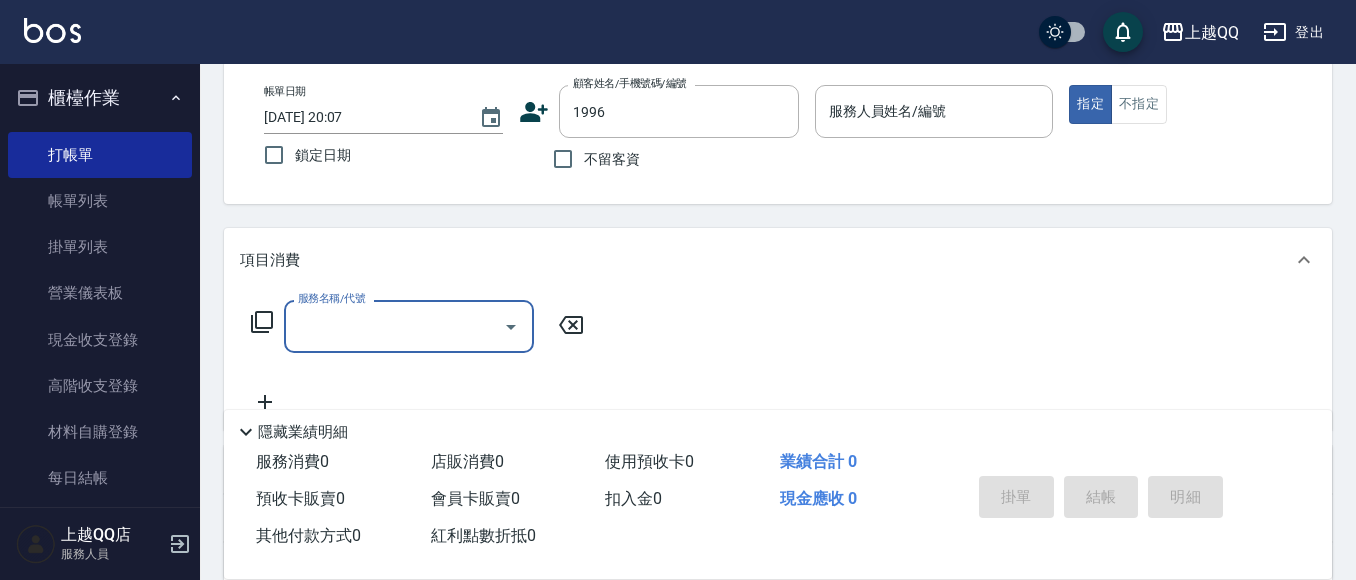 type on "蕭心綺/0922677265/1996" 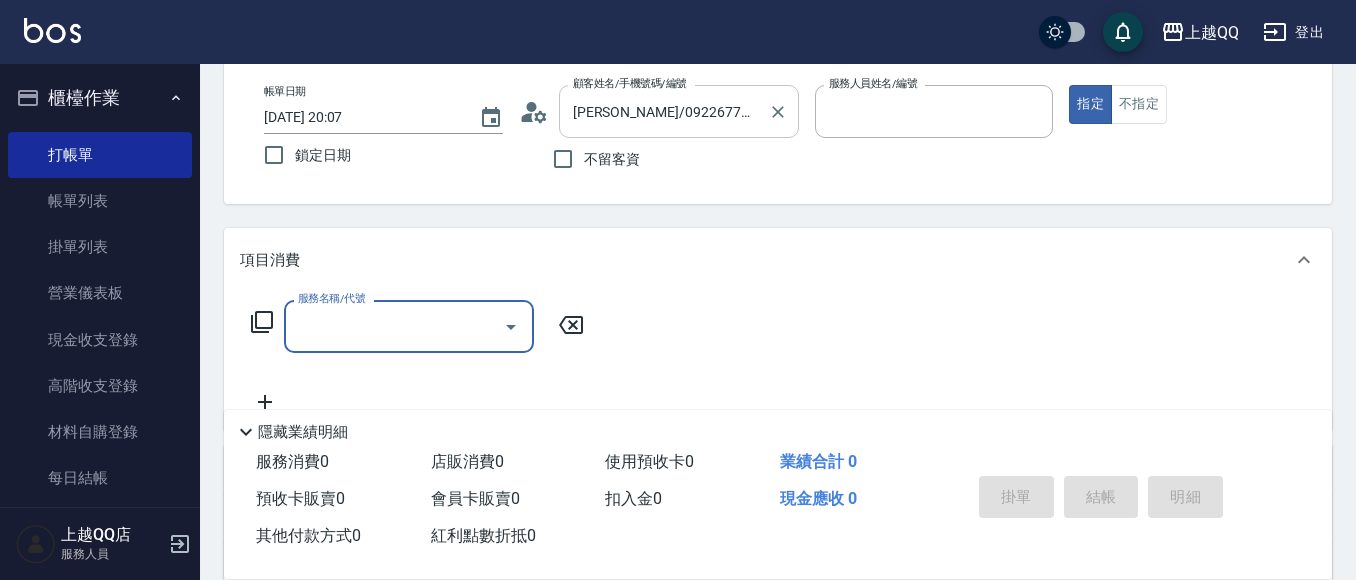type on "欣樺-6" 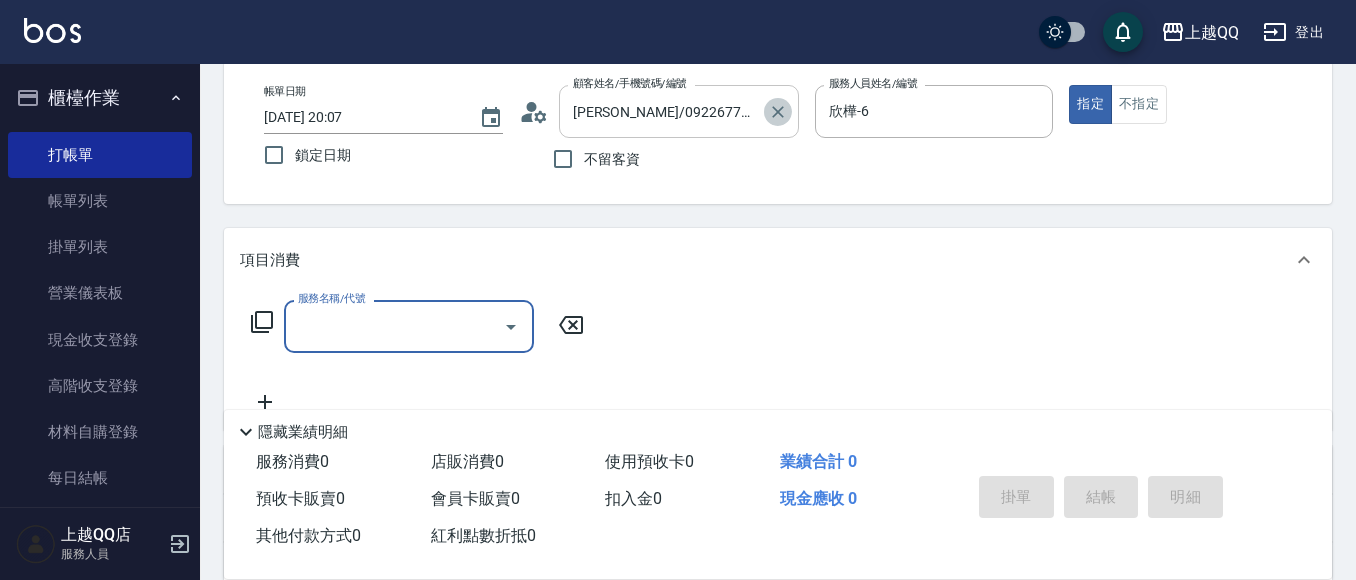 click 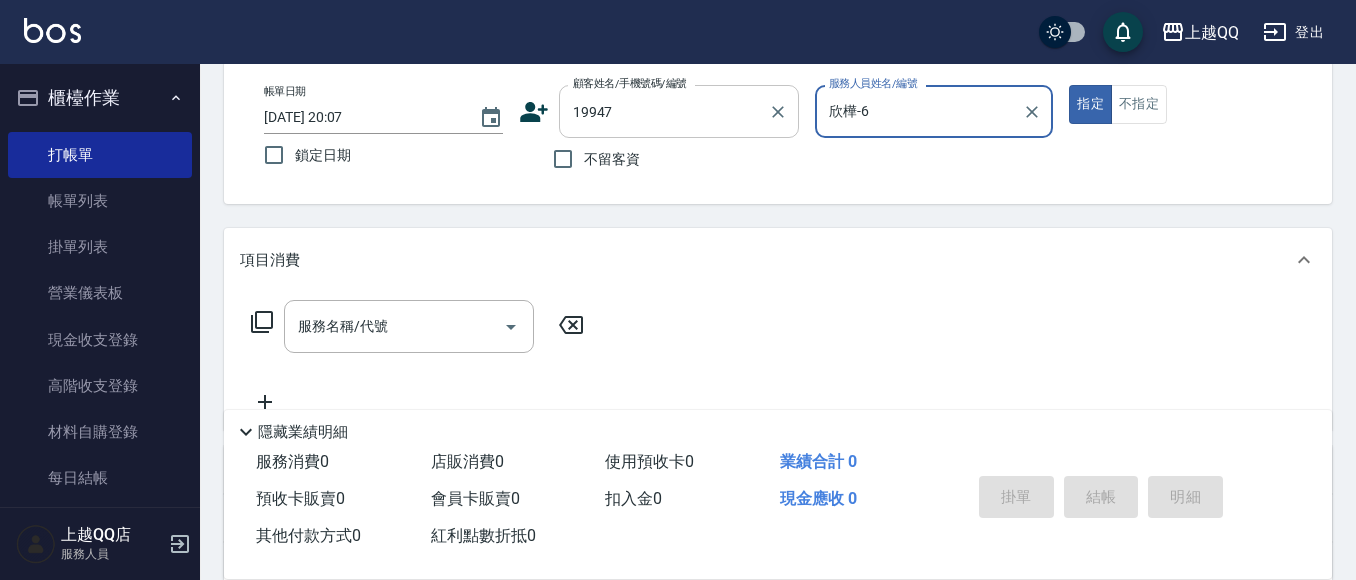 drag, startPoint x: 656, startPoint y: 91, endPoint x: 623, endPoint y: 119, distance: 43.27817 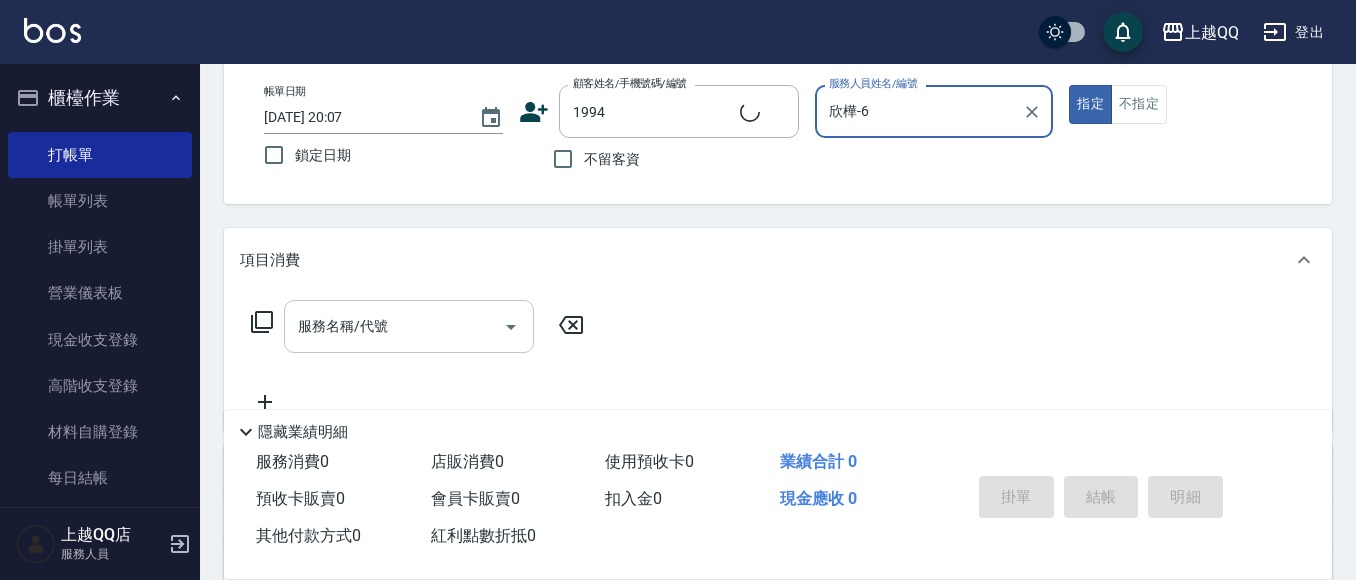 type on "黃秋真/0939566917/1994" 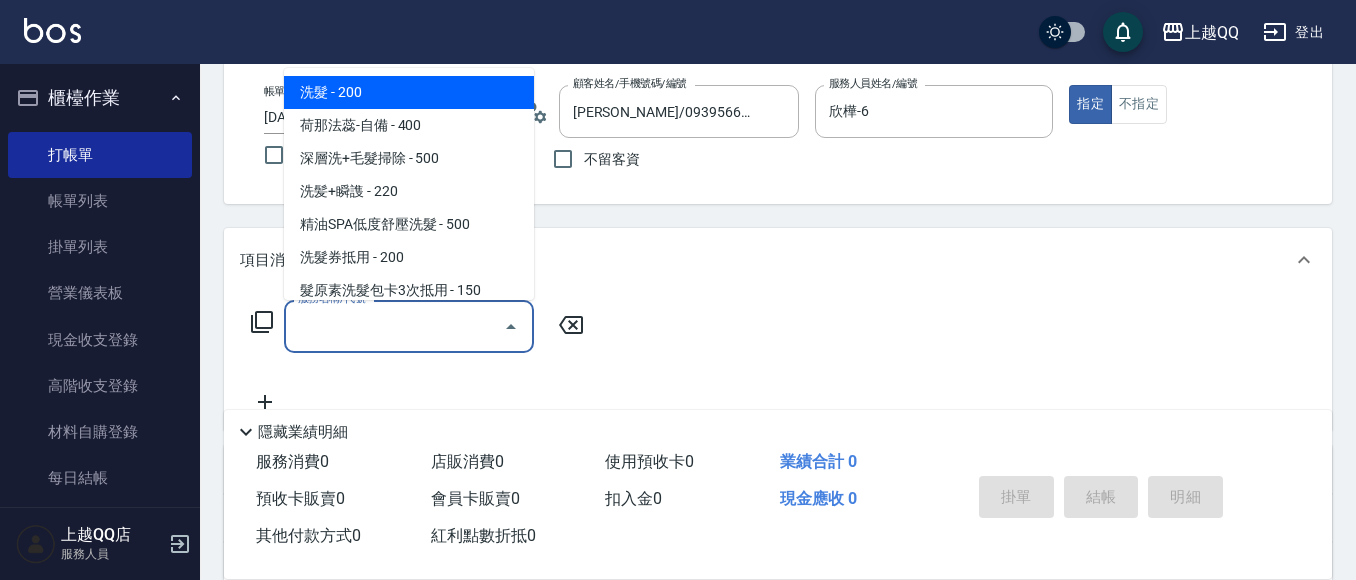 click on "服務名稱/代號" at bounding box center [394, 326] 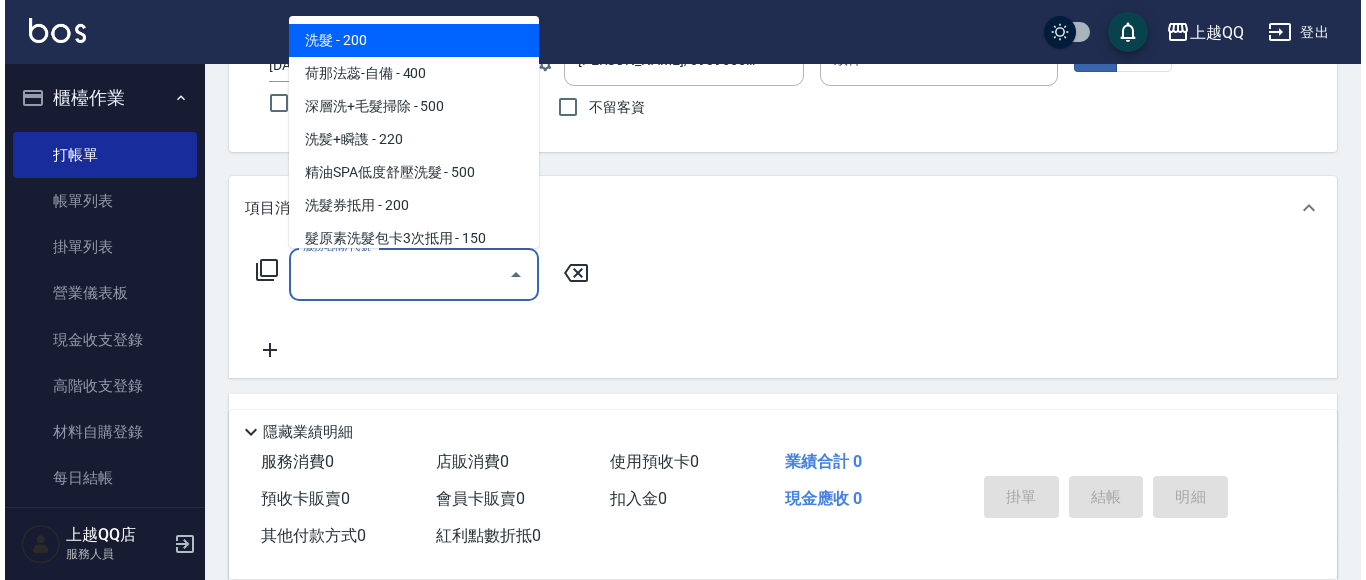 scroll, scrollTop: 200, scrollLeft: 0, axis: vertical 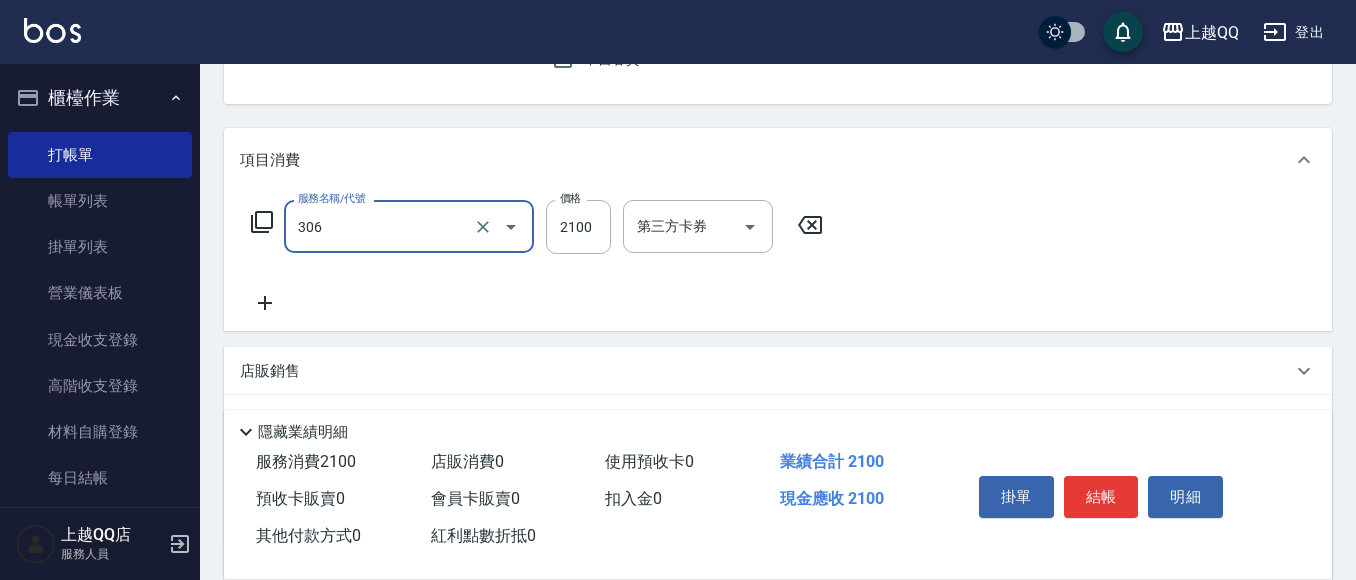 type on "設計燙髮2100(306)" 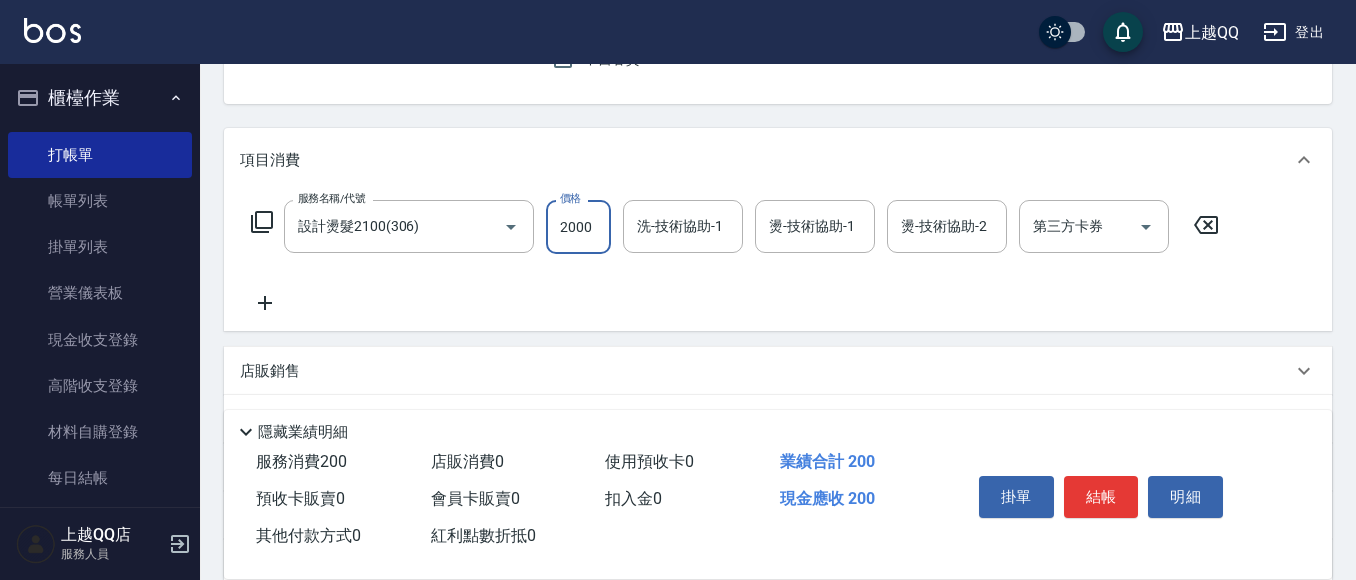 type on "2000" 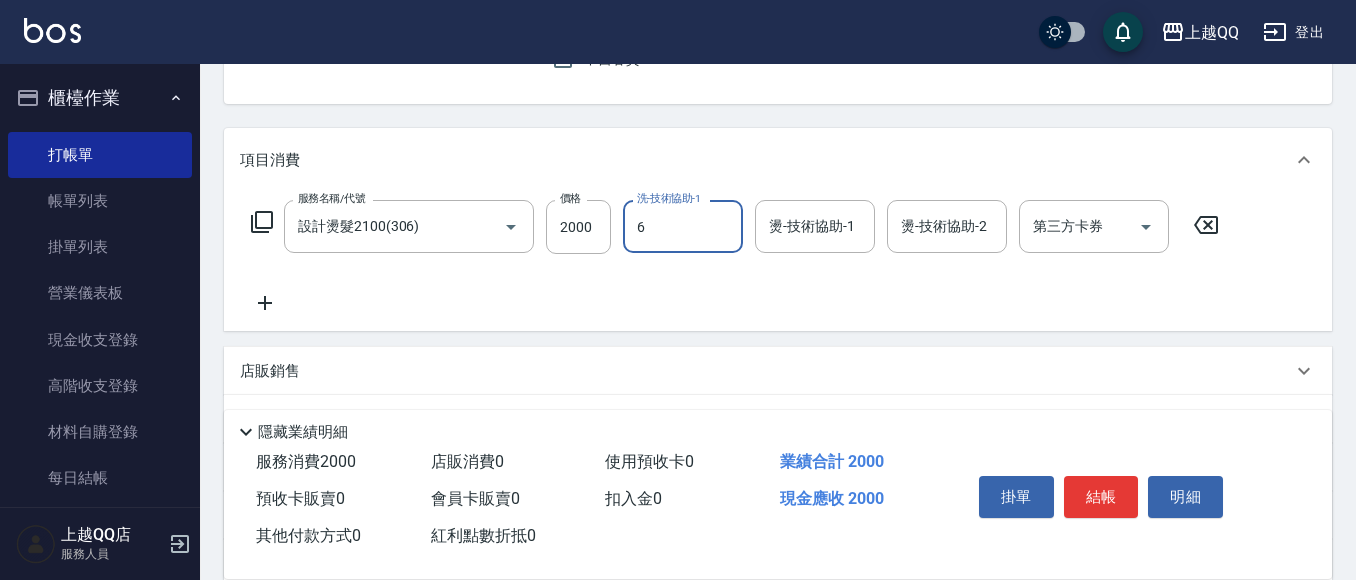 type on "欣樺-6" 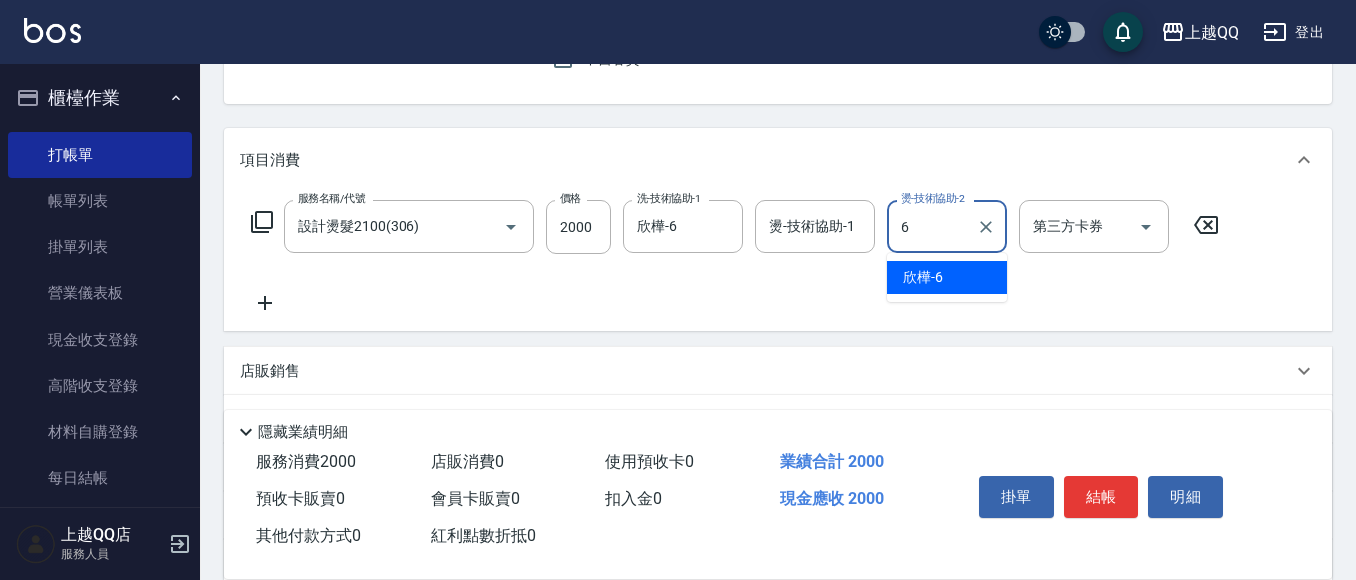 type on "欣樺-6" 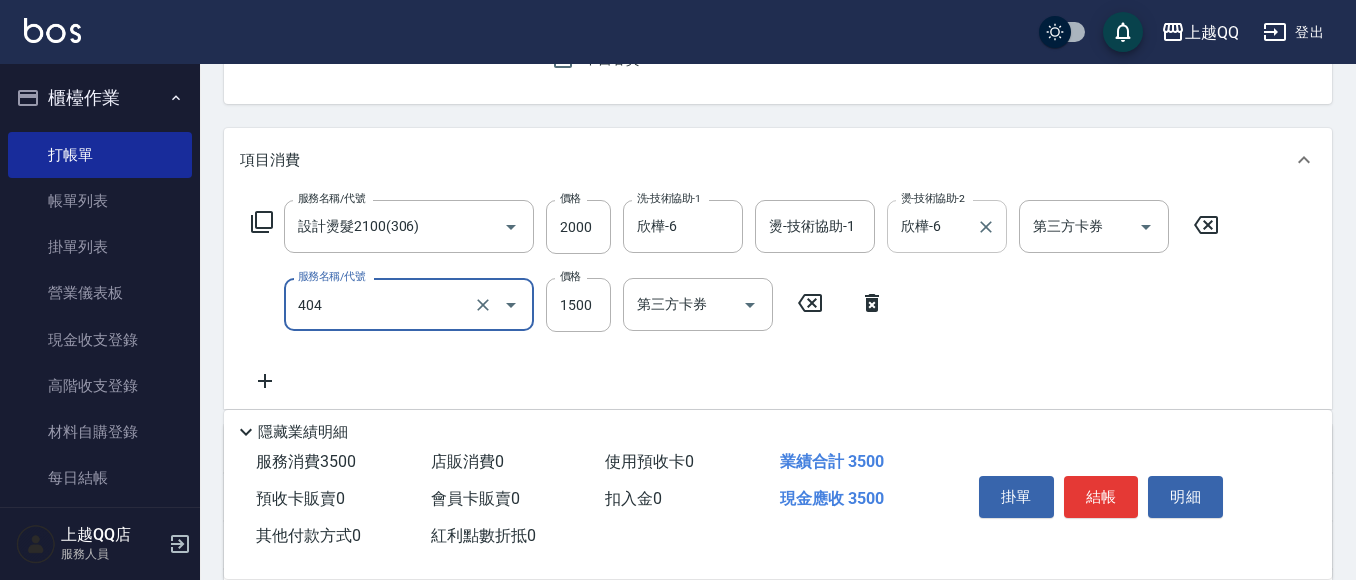 type on "設計染髮(404)" 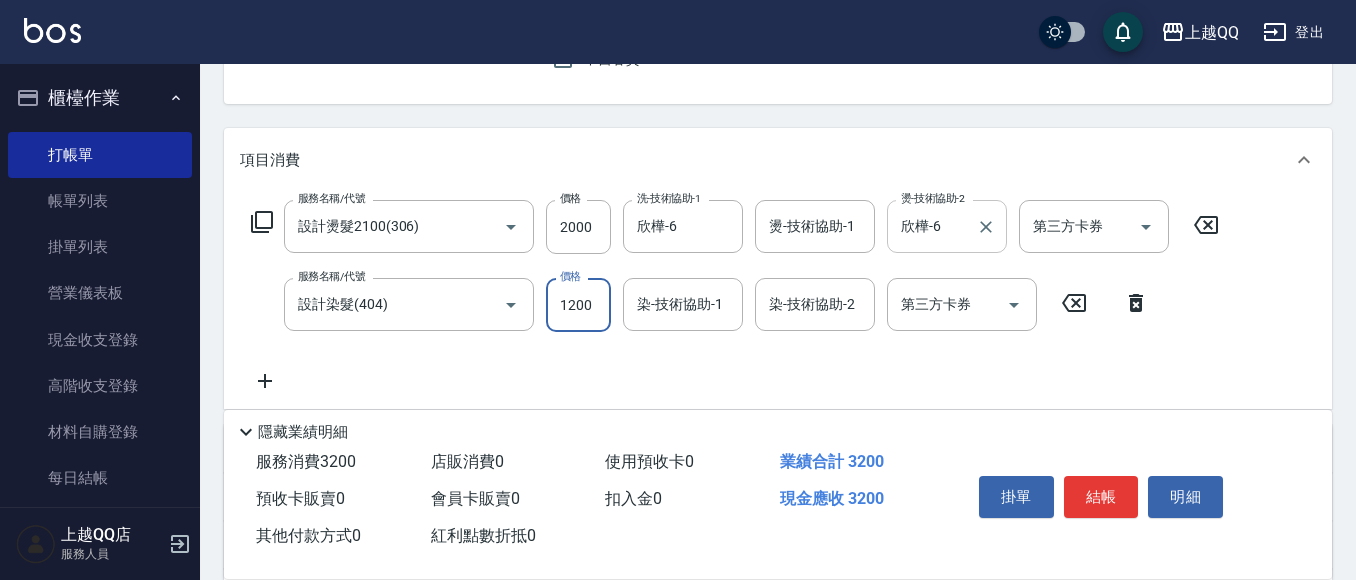 type on "1200" 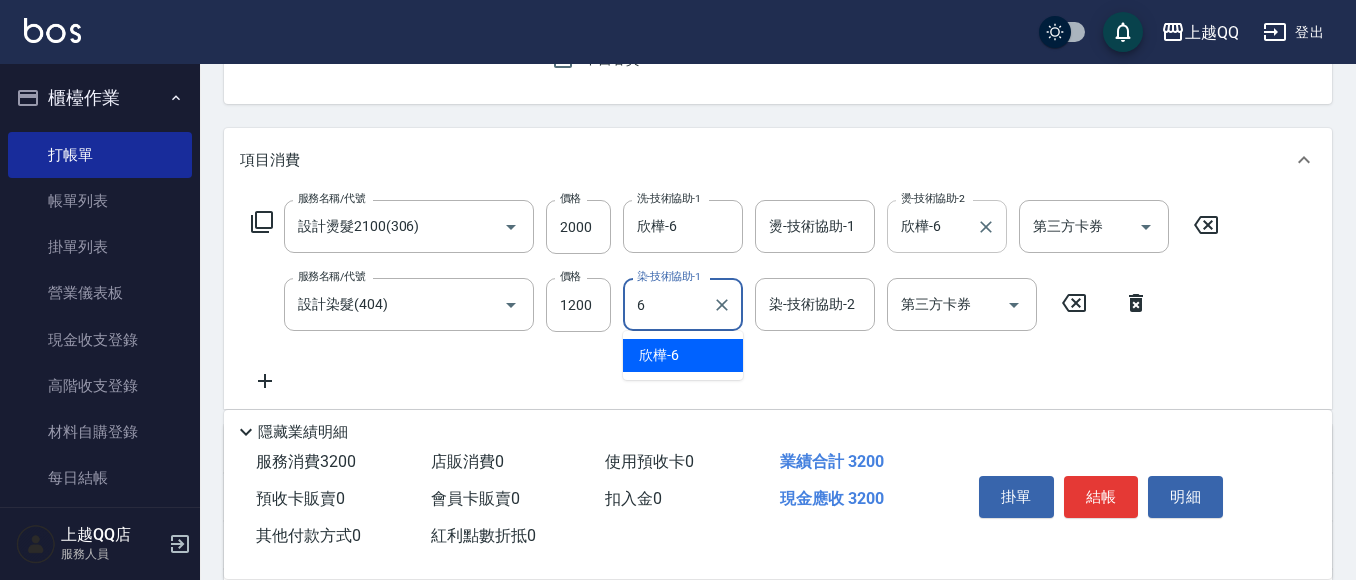 type on "欣樺-6" 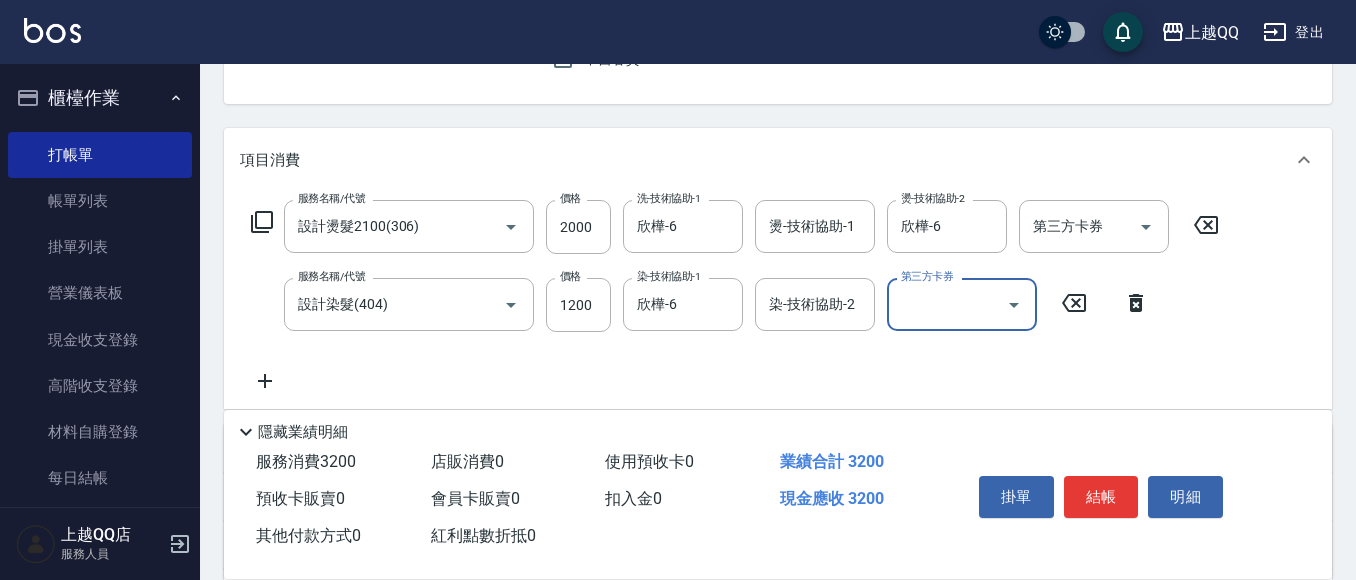 click 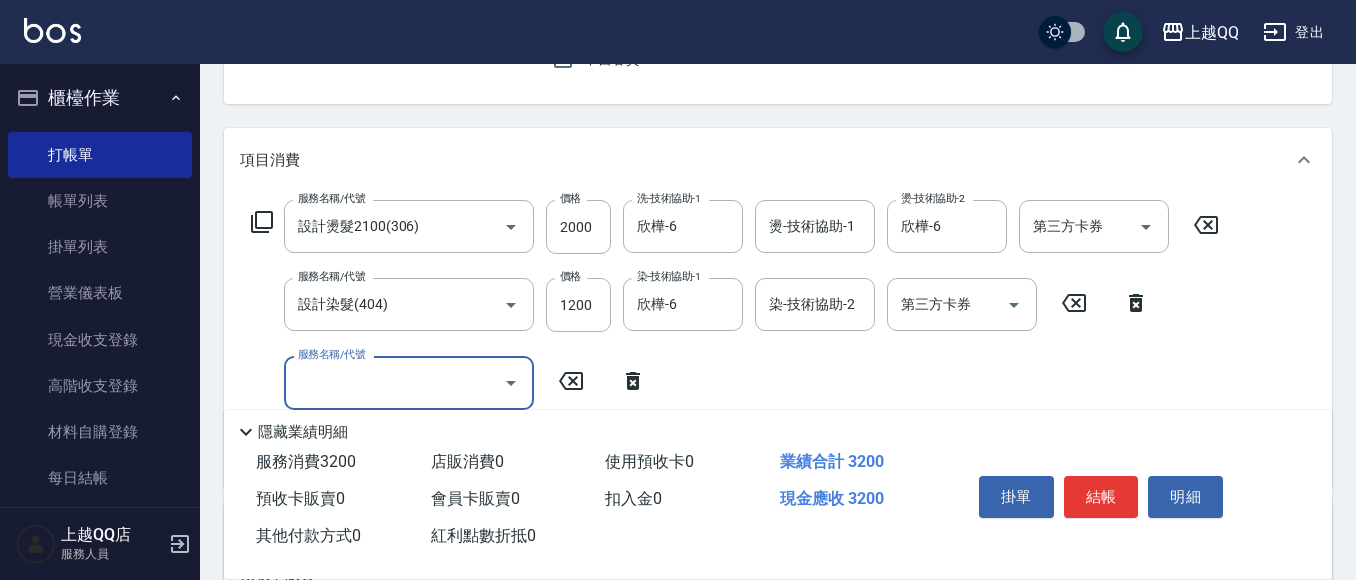 click on "服務名稱/代號 服務名稱/代號" at bounding box center (449, 382) 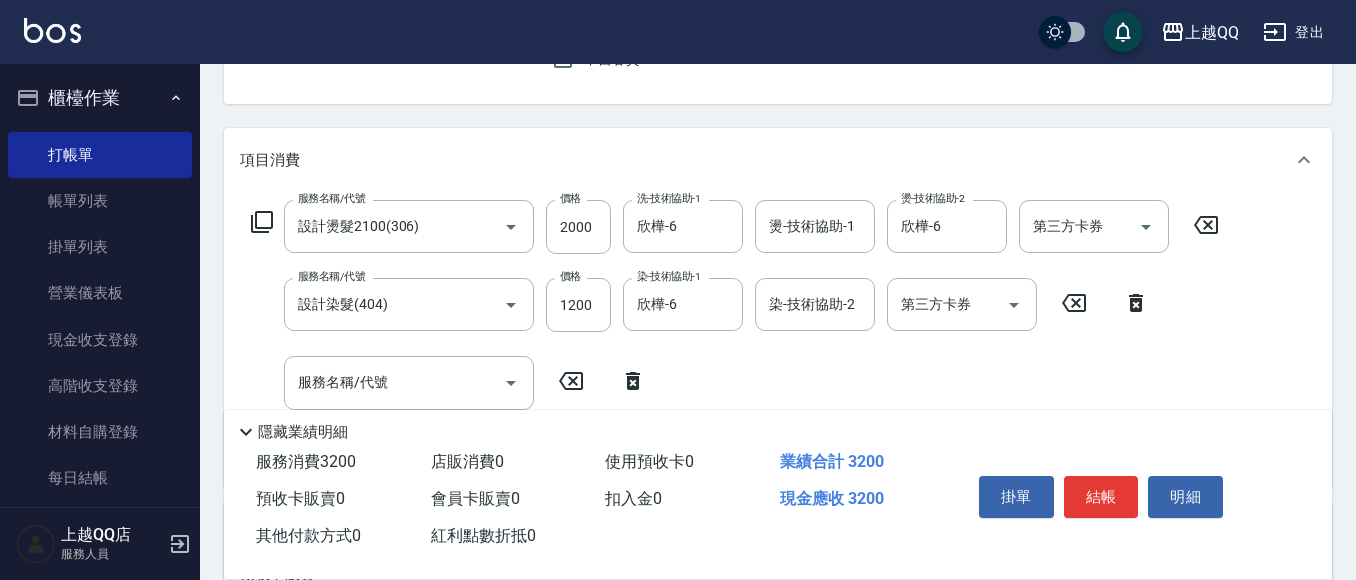 drag, startPoint x: 655, startPoint y: 392, endPoint x: 603, endPoint y: 387, distance: 52.23983 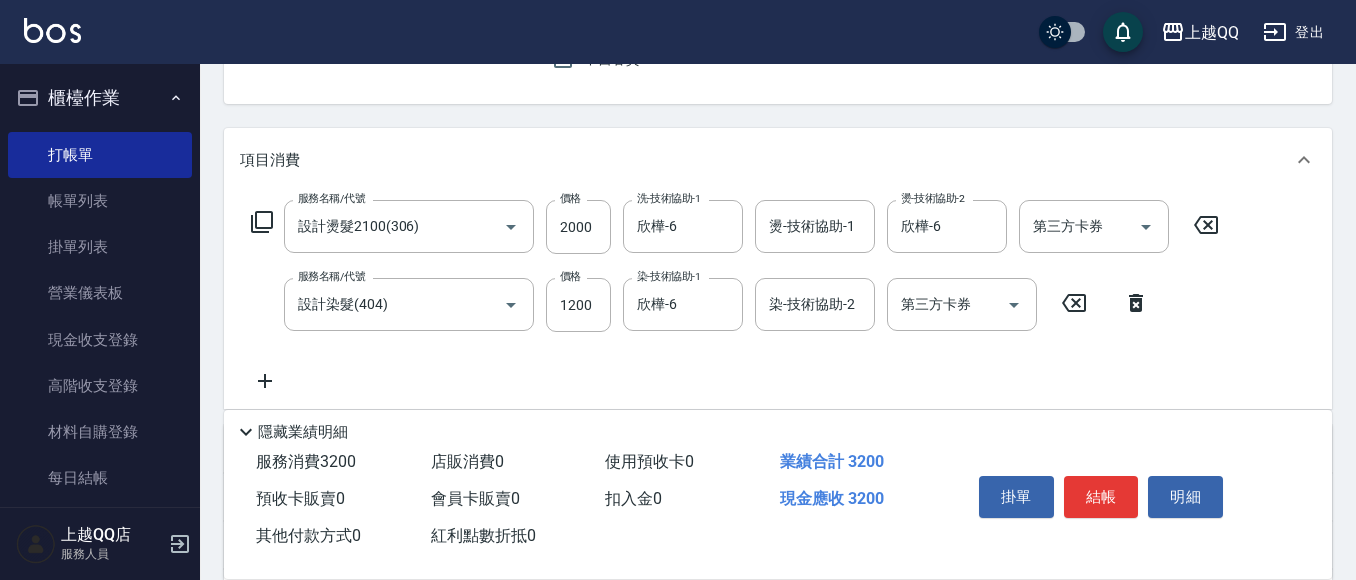 click on "服務名稱/代號 設計燙髮2100(306) 服務名稱/代號 價格 2000 價格 洗-技術協助-1 欣樺-6 洗-技術協助-1 燙-技術協助-1 燙-技術協助-1 燙-技術協助-2 欣樺-6 燙-技術協助-2 第三方卡券 第三方卡券 服務名稱/代號 設計染髮(404) 服務名稱/代號 價格 1200 價格 染-技術協助-1 欣樺-6 染-技術協助-1 染-技術協助-2 染-技術協助-2 第三方卡券 第三方卡券" at bounding box center (735, 296) 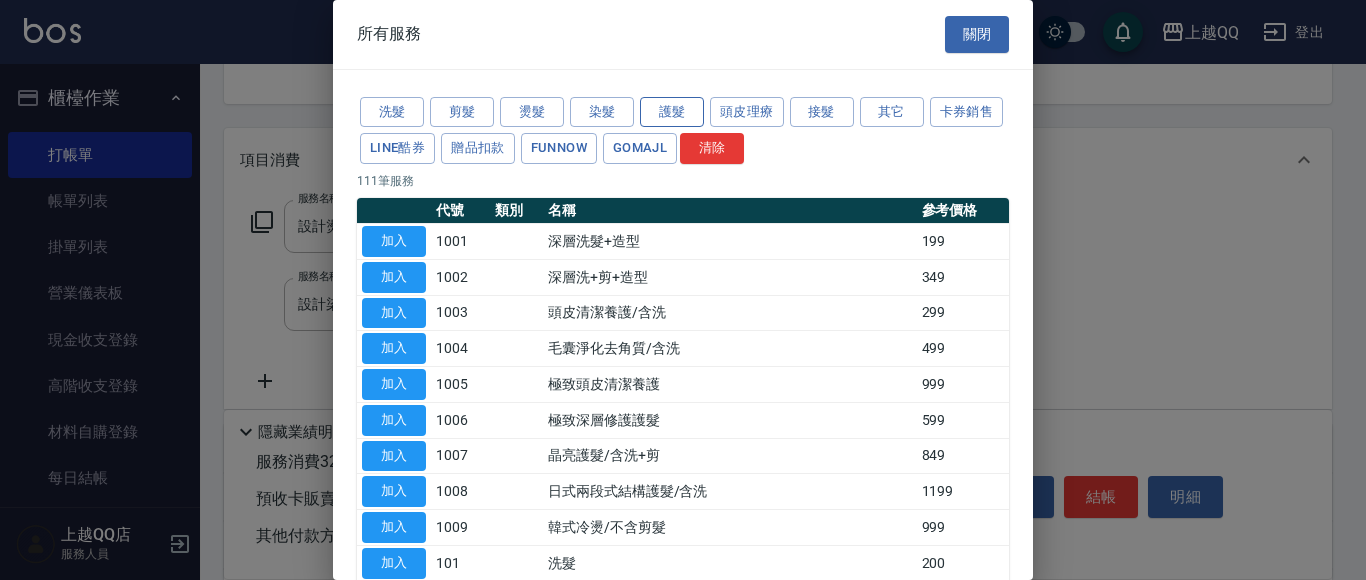 click on "護髮" at bounding box center (672, 112) 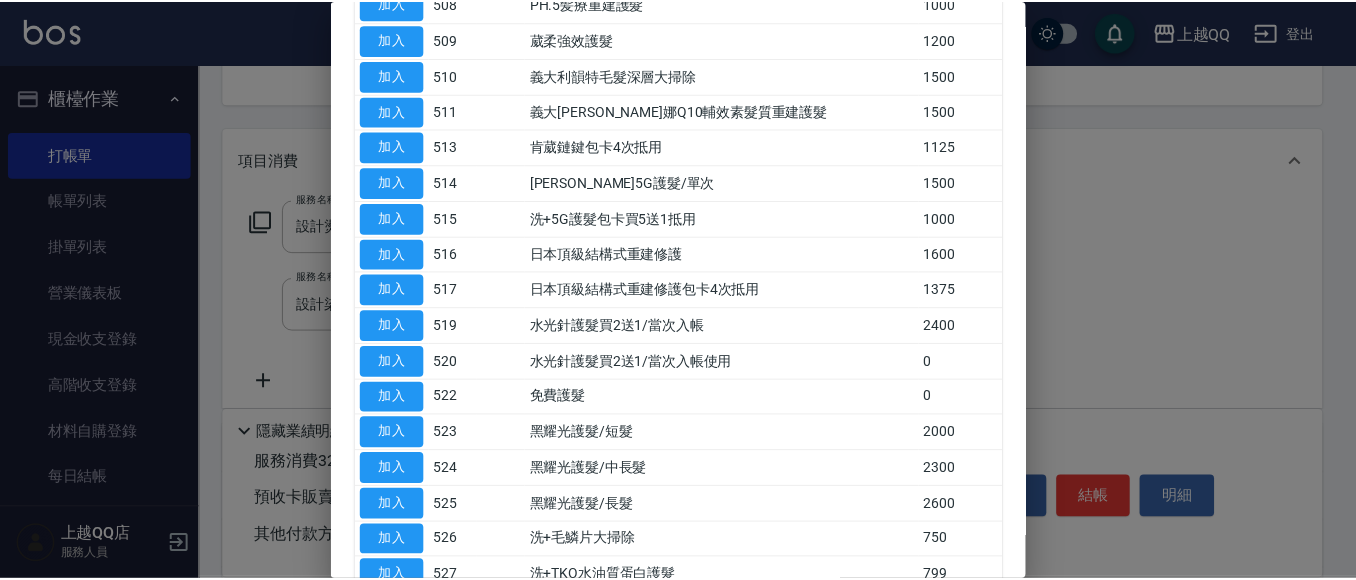 scroll, scrollTop: 400, scrollLeft: 0, axis: vertical 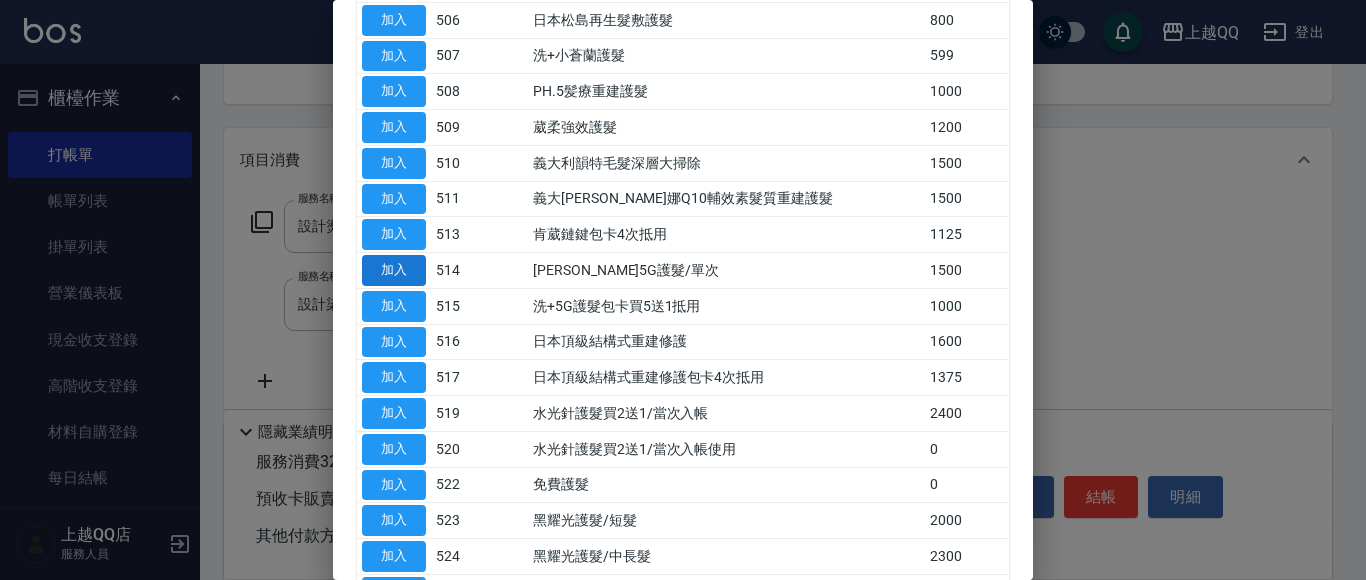 click on "加入" at bounding box center (394, 270) 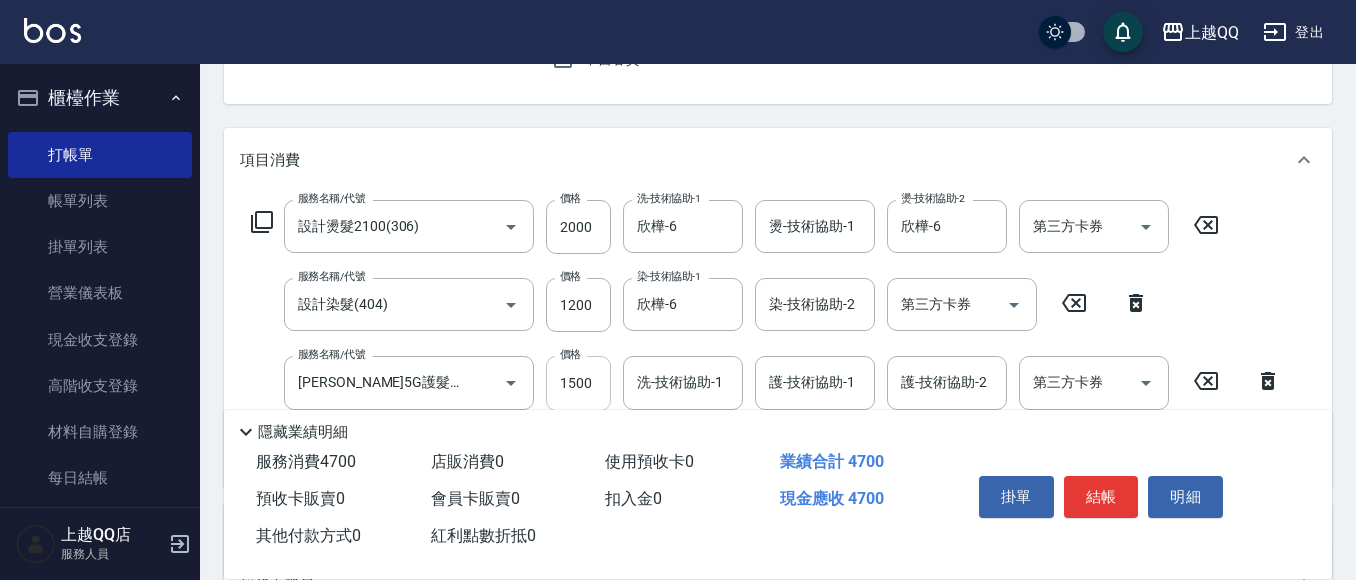 click on "1500" at bounding box center [578, 383] 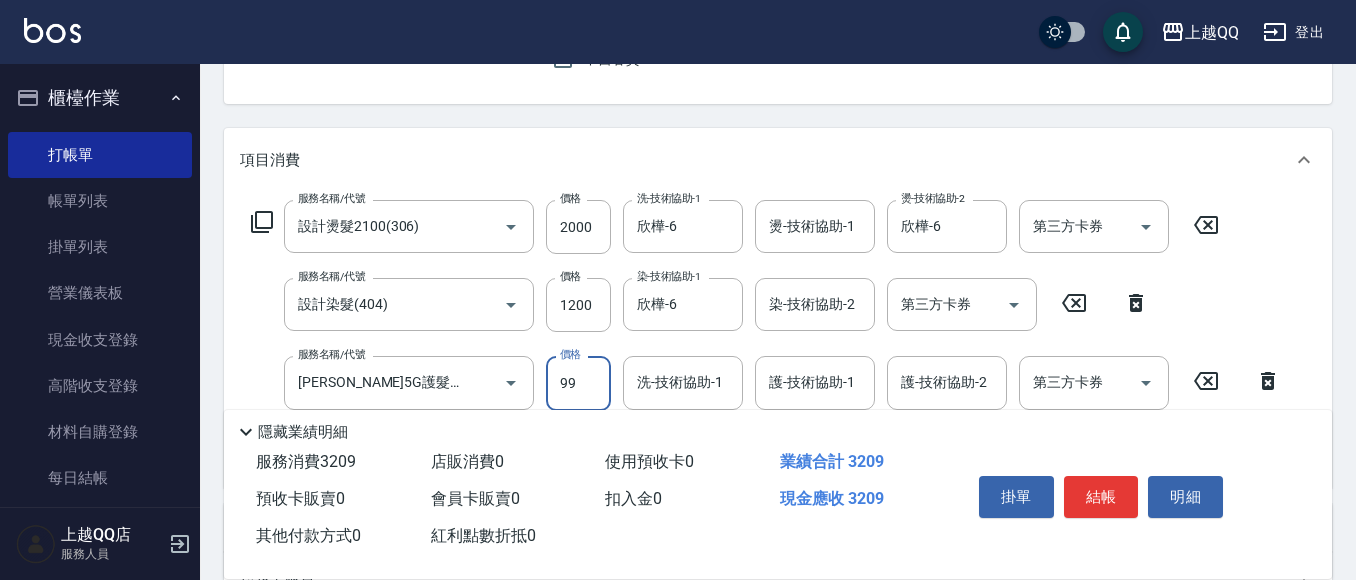 type on "999" 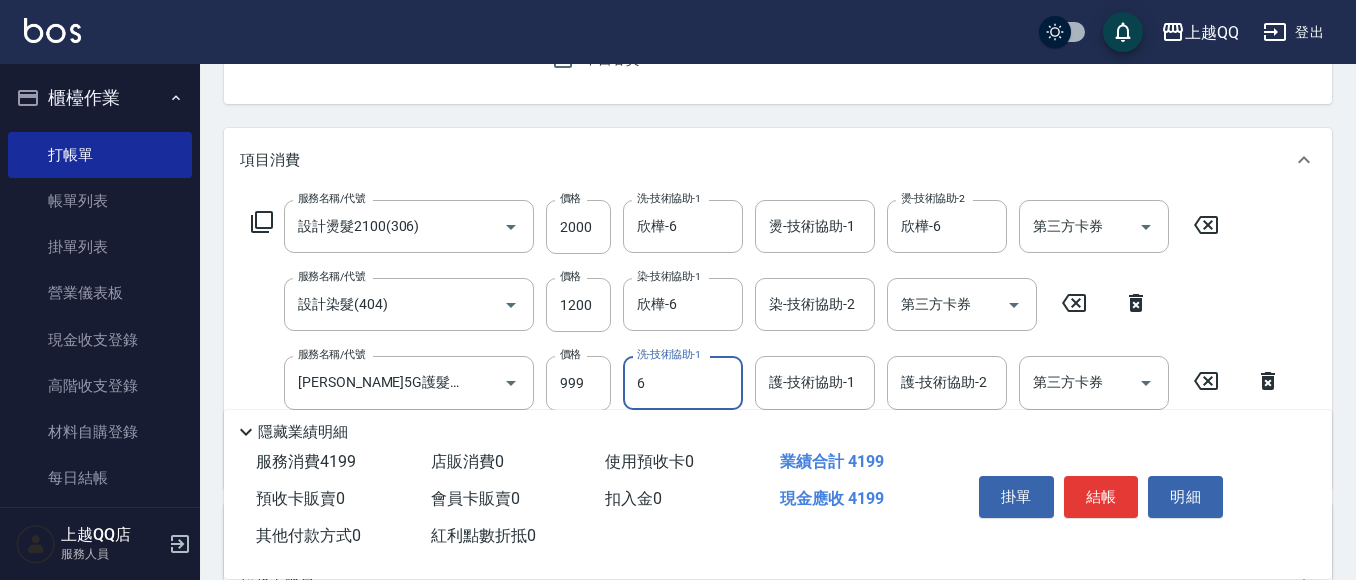 type on "欣樺-6" 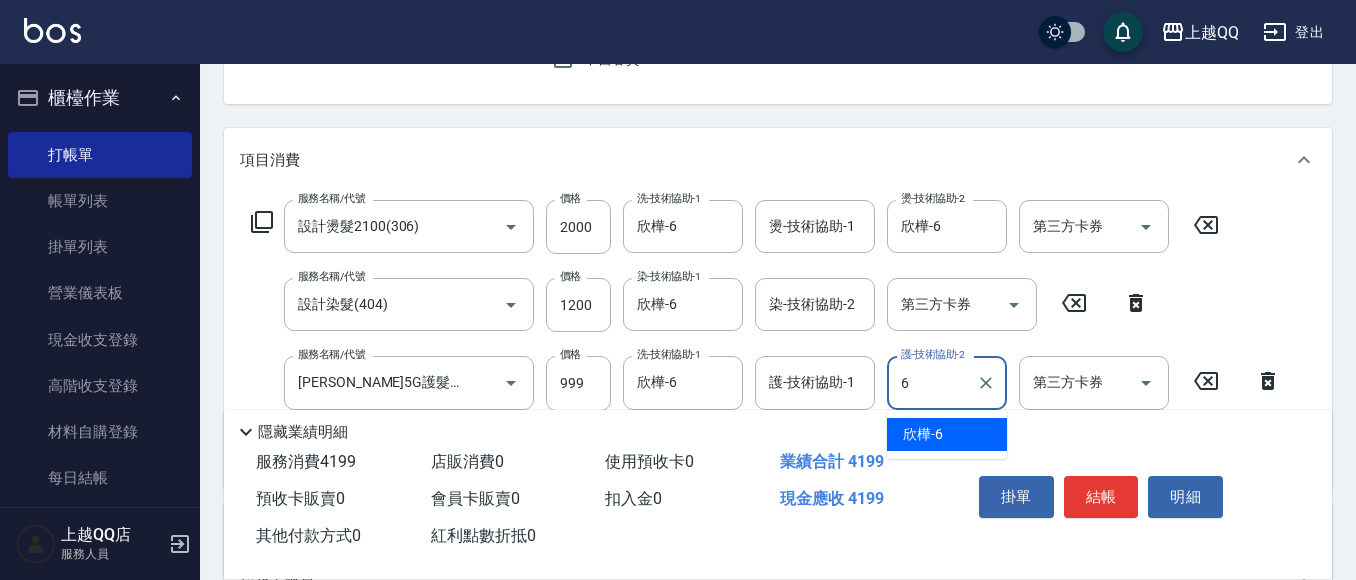 type on "欣樺-6" 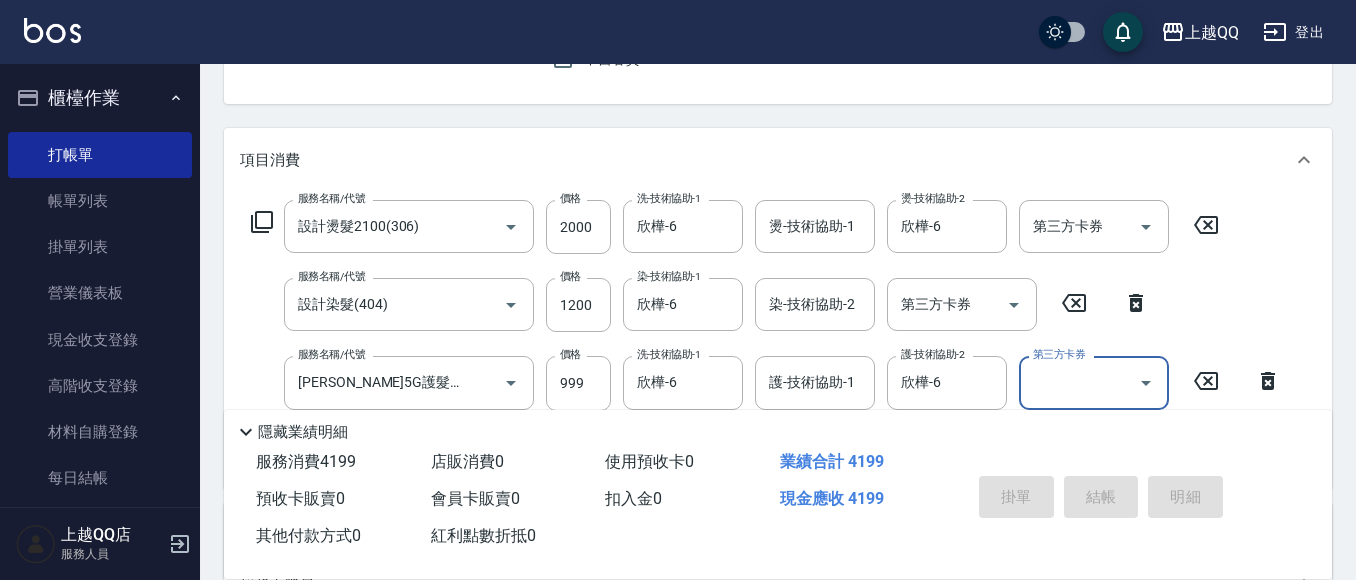 type on "2025/07/11 20:08" 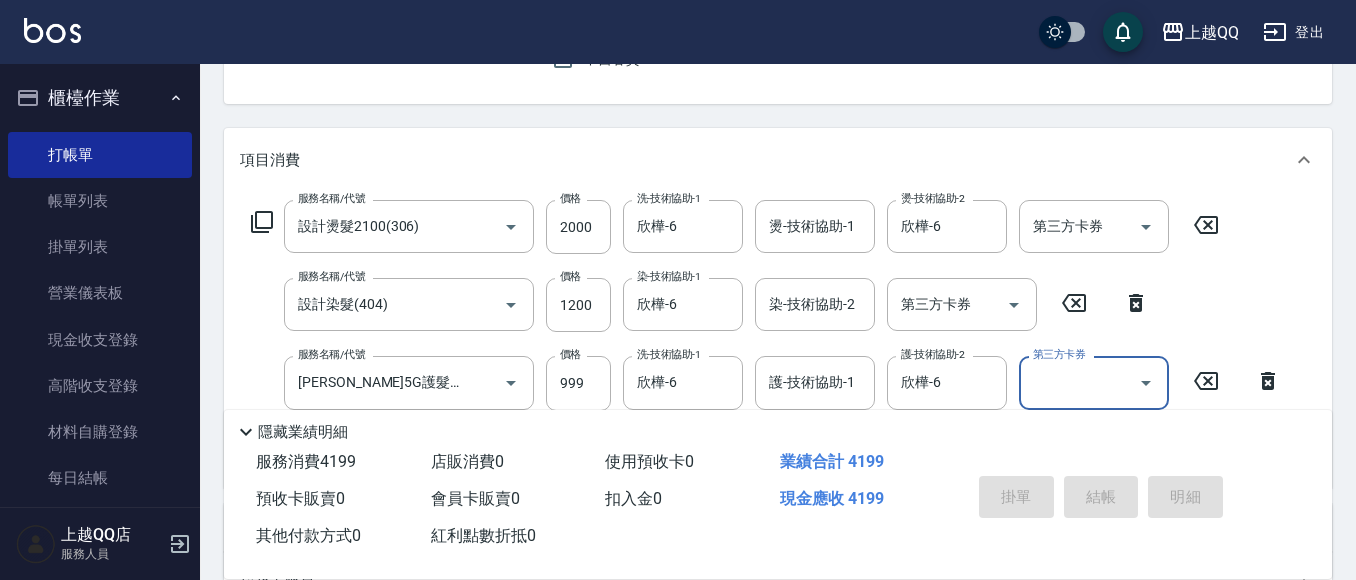 type 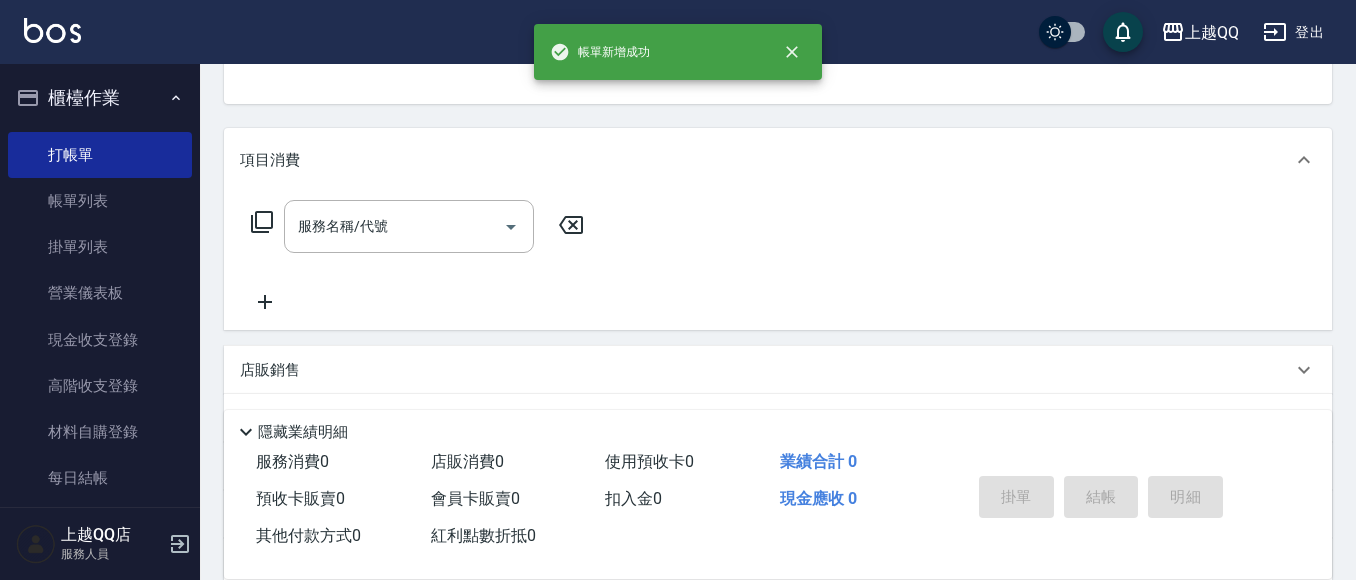 scroll, scrollTop: 194, scrollLeft: 0, axis: vertical 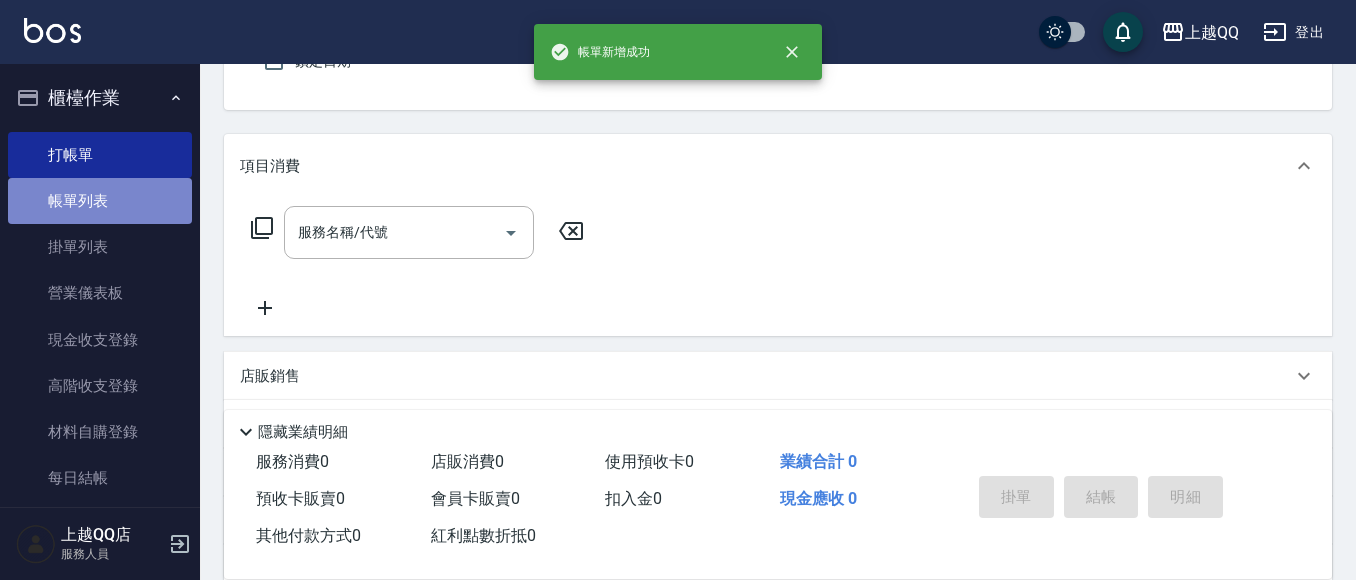click on "帳單列表" at bounding box center [100, 201] 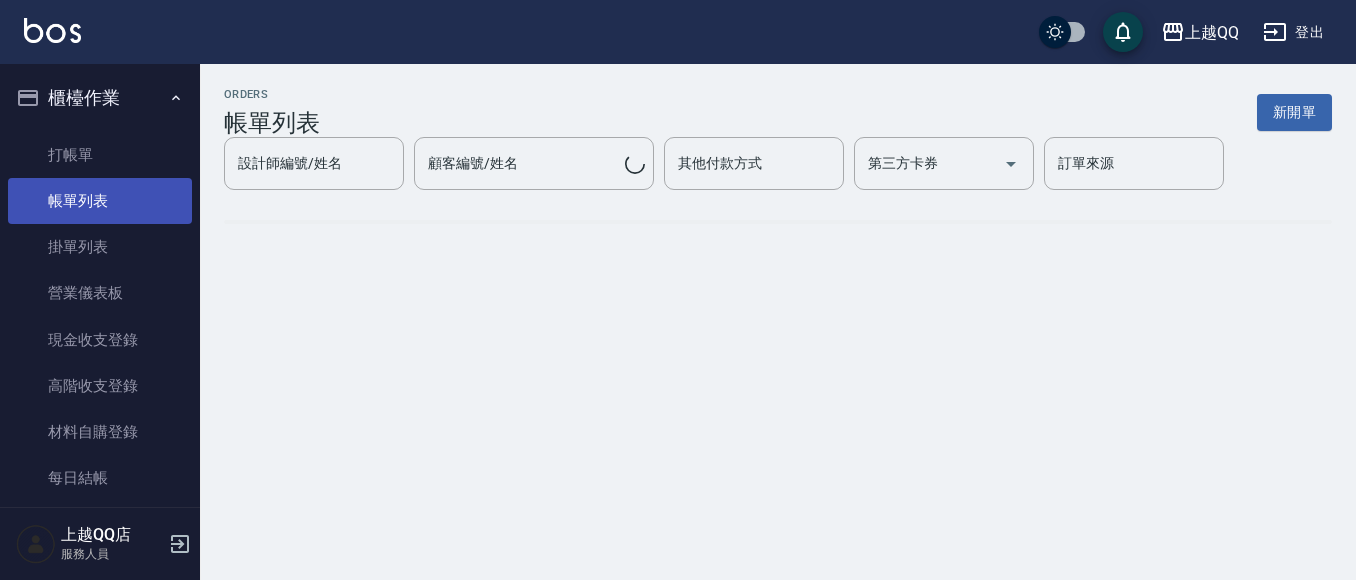 scroll, scrollTop: 0, scrollLeft: 0, axis: both 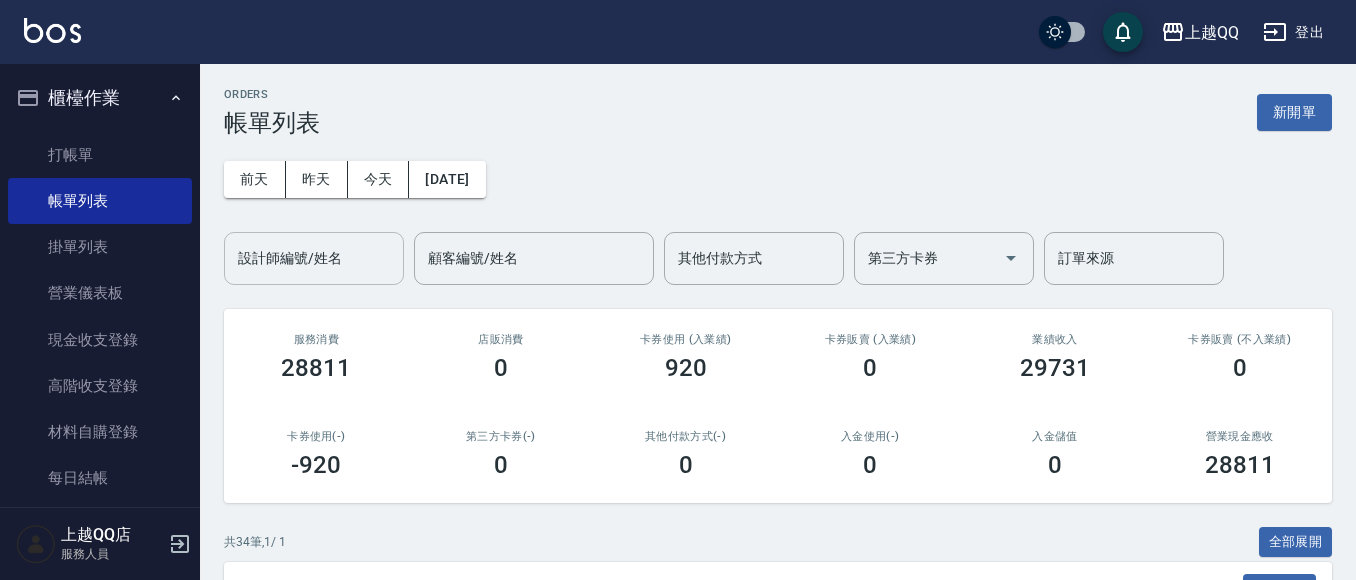 click on "設計師編號/姓名" at bounding box center (314, 258) 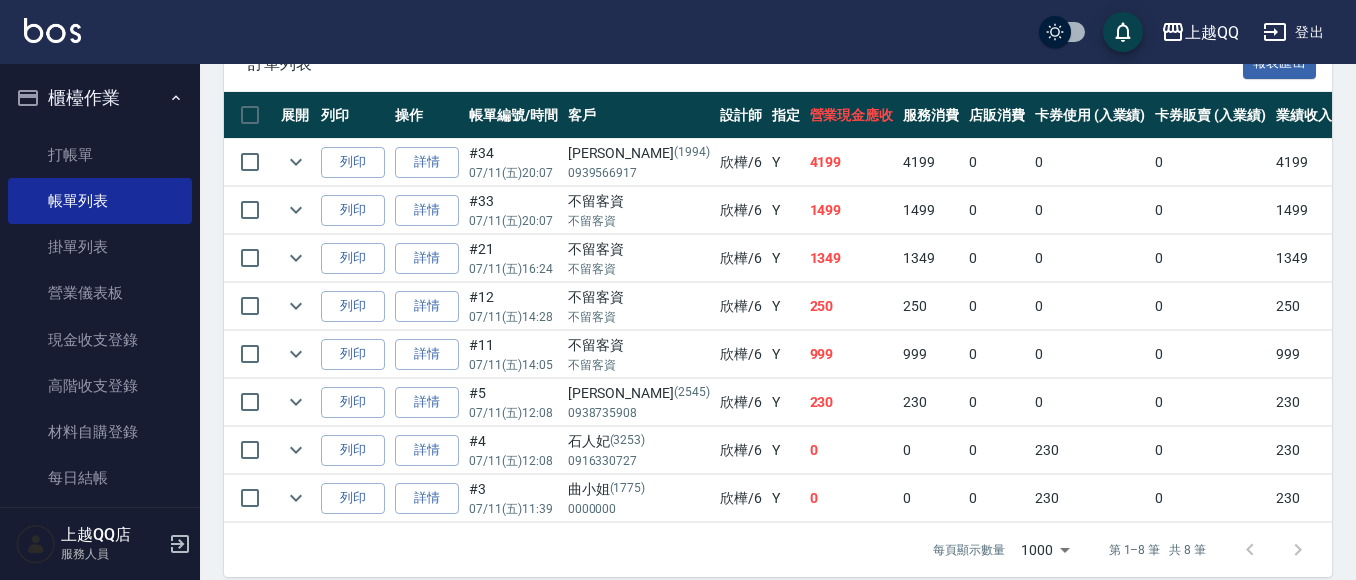 scroll, scrollTop: 564, scrollLeft: 0, axis: vertical 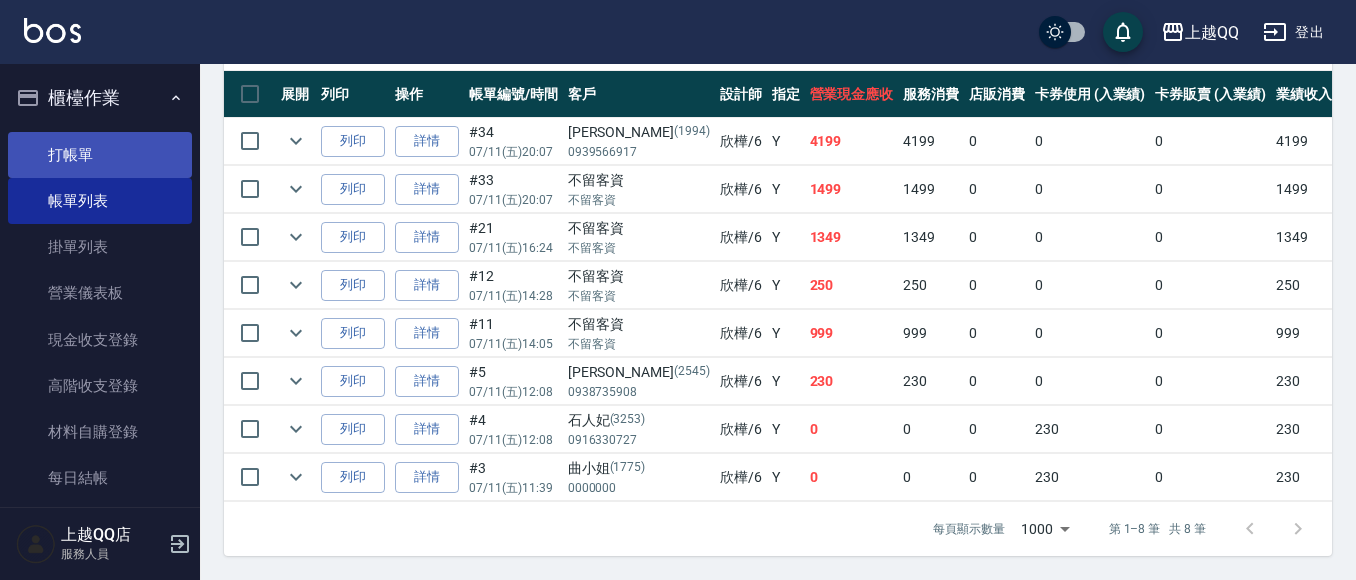 type on "欣樺-6" 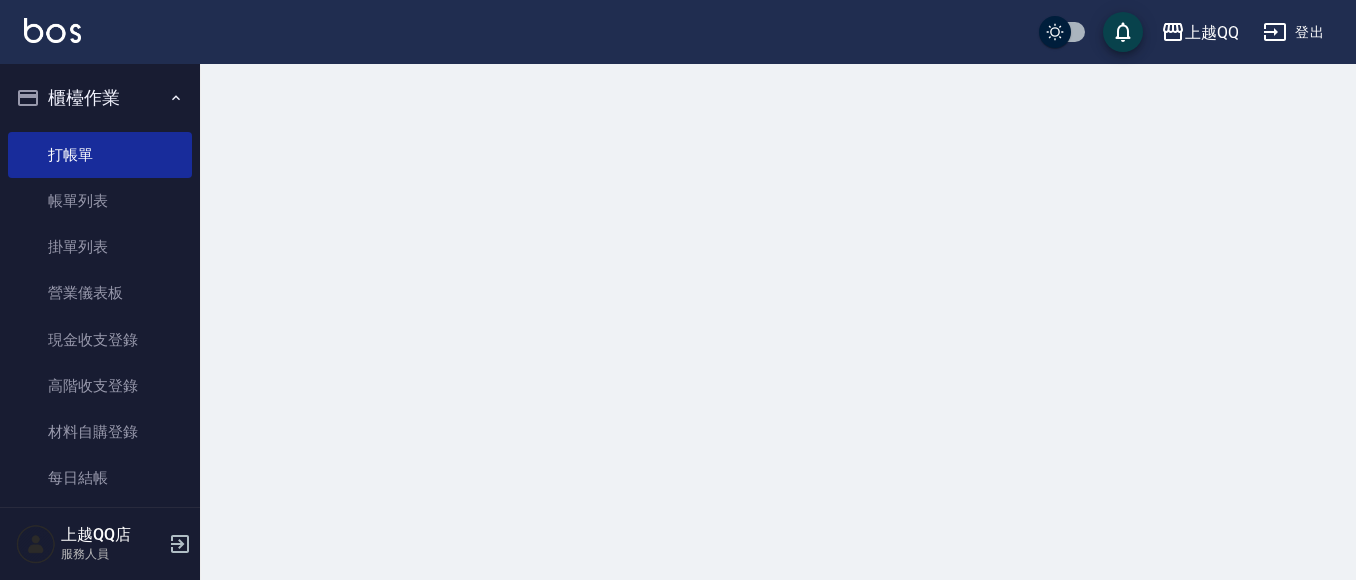 scroll, scrollTop: 0, scrollLeft: 0, axis: both 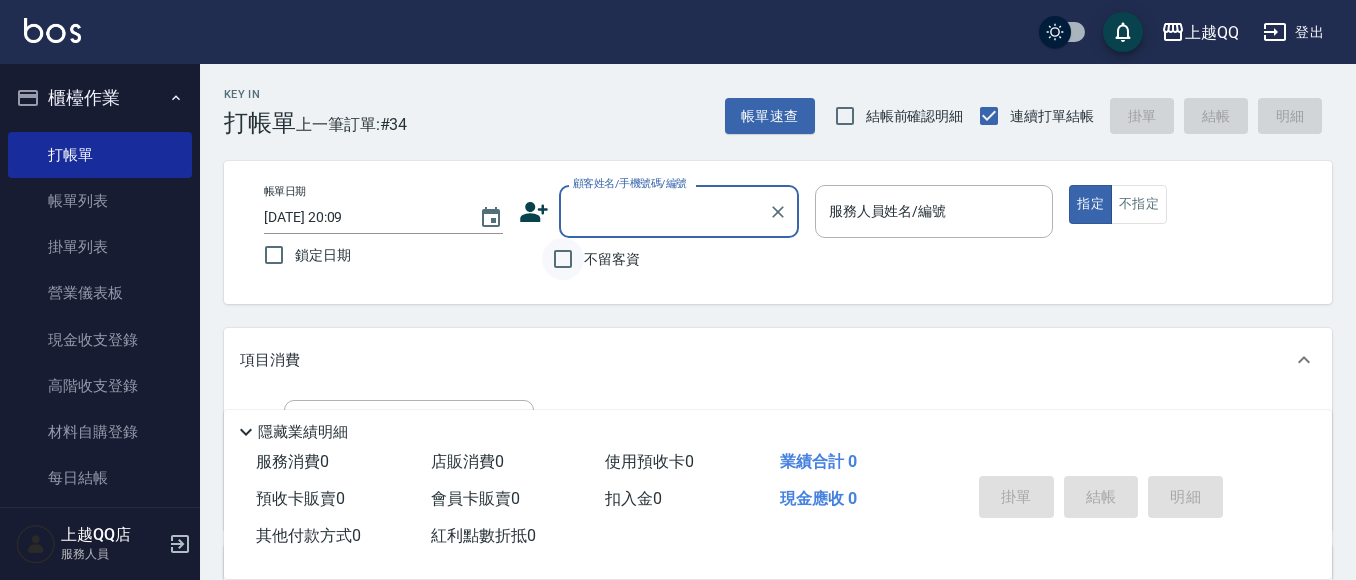click on "不留客資" at bounding box center (563, 259) 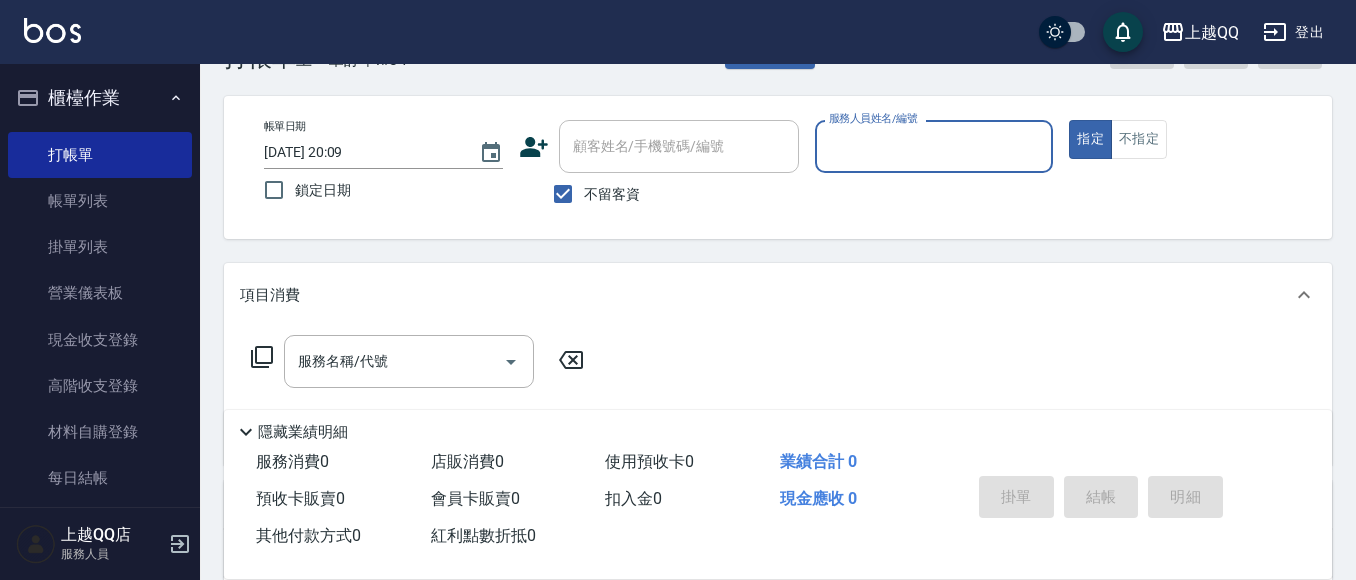 scroll, scrollTop: 100, scrollLeft: 0, axis: vertical 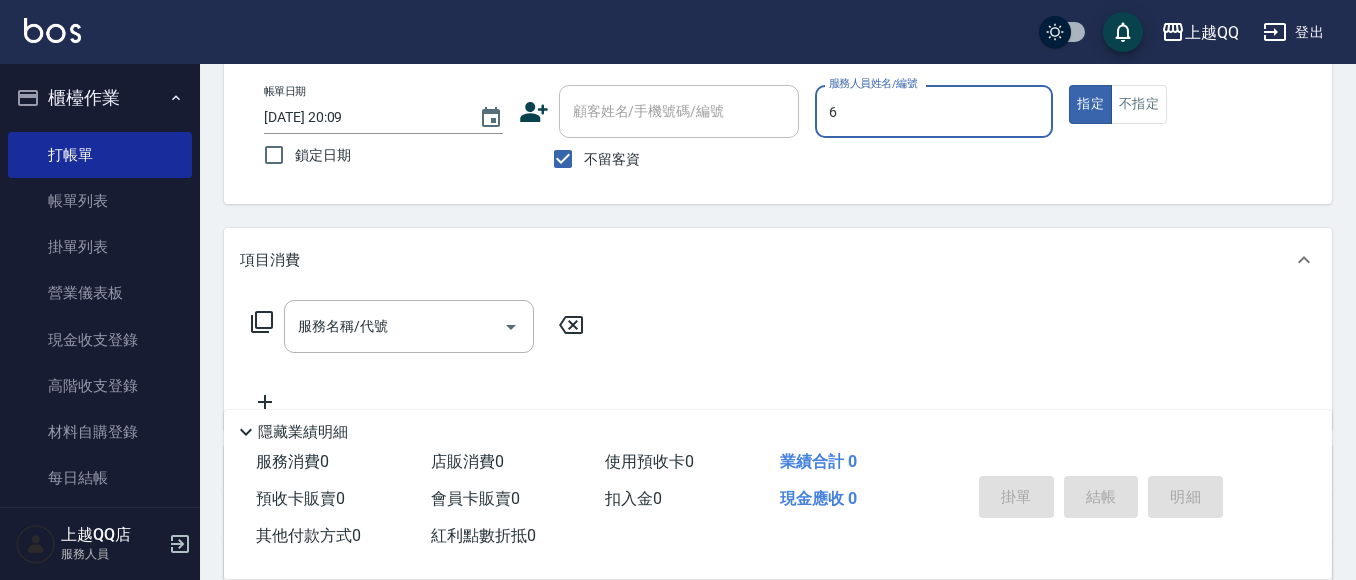 type on "6" 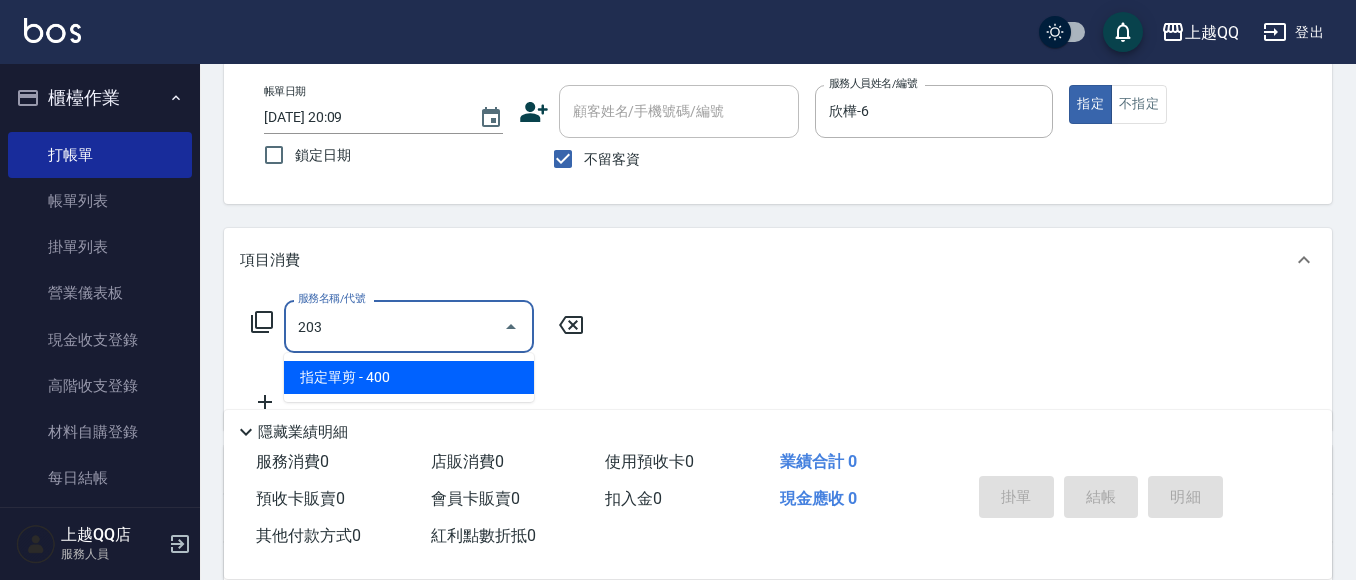 type on "指定單剪(203)" 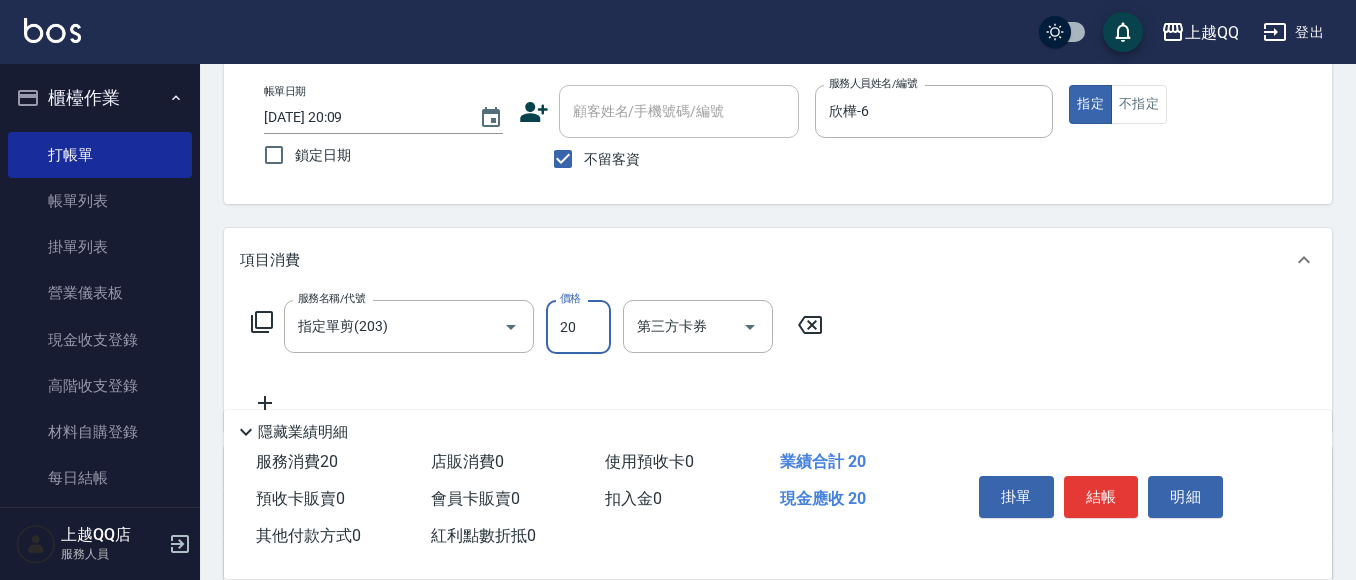 type on "200" 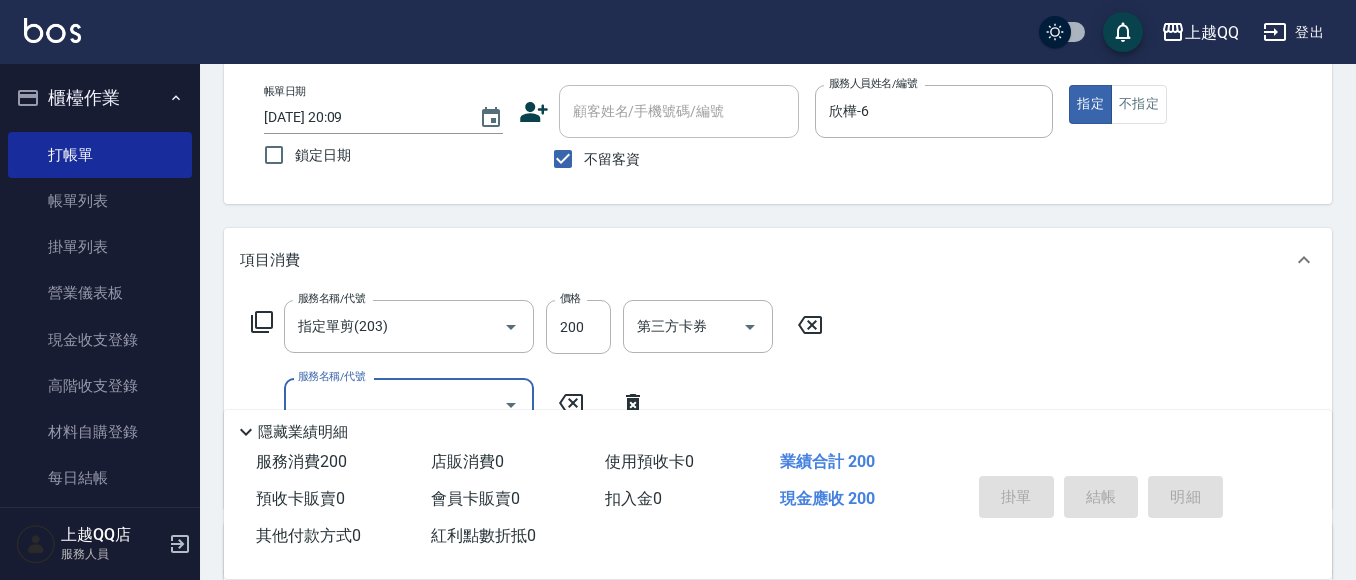 type 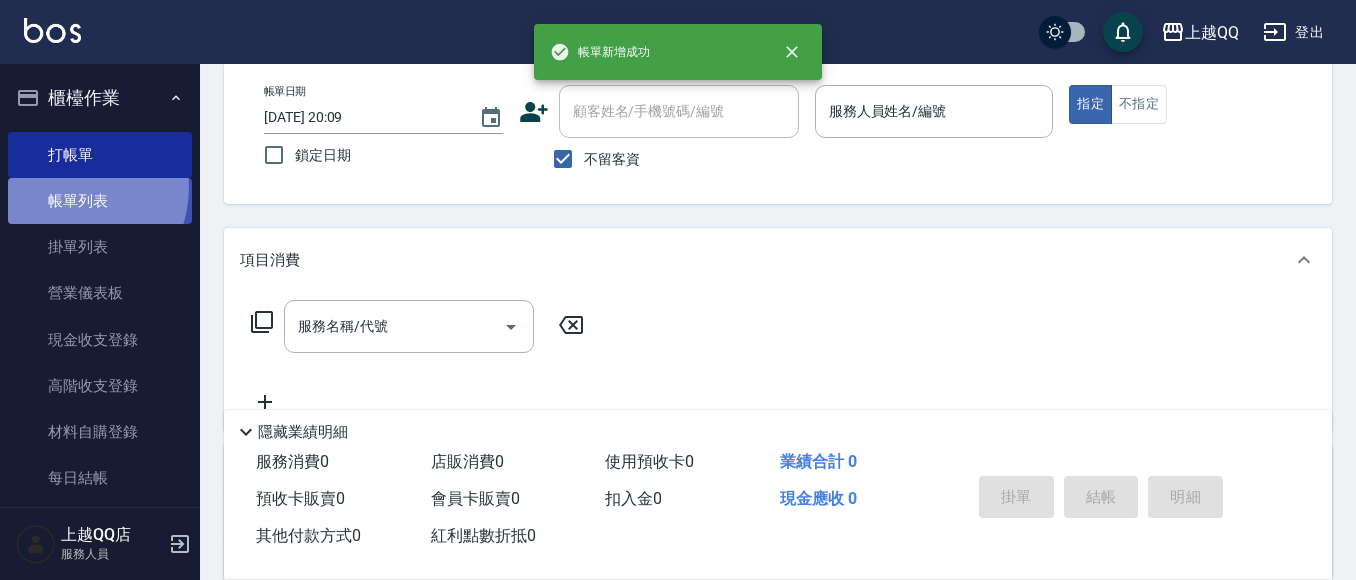 click on "帳單列表" at bounding box center [100, 201] 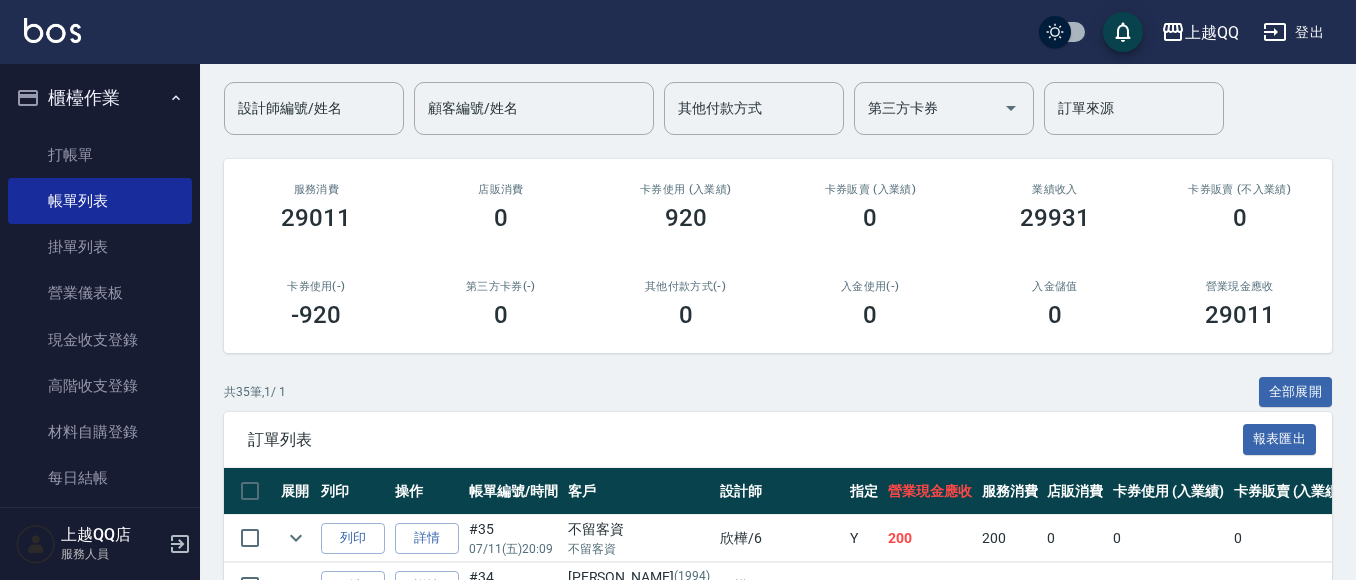 scroll, scrollTop: 100, scrollLeft: 0, axis: vertical 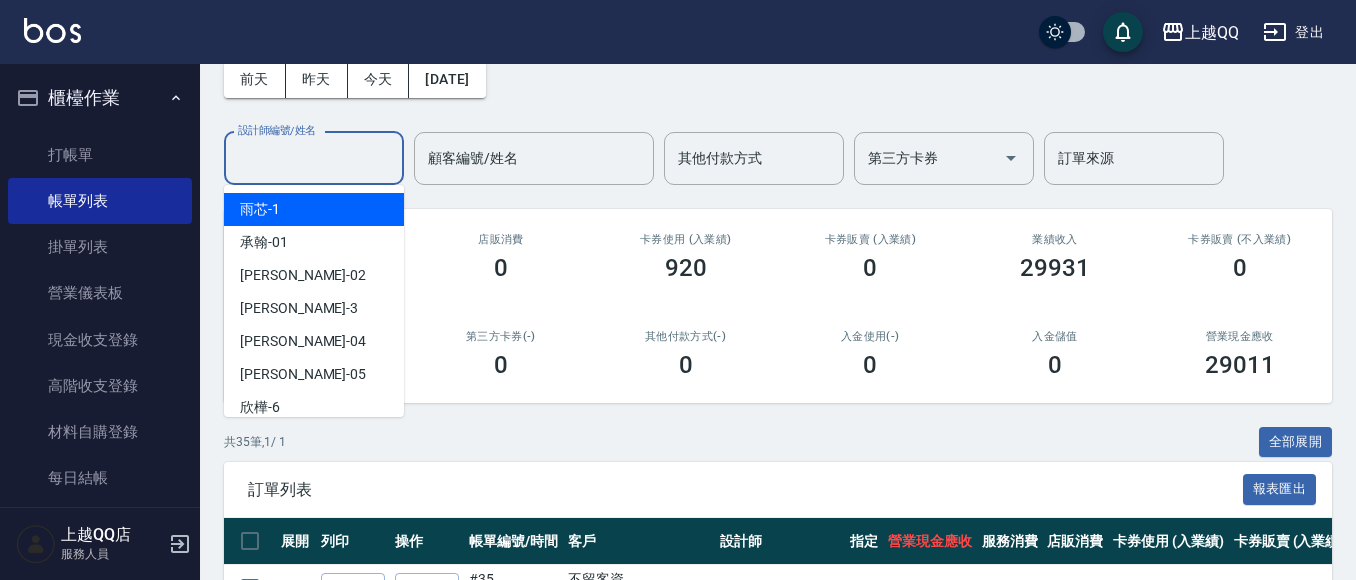drag, startPoint x: 341, startPoint y: 170, endPoint x: 292, endPoint y: 178, distance: 49.648766 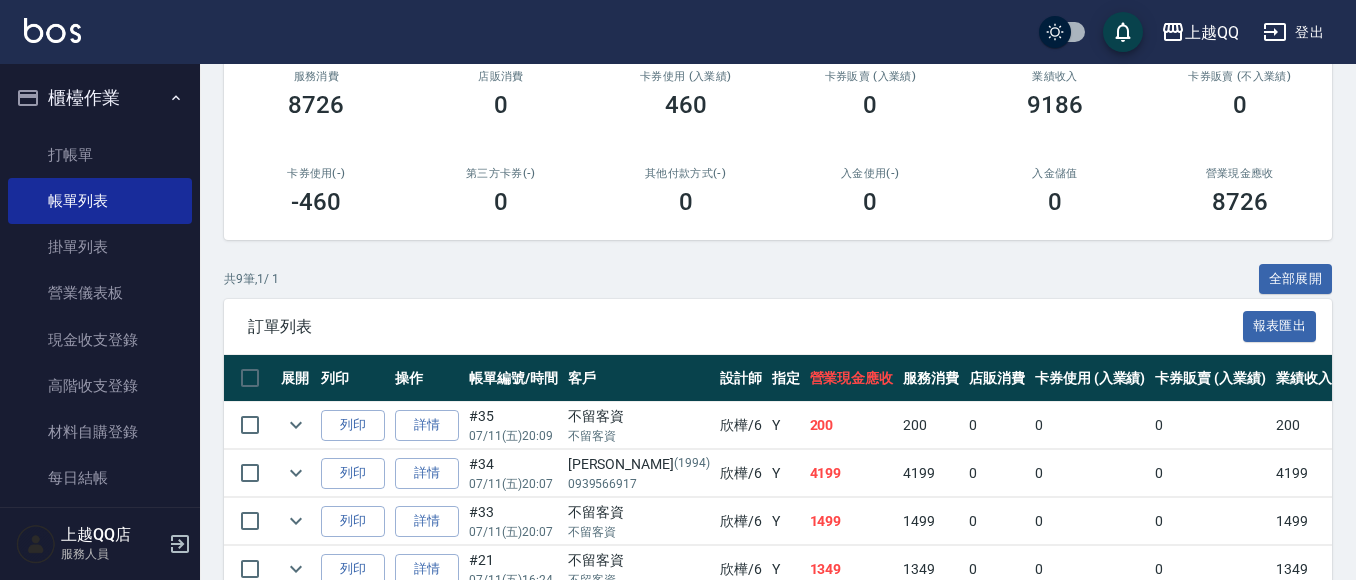 scroll, scrollTop: 500, scrollLeft: 0, axis: vertical 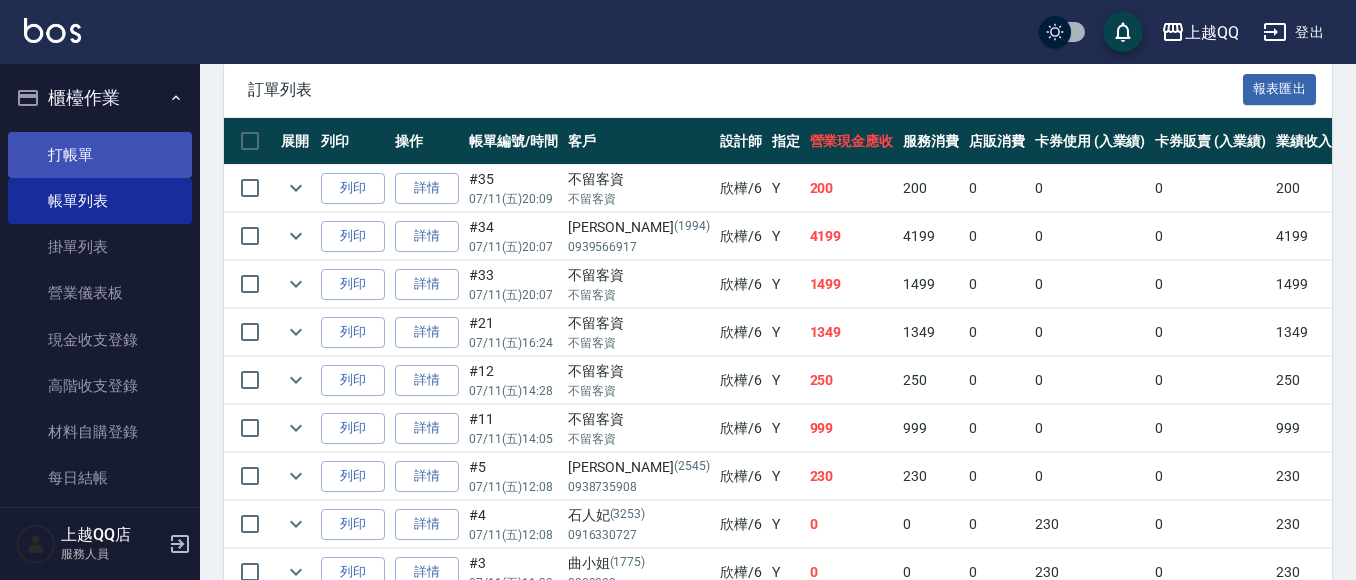 type on "欣樺-6" 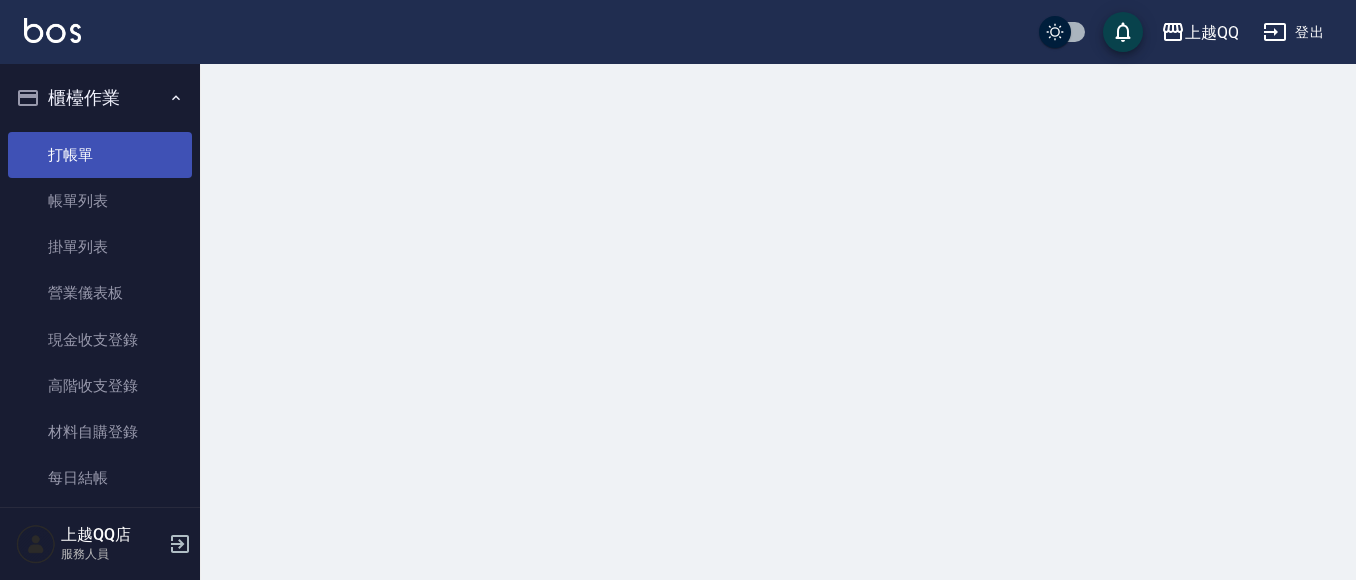scroll, scrollTop: 0, scrollLeft: 0, axis: both 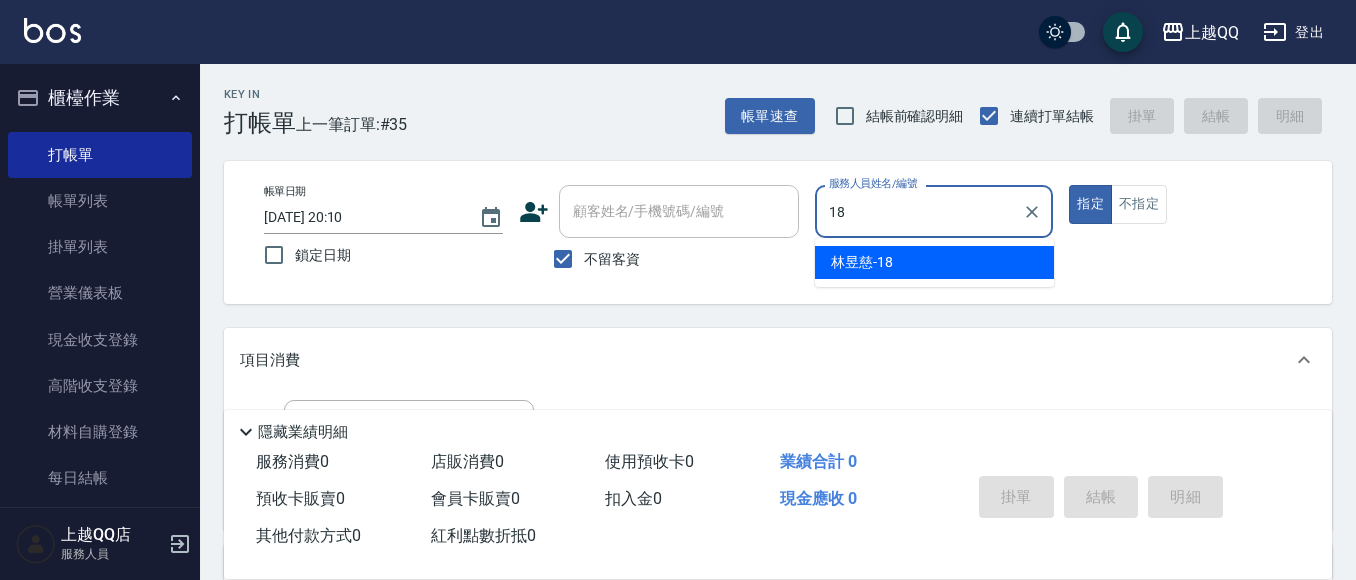type on "林昱慈-18" 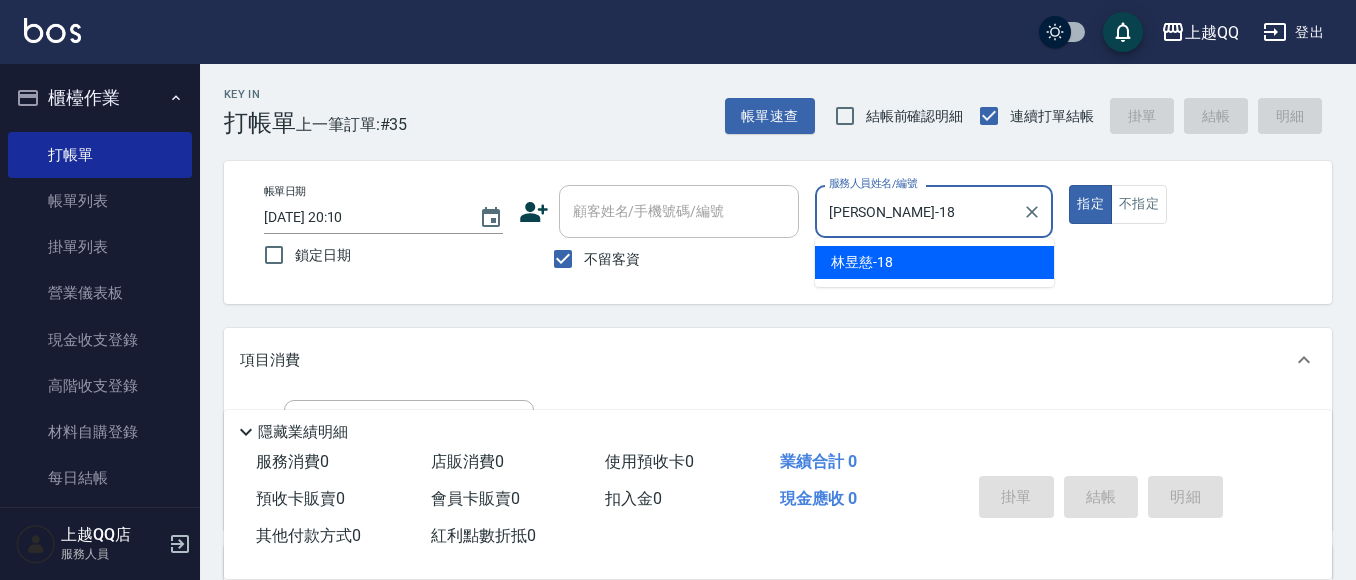 type on "true" 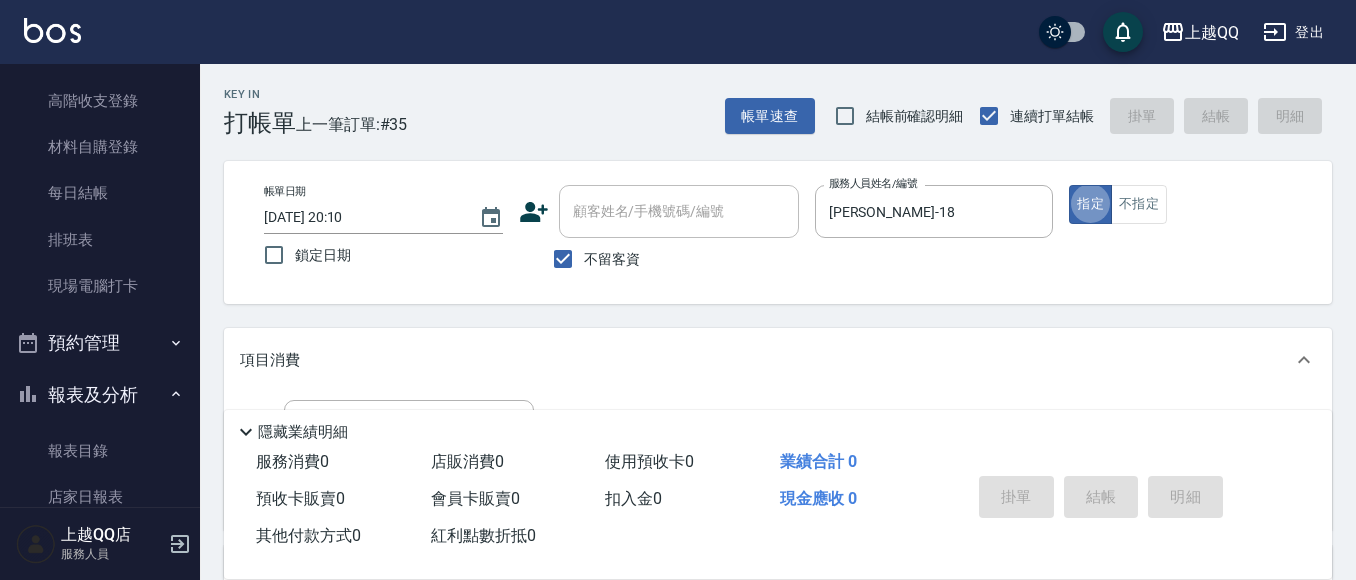 scroll, scrollTop: 300, scrollLeft: 0, axis: vertical 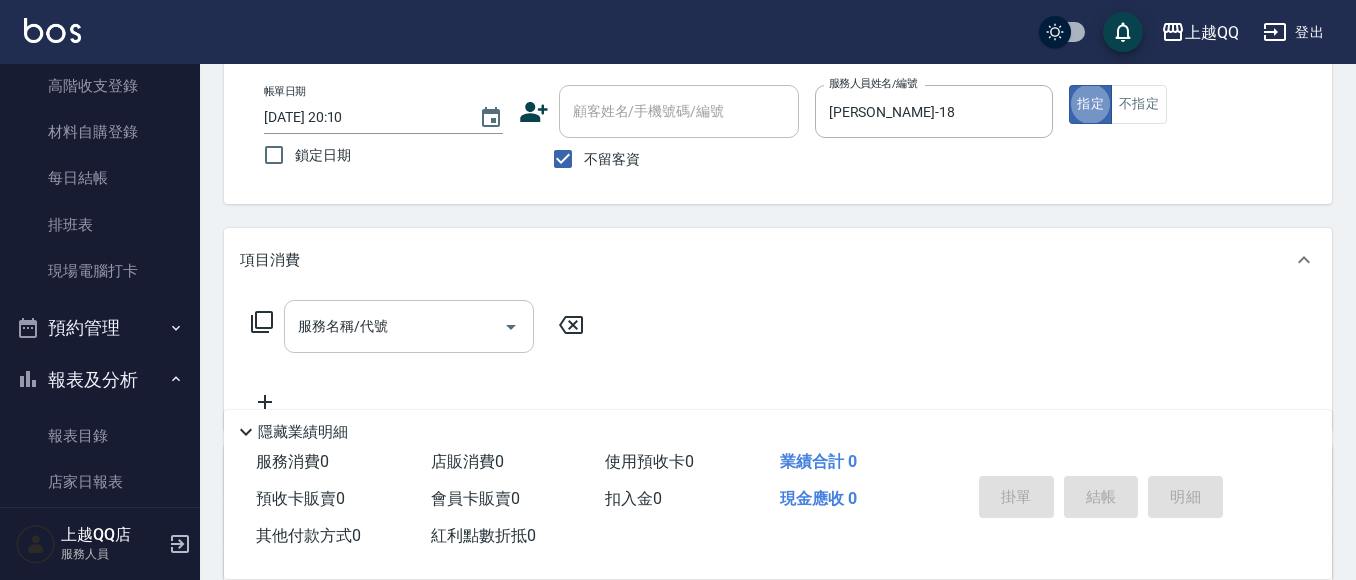 click on "服務名稱/代號" at bounding box center (394, 326) 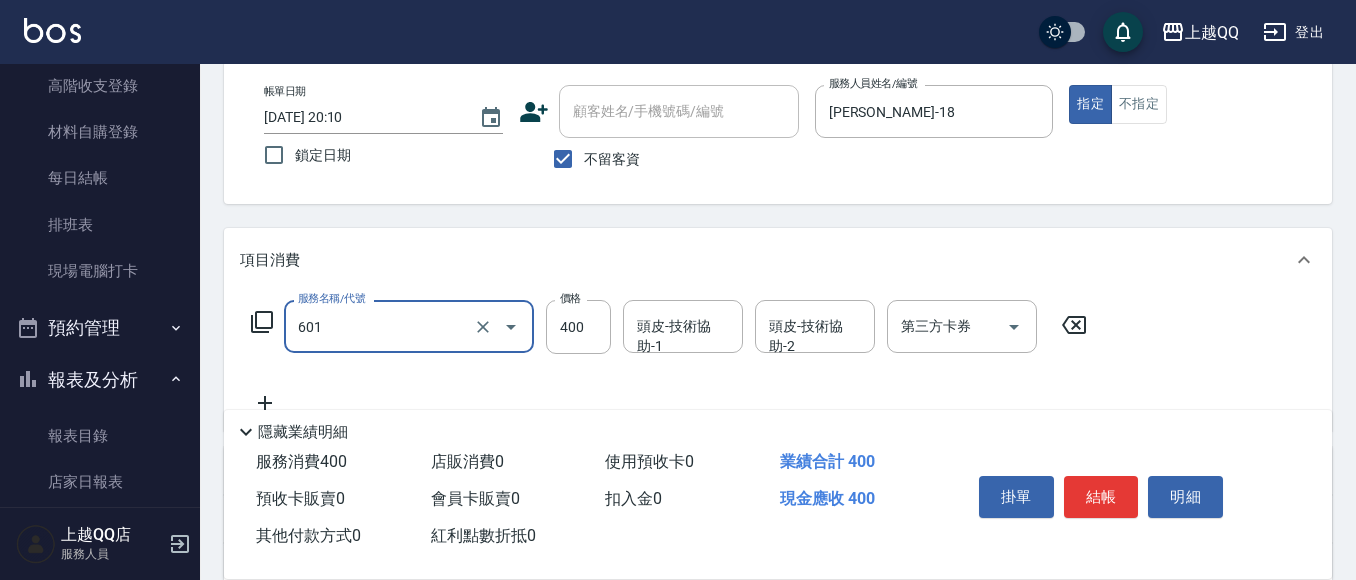 type on "髮原素活養健康洗(601)" 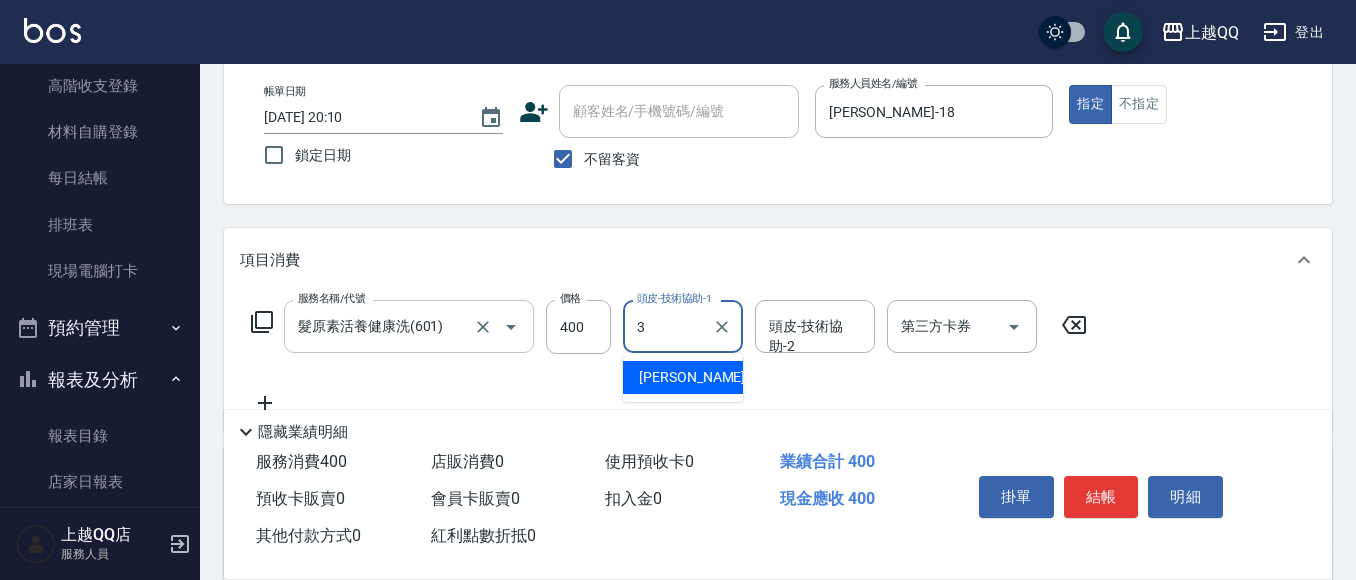 type on "佩怡-3" 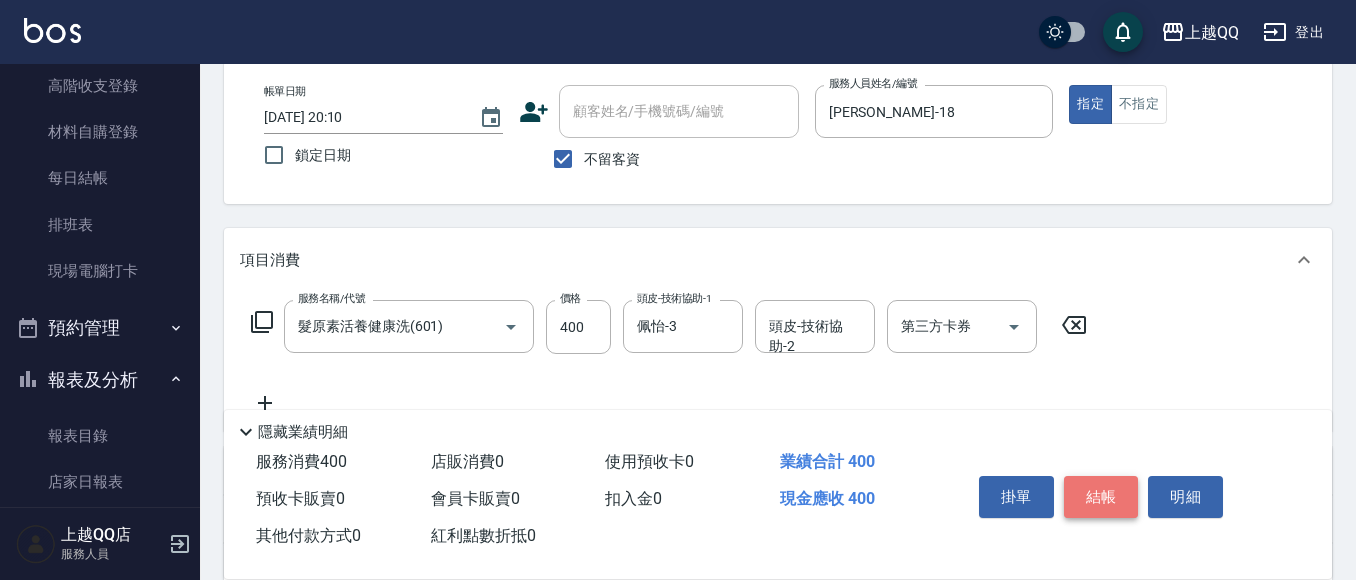 click on "結帳" at bounding box center (1101, 497) 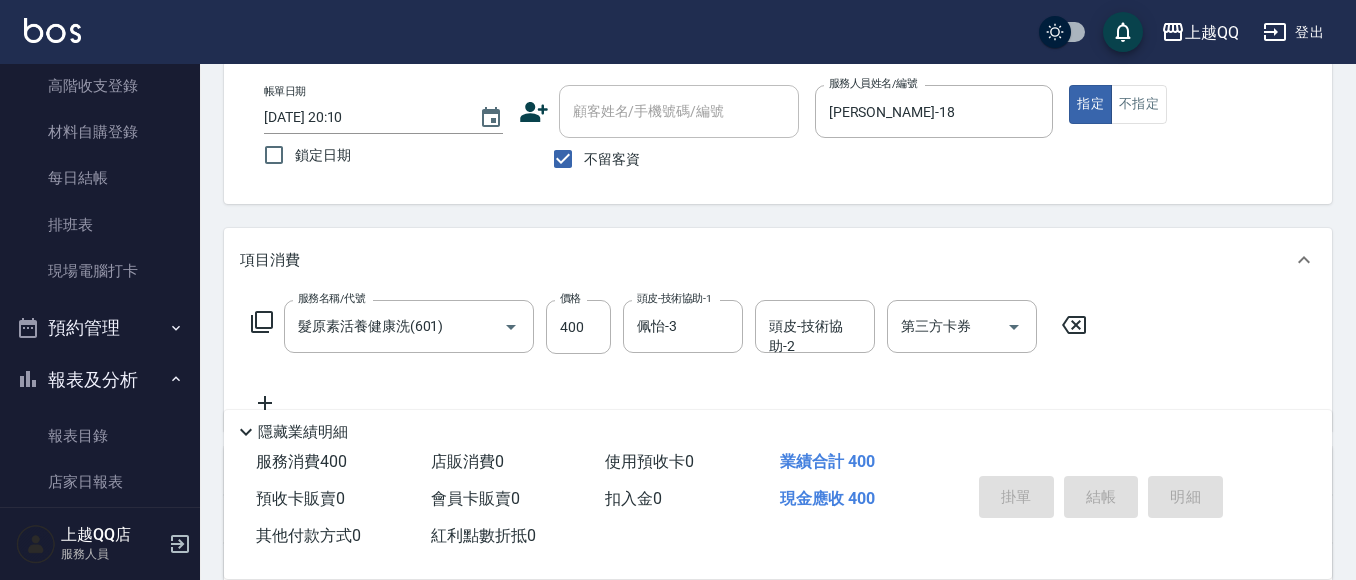 type on "2025/07/11 20:14" 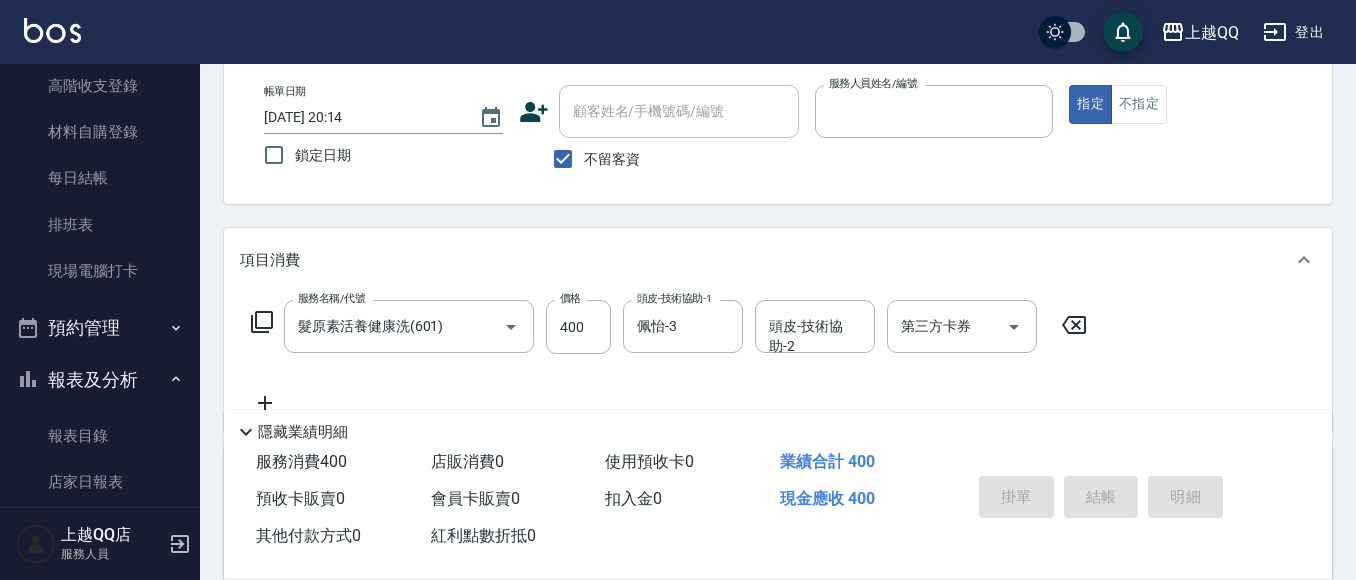 type 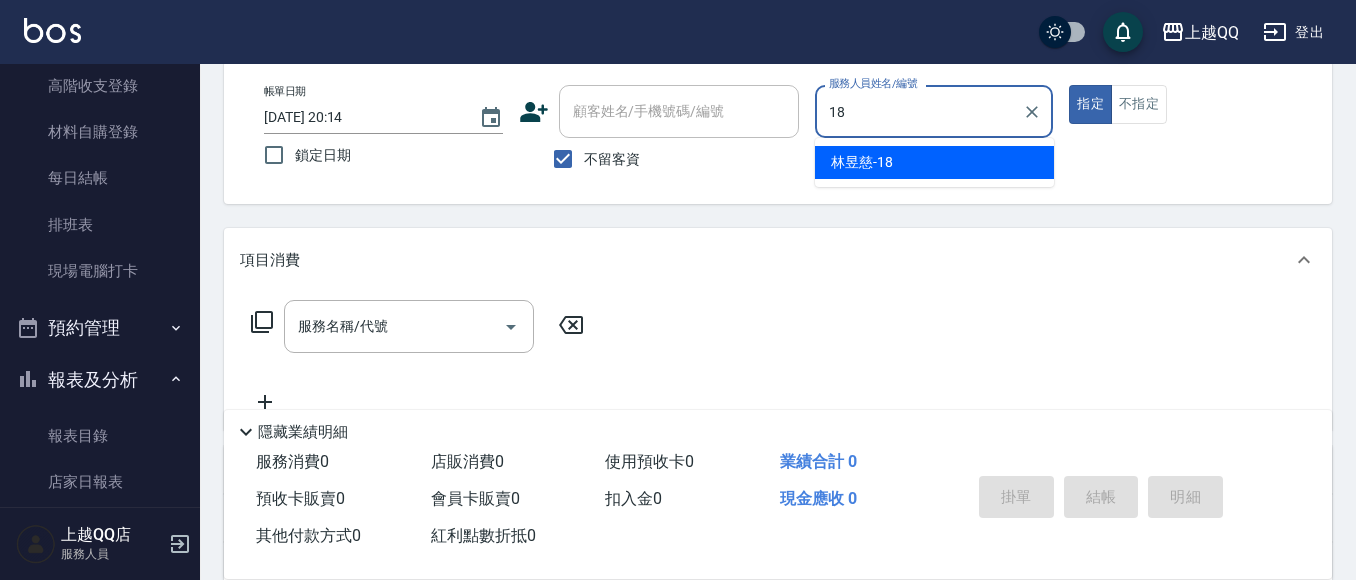 type on "林昱慈-18" 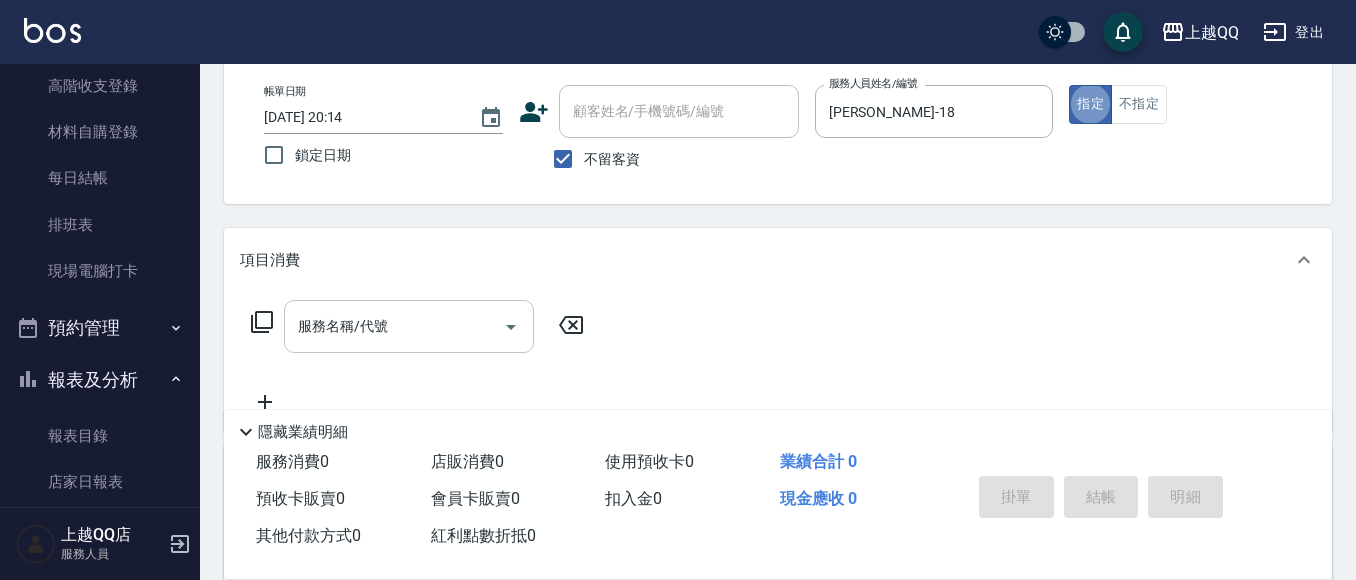 click on "服務名稱/代號" at bounding box center (394, 326) 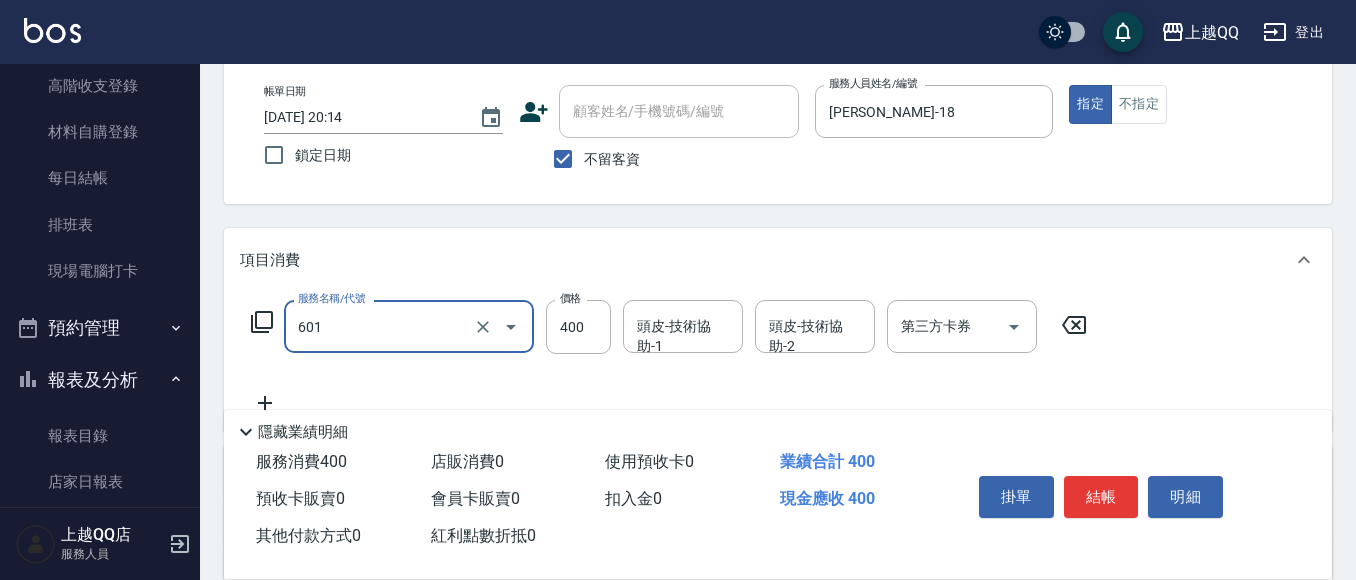 type on "髮原素活養健康洗(601)" 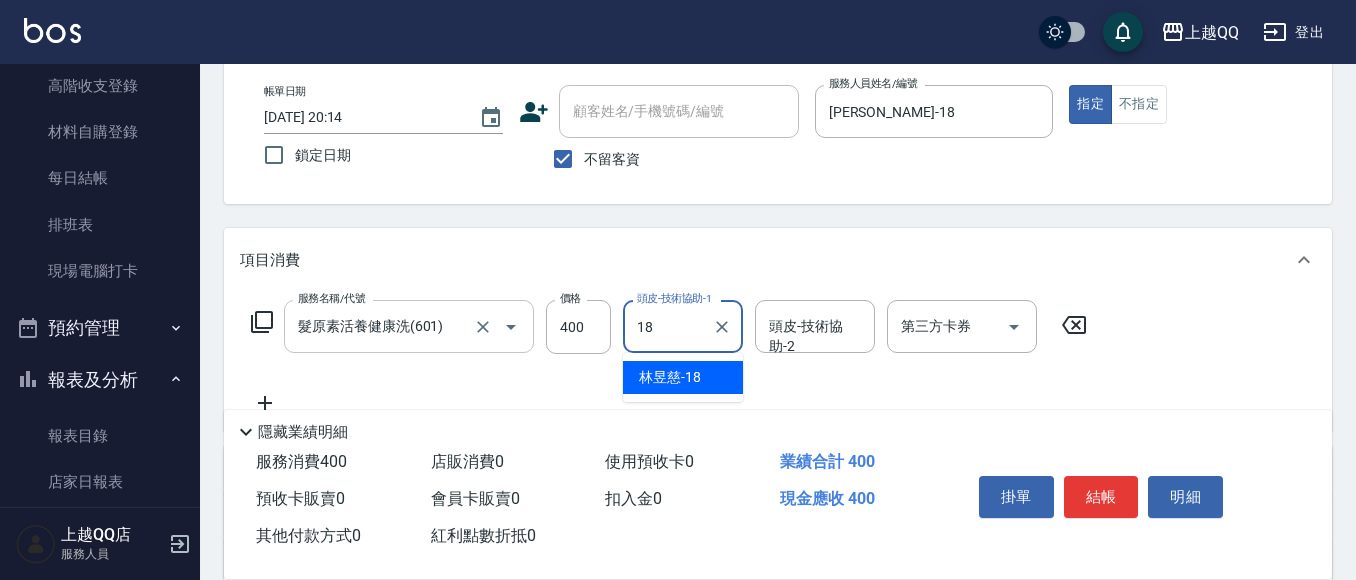 type on "林昱慈-18" 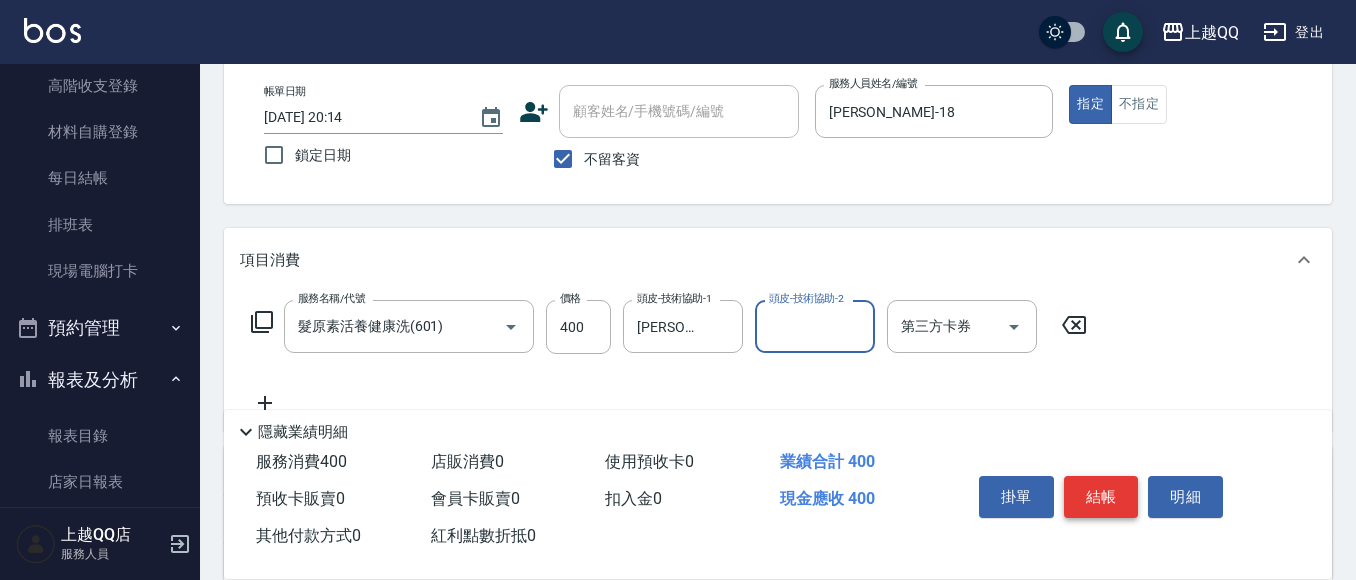 click on "結帳" at bounding box center [1101, 497] 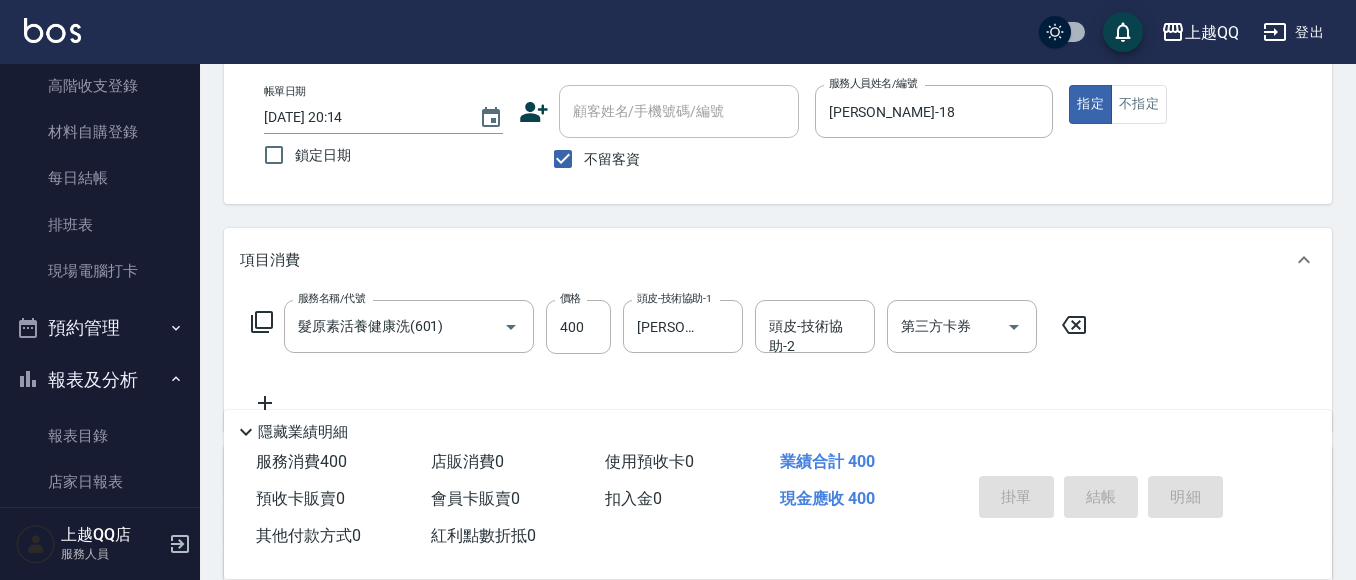 type on "2025/07/11 20:15" 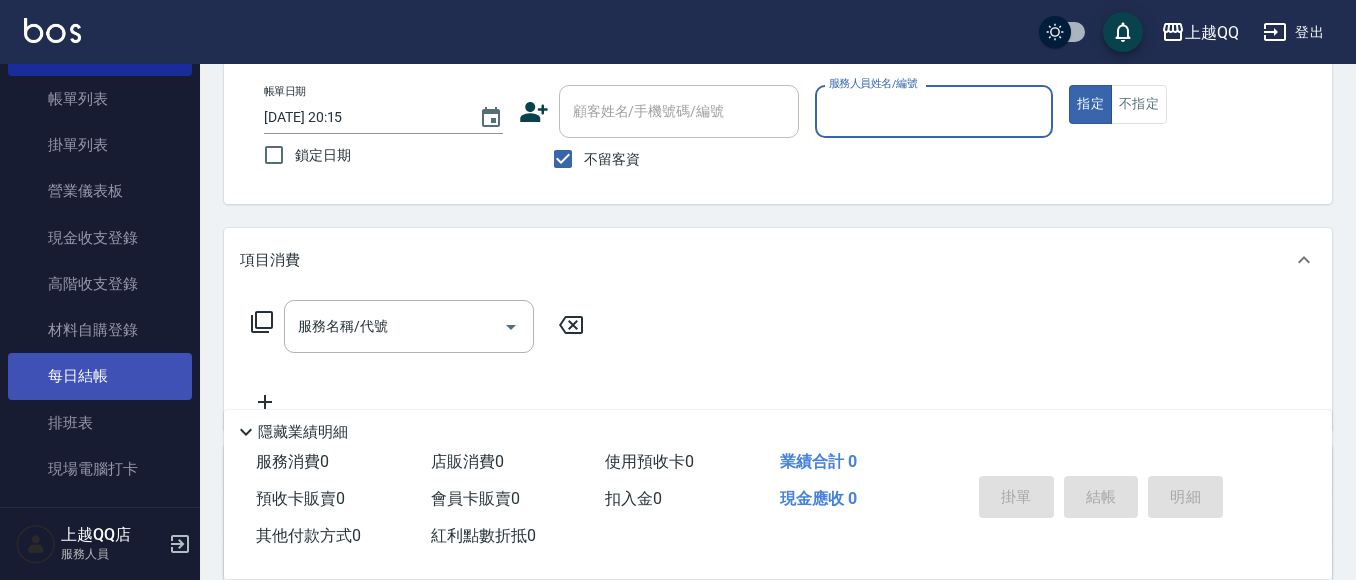 scroll, scrollTop: 100, scrollLeft: 0, axis: vertical 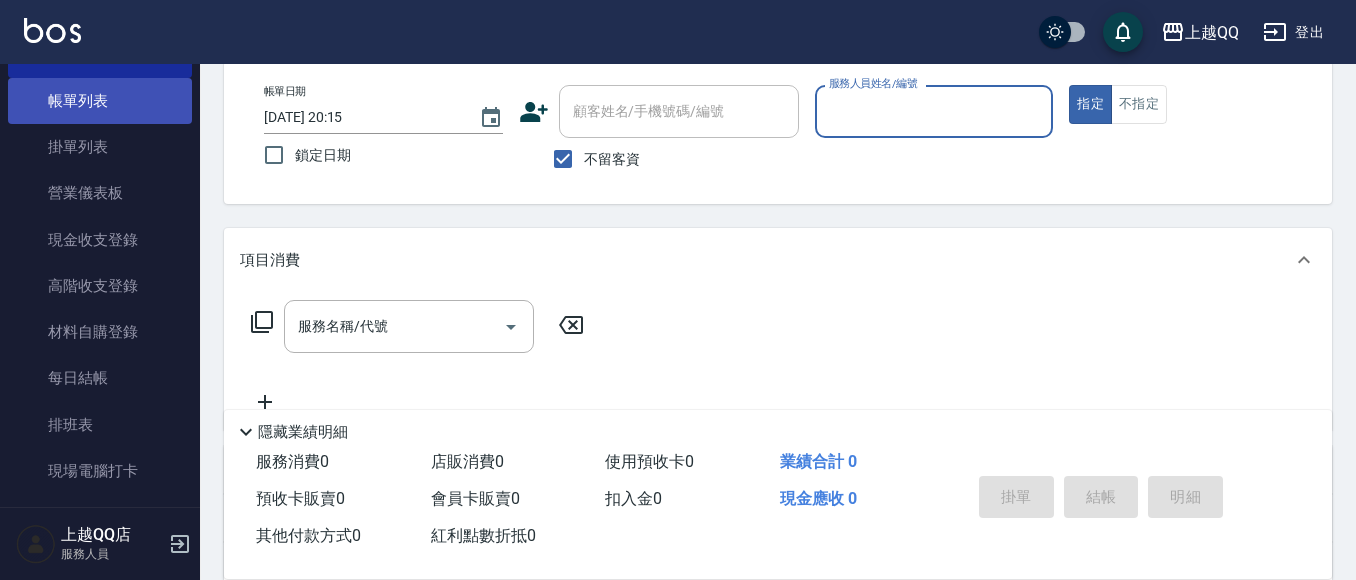 click on "帳單列表" at bounding box center (100, 101) 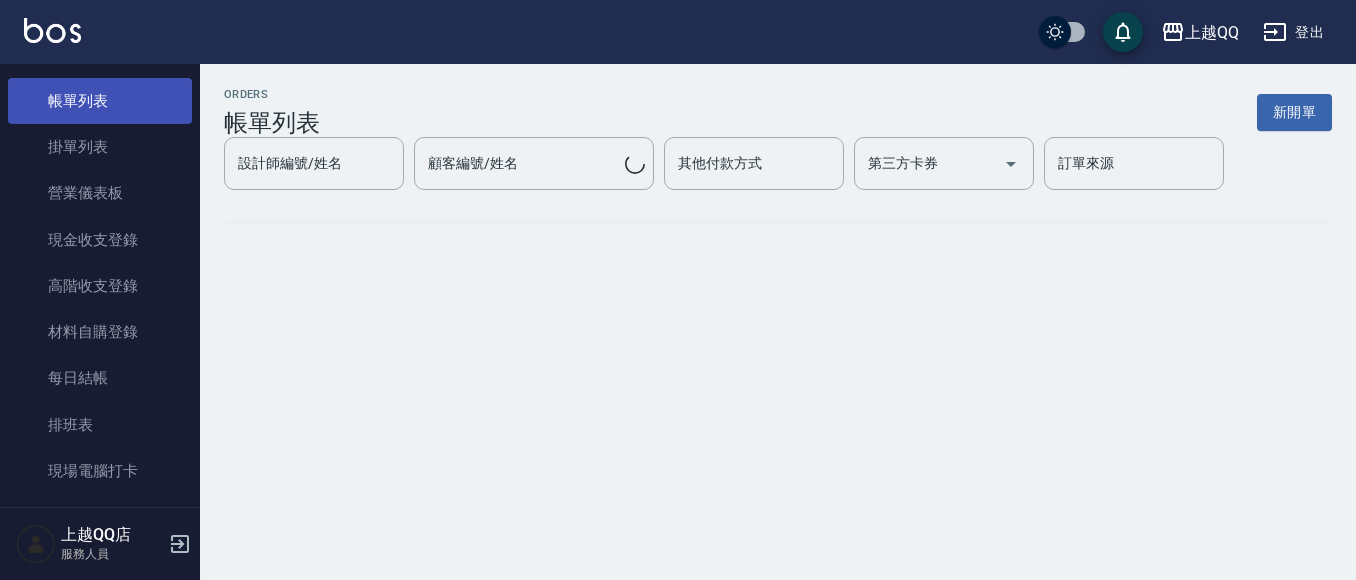 scroll, scrollTop: 0, scrollLeft: 0, axis: both 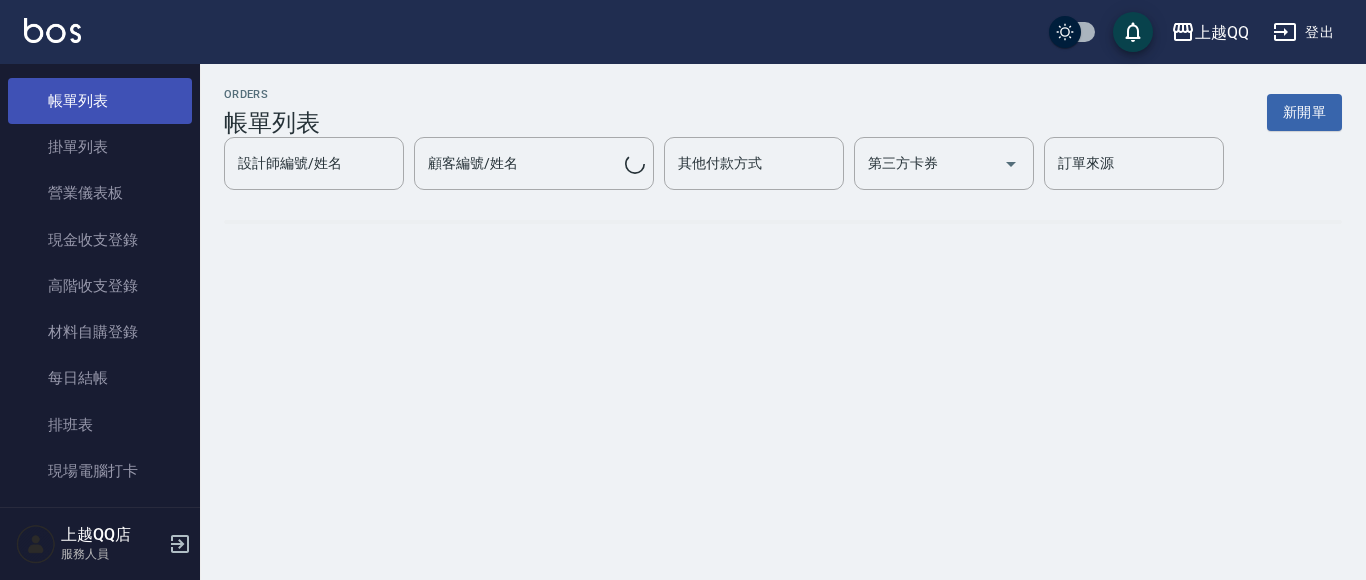 click on "帳單列表" at bounding box center [100, 101] 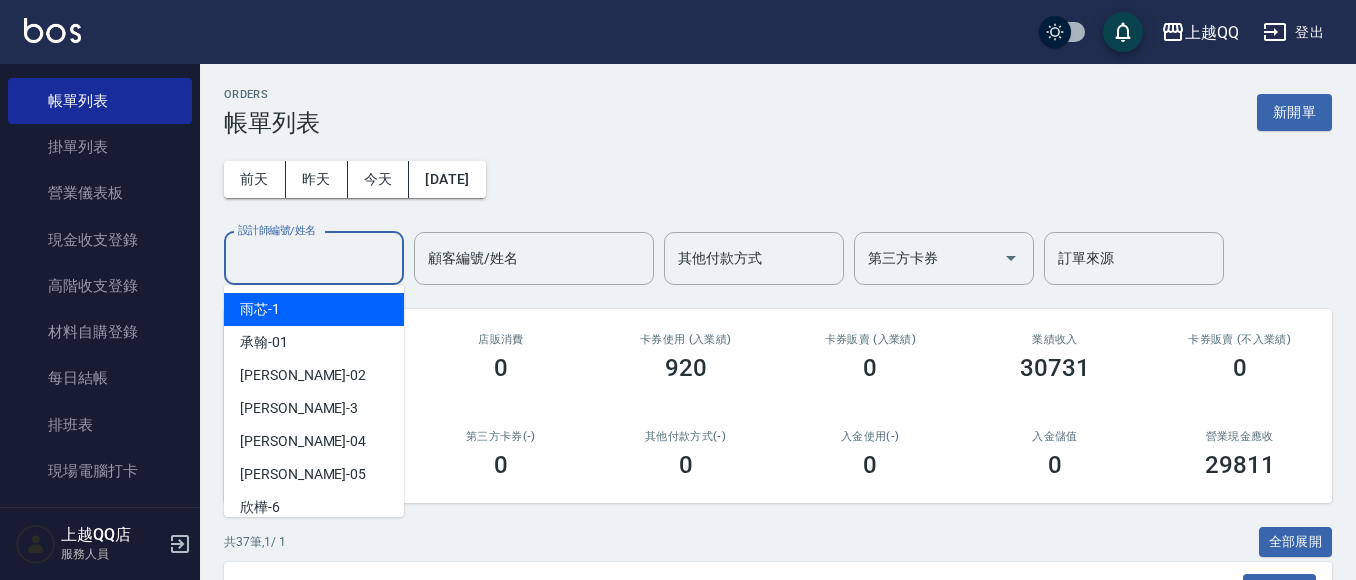 click on "設計師編號/姓名" at bounding box center (314, 258) 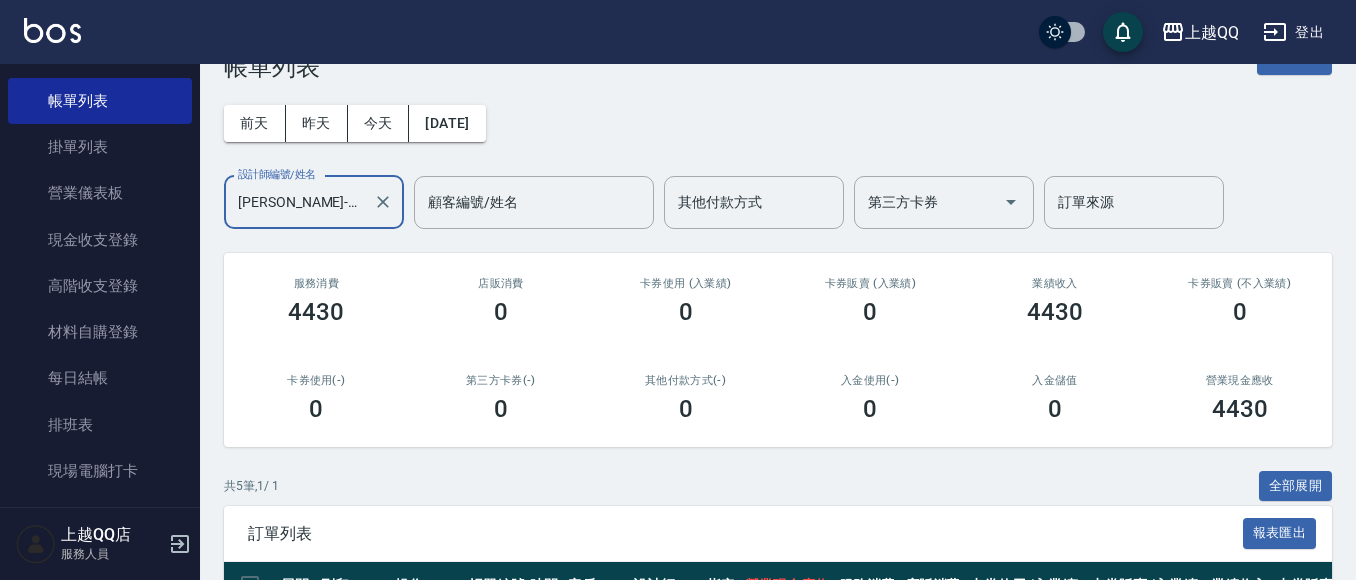scroll, scrollTop: 0, scrollLeft: 0, axis: both 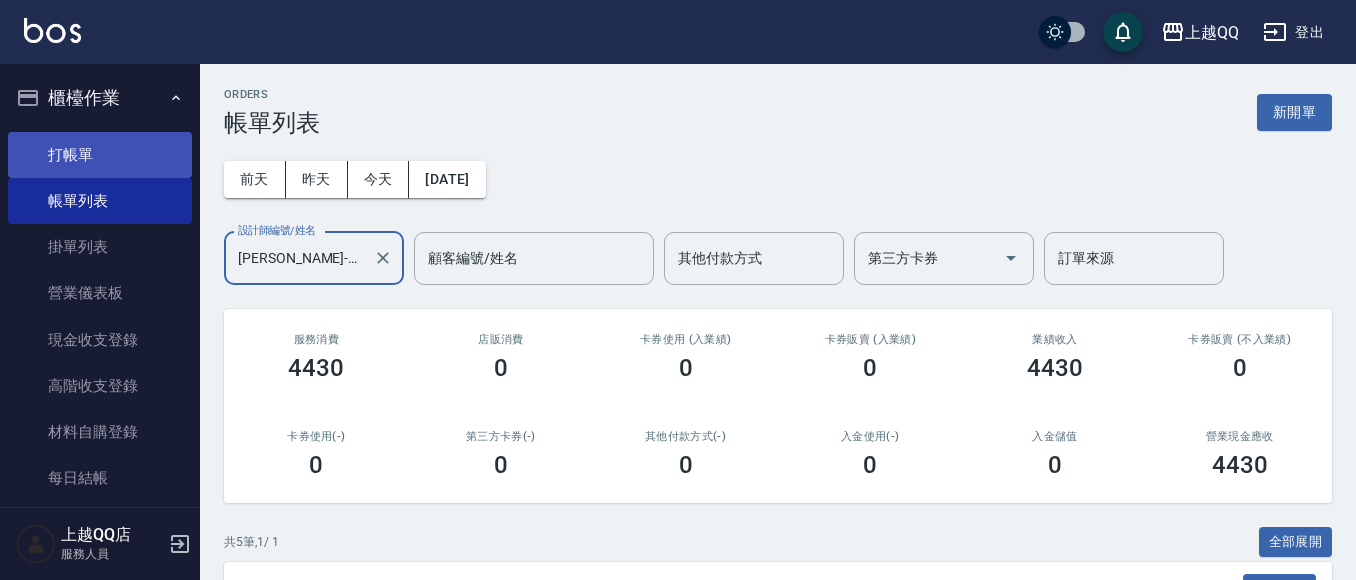 type on "林昱慈-18" 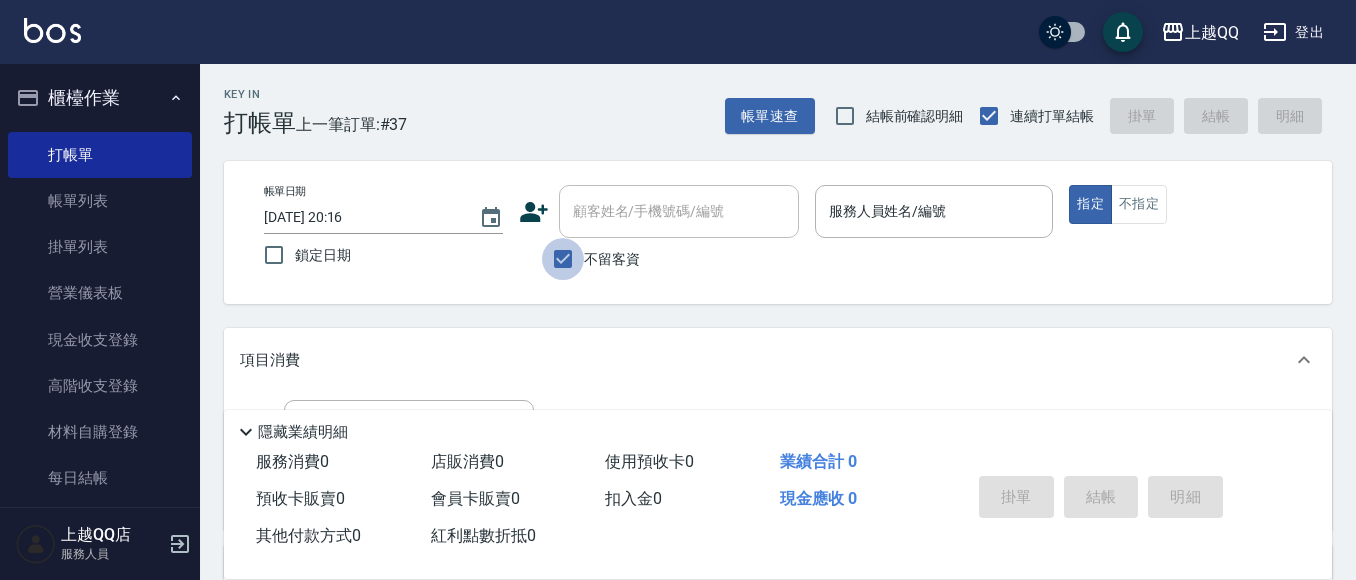 click on "不留客資" at bounding box center (563, 259) 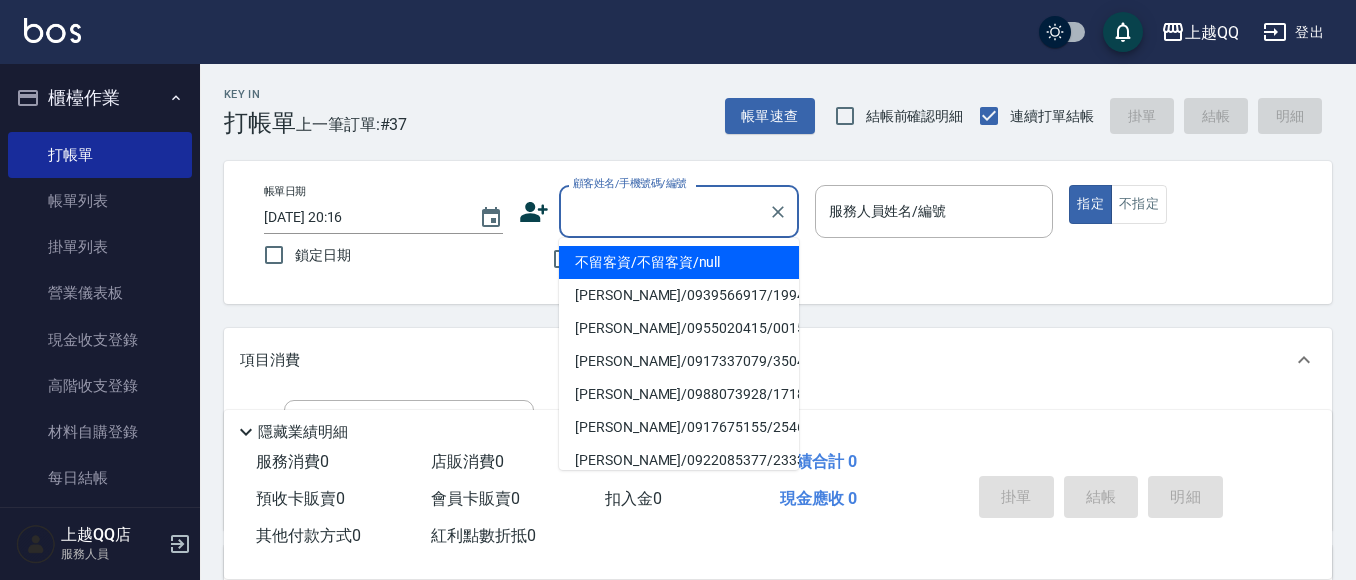 click on "顧客姓名/手機號碼/編號" at bounding box center (664, 211) 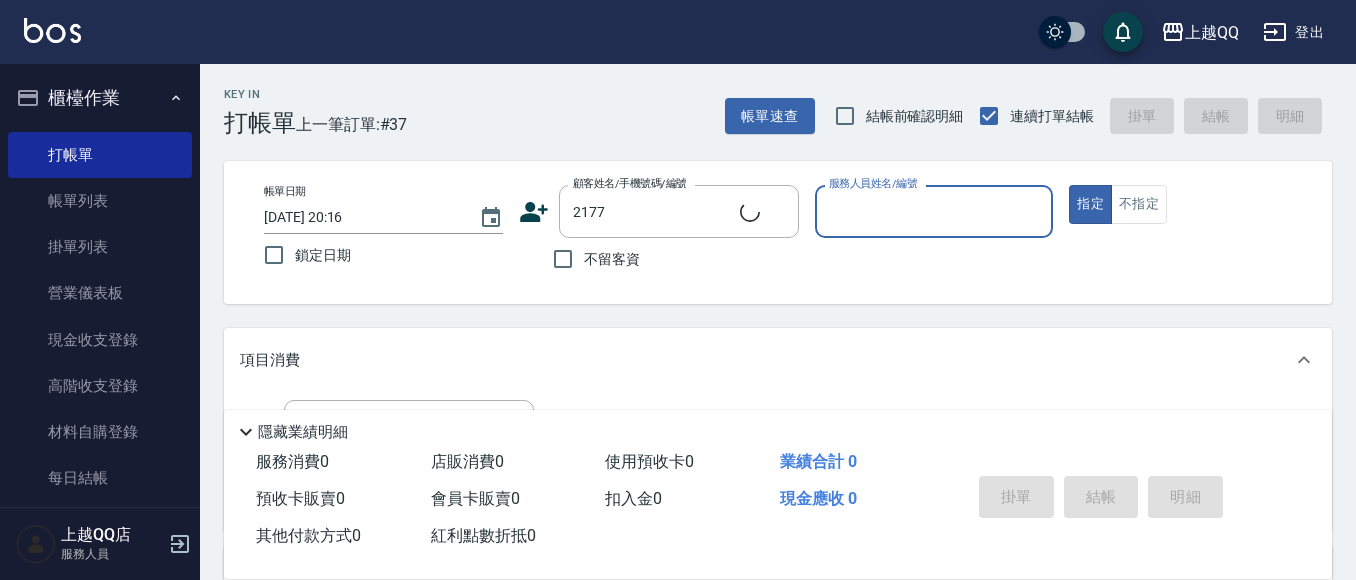 type on "許微翊/0987989581/2177" 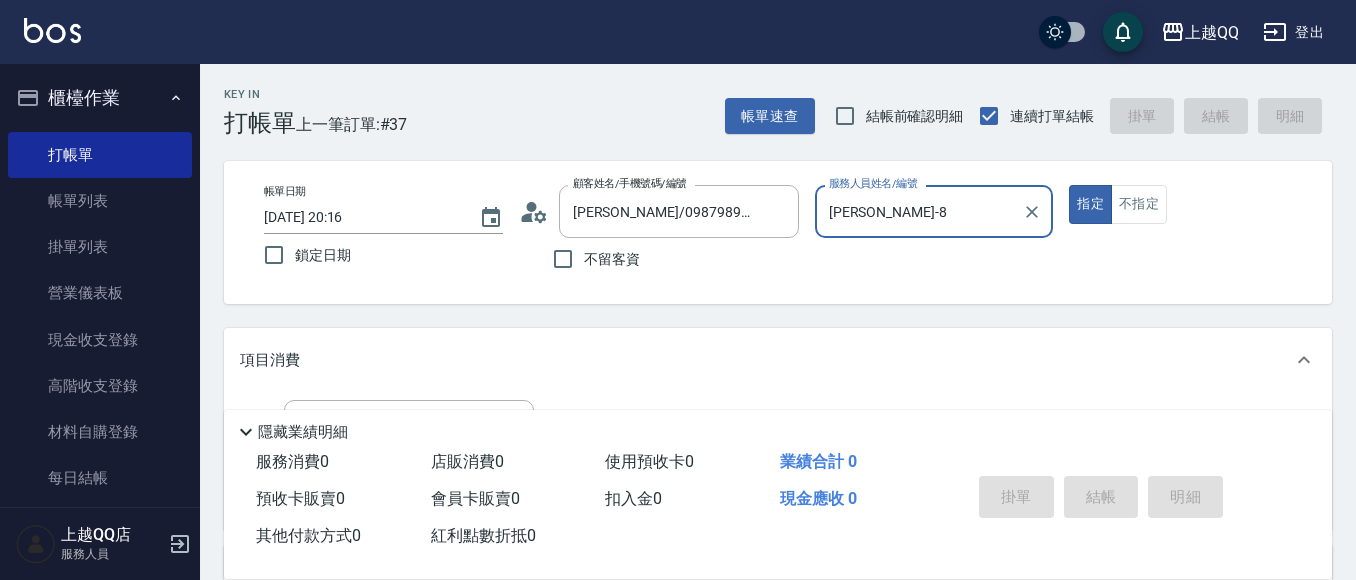 type on "孟穎-8" 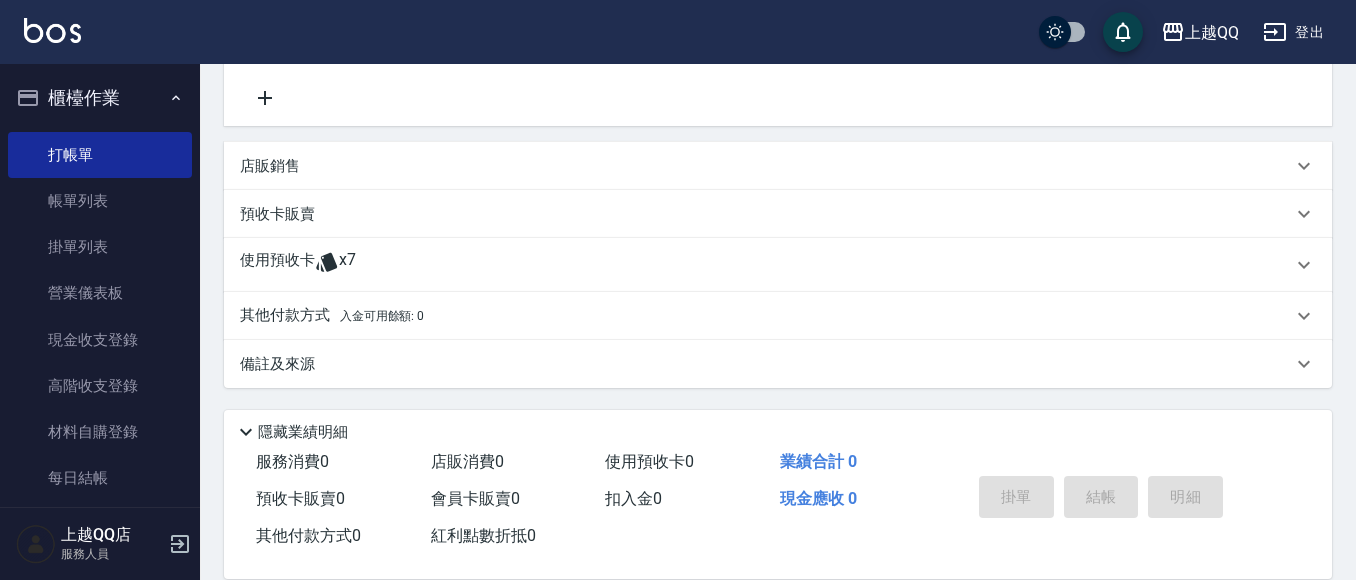 click on "使用預收卡 x7" at bounding box center [766, 265] 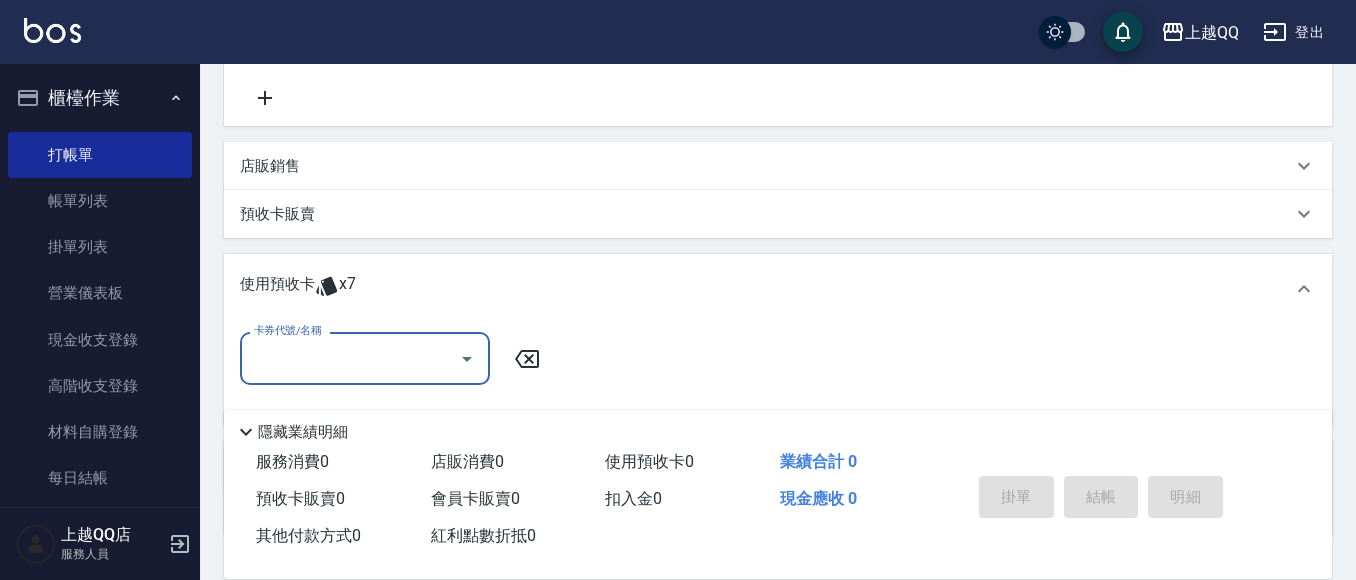 scroll, scrollTop: 0, scrollLeft: 0, axis: both 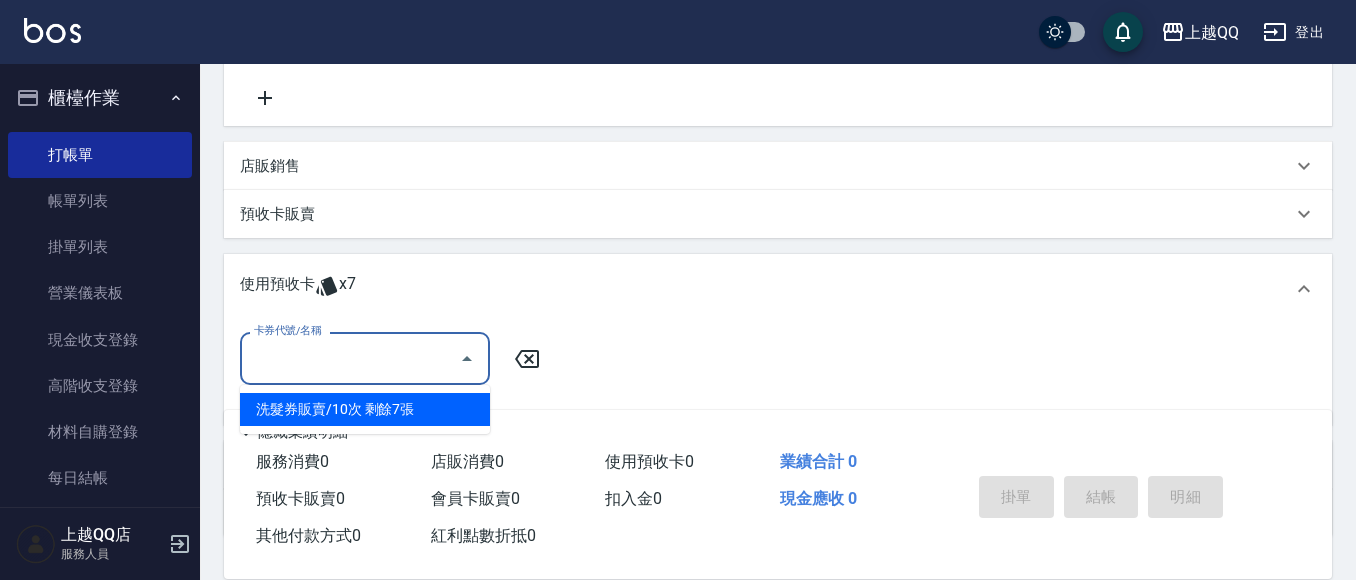 click on "洗髮券販賣/10次 剩餘7張" at bounding box center [365, 409] 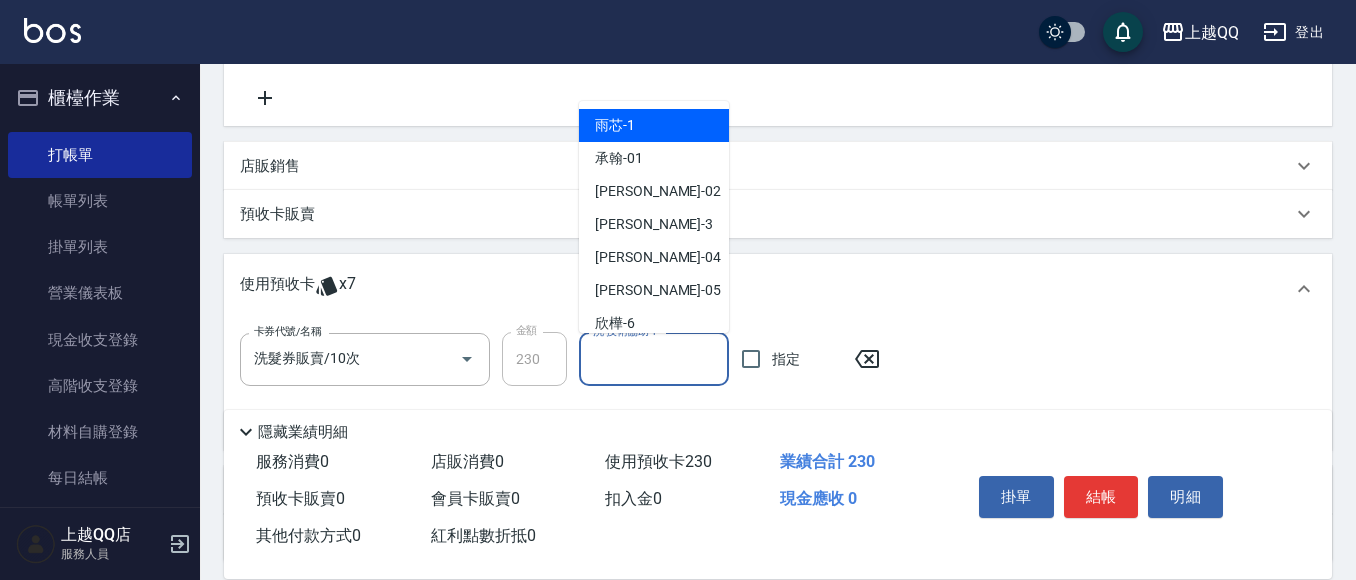 click on "洗-技術協助-1" at bounding box center [654, 359] 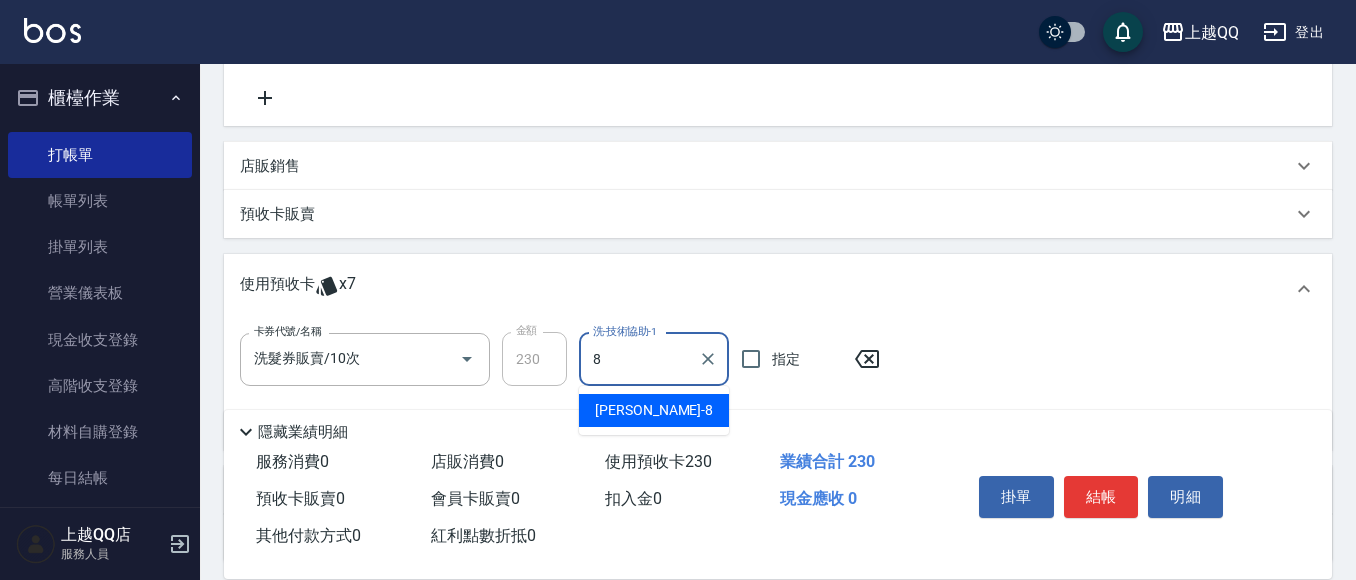 click on "孟穎 -8" at bounding box center [654, 410] 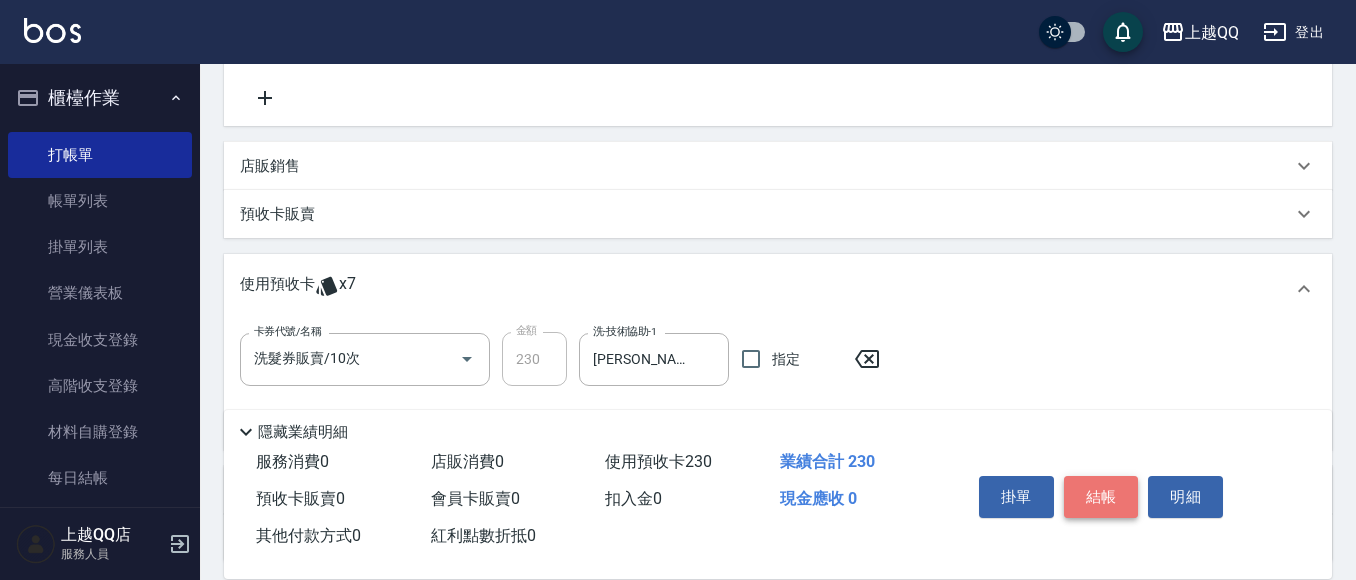 click on "結帳" at bounding box center (1101, 497) 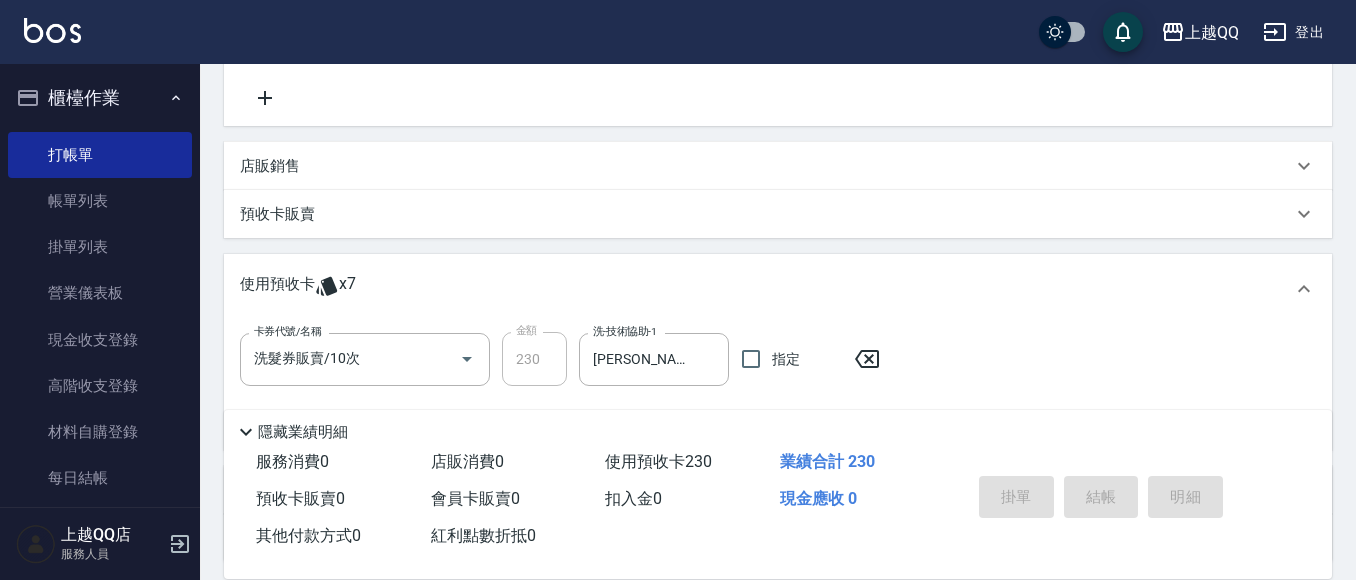 type on "2025/07/11 20:21" 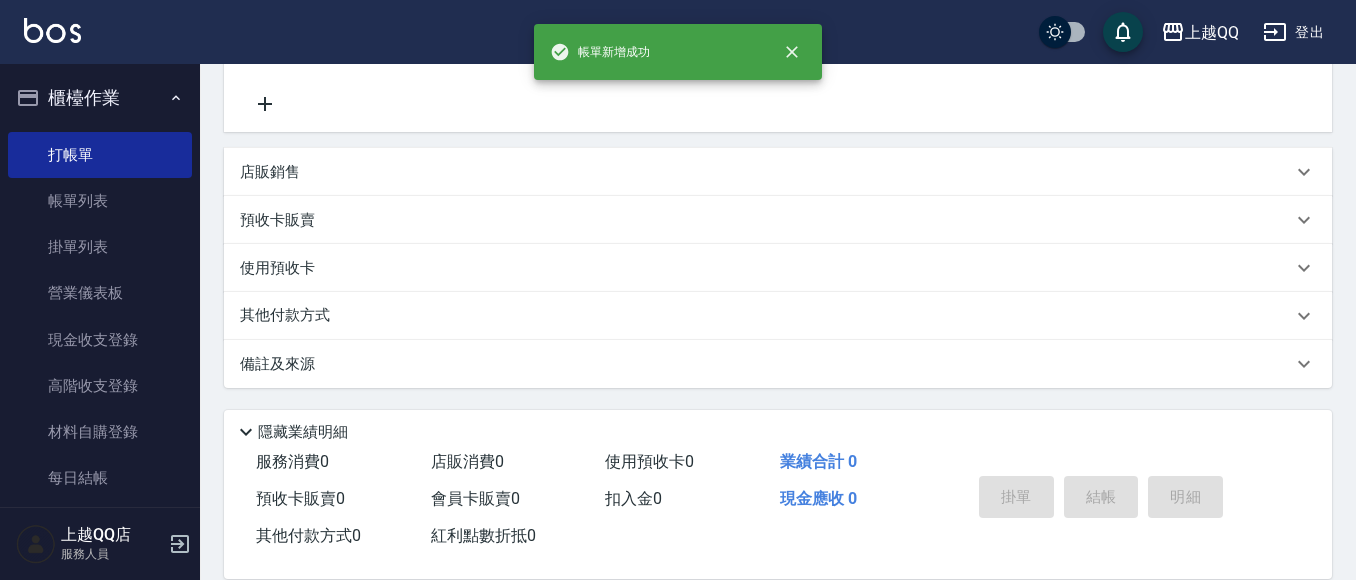 scroll, scrollTop: 0, scrollLeft: 0, axis: both 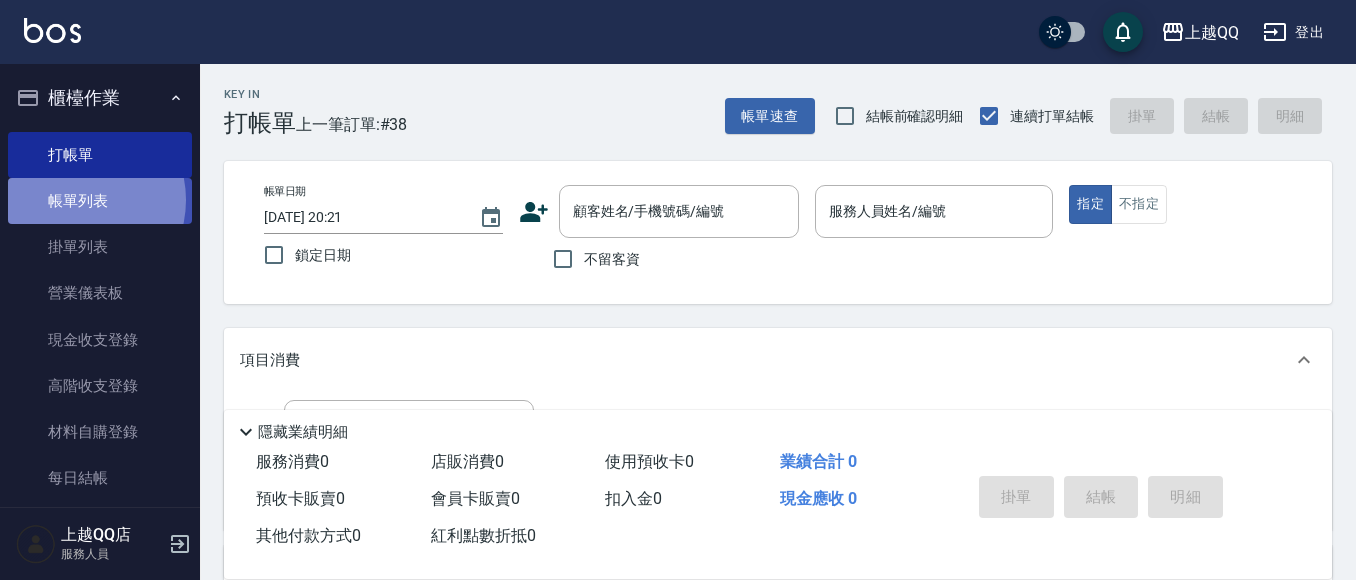 click on "帳單列表" at bounding box center [100, 201] 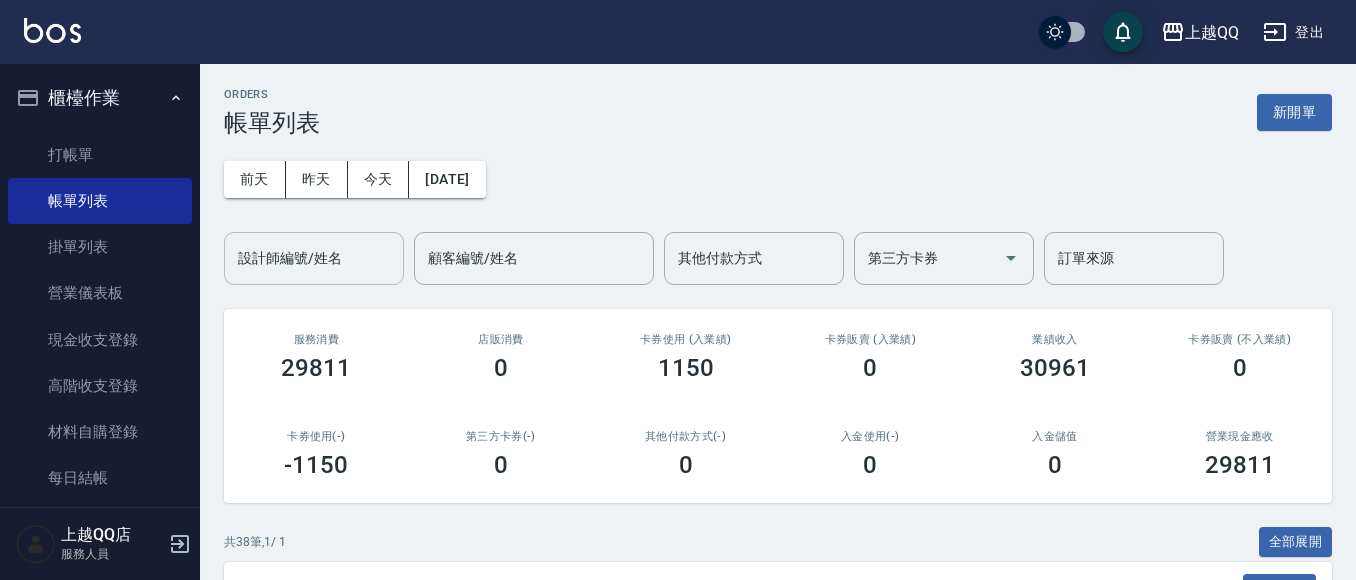 click on "設計師編號/姓名" at bounding box center (314, 258) 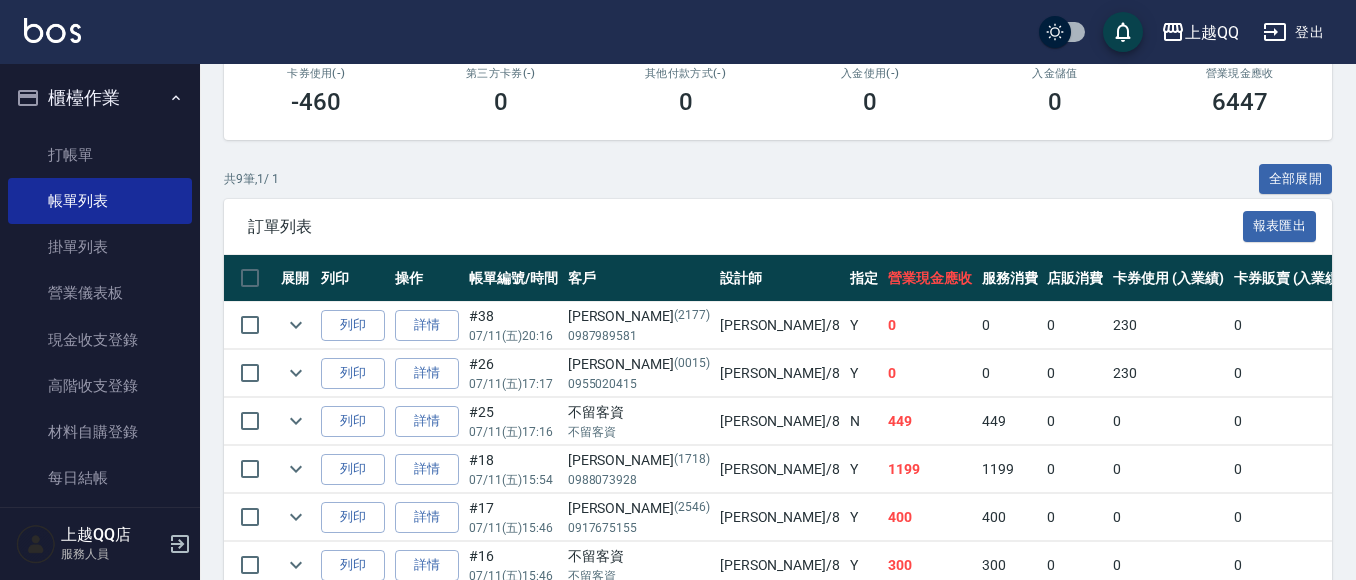 scroll, scrollTop: 476, scrollLeft: 0, axis: vertical 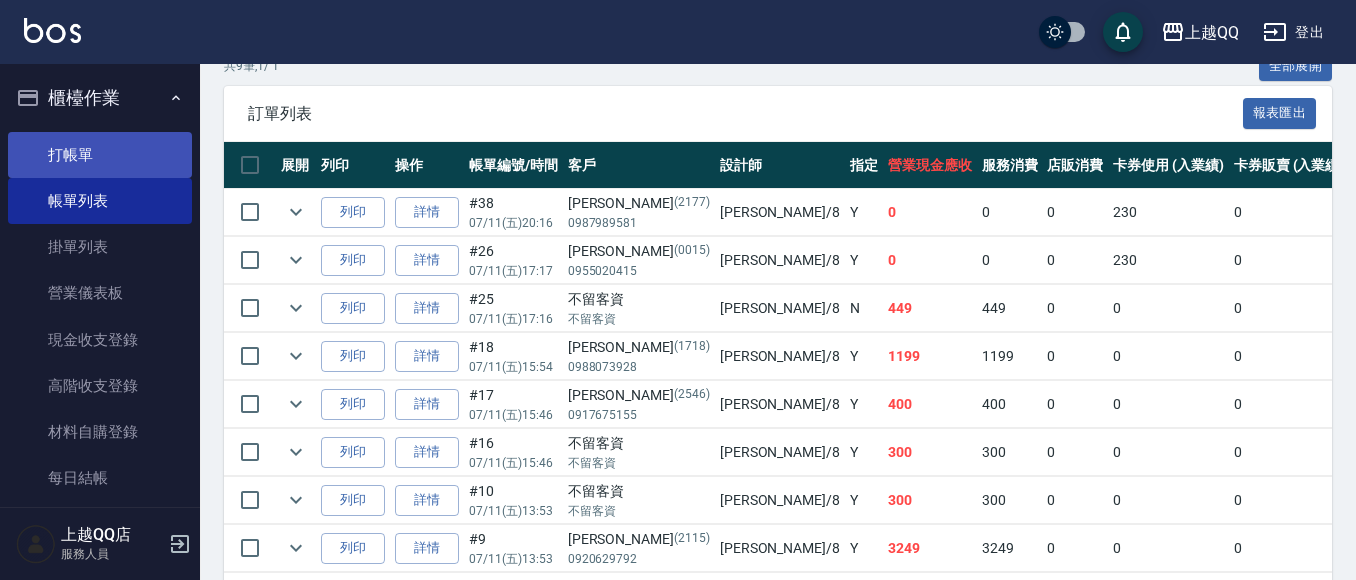 type on "孟穎-8" 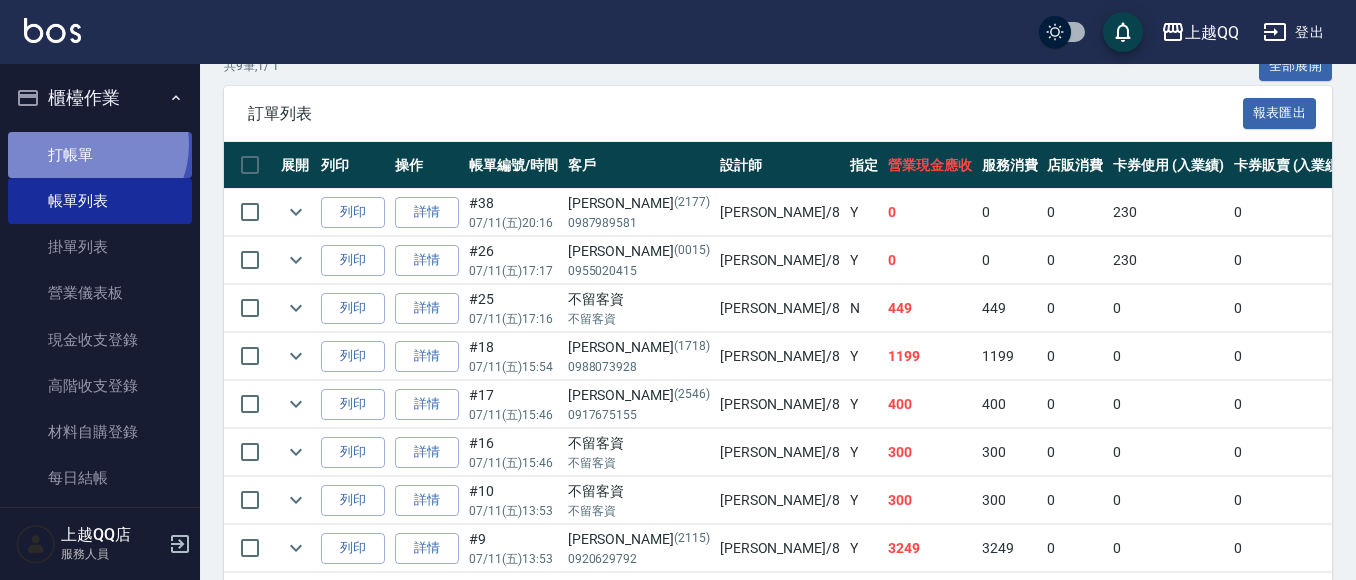 click on "打帳單" at bounding box center (100, 155) 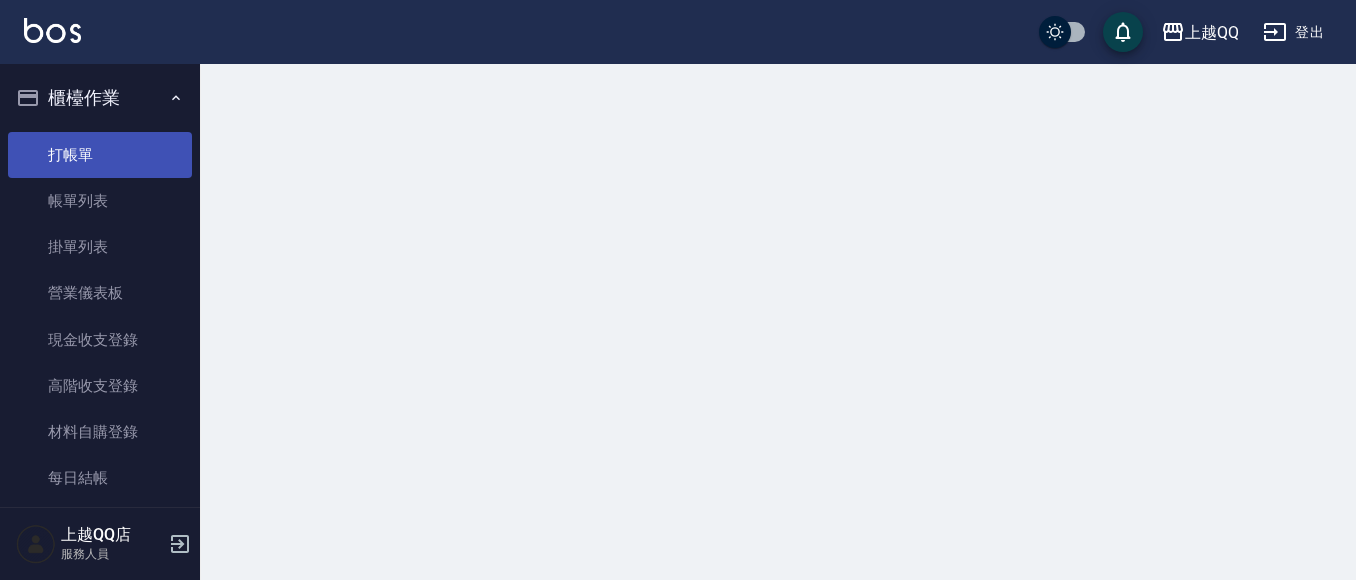 scroll, scrollTop: 0, scrollLeft: 0, axis: both 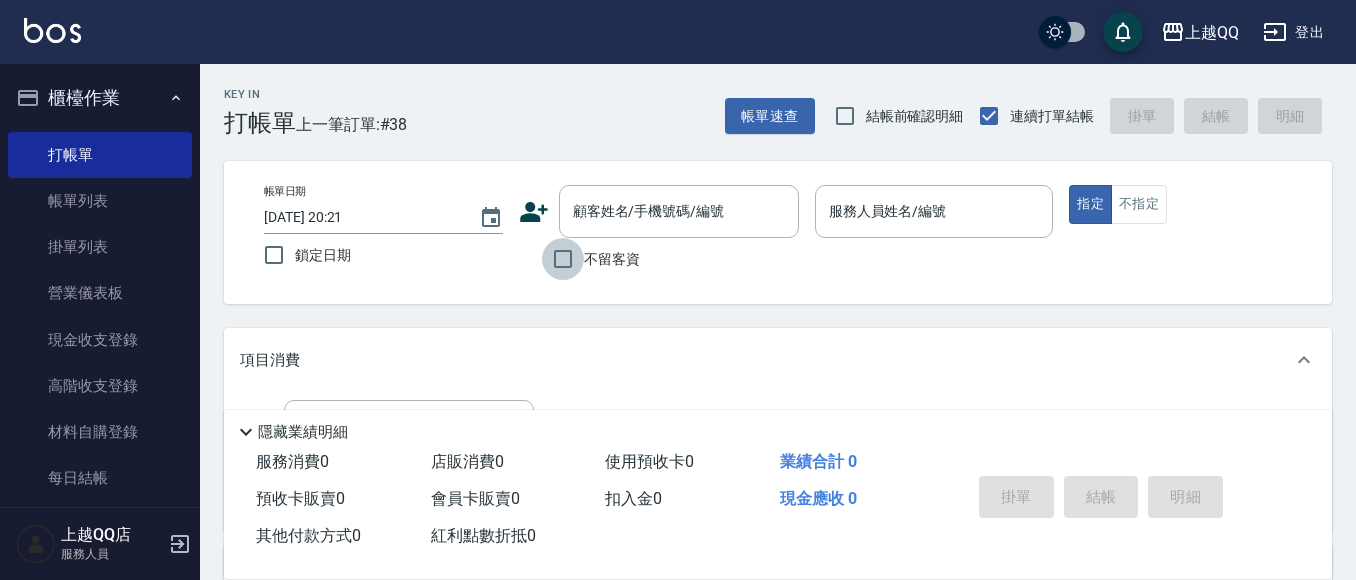 click on "不留客資" at bounding box center (563, 259) 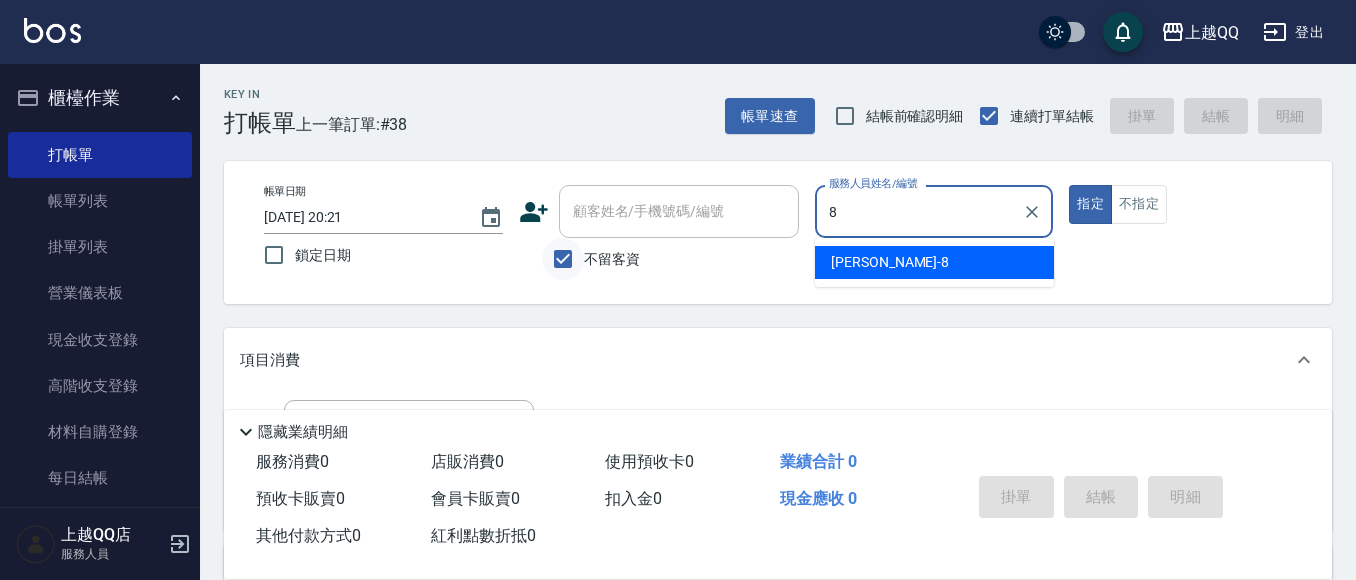 type on "孟穎-8" 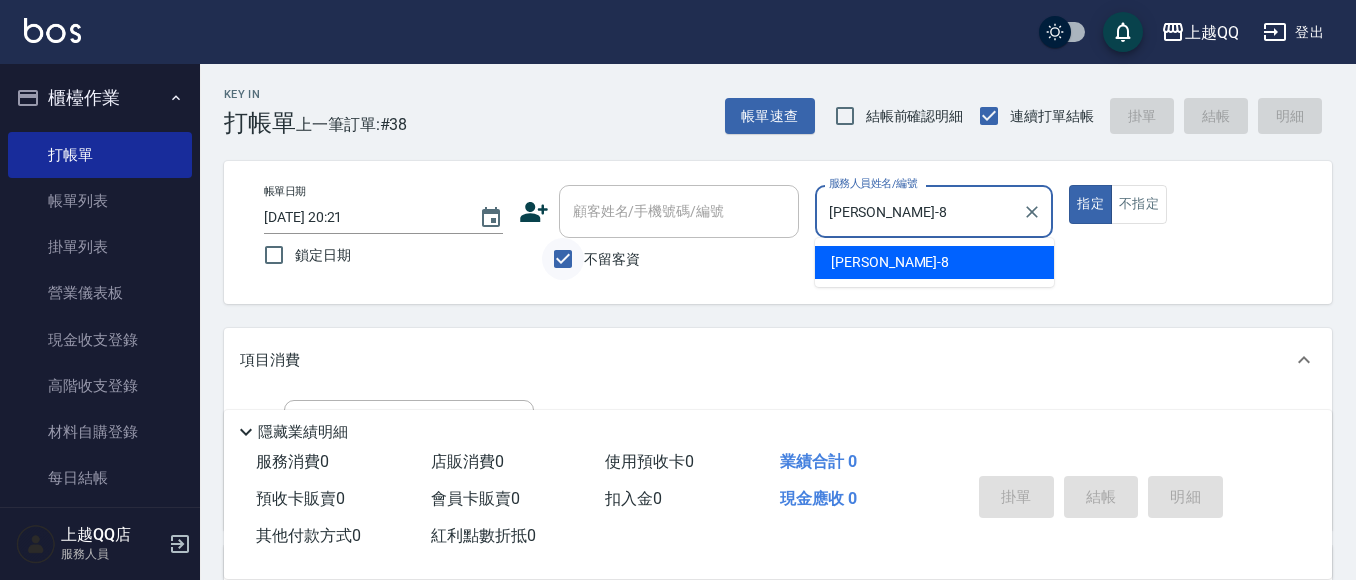 type on "true" 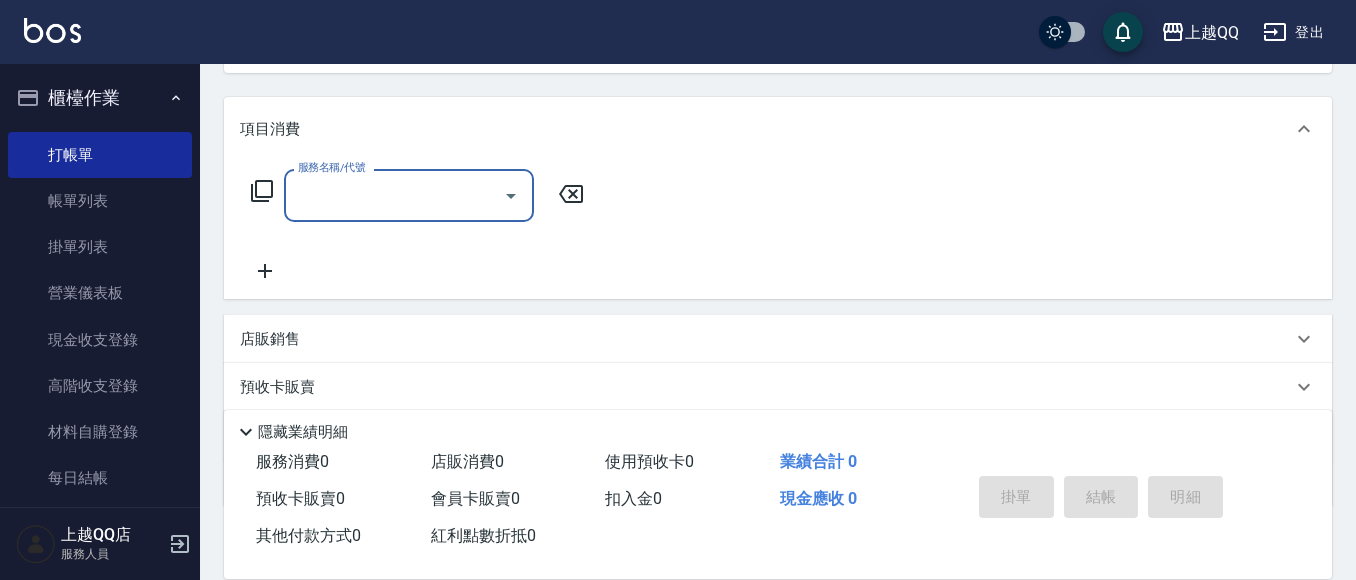scroll, scrollTop: 236, scrollLeft: 0, axis: vertical 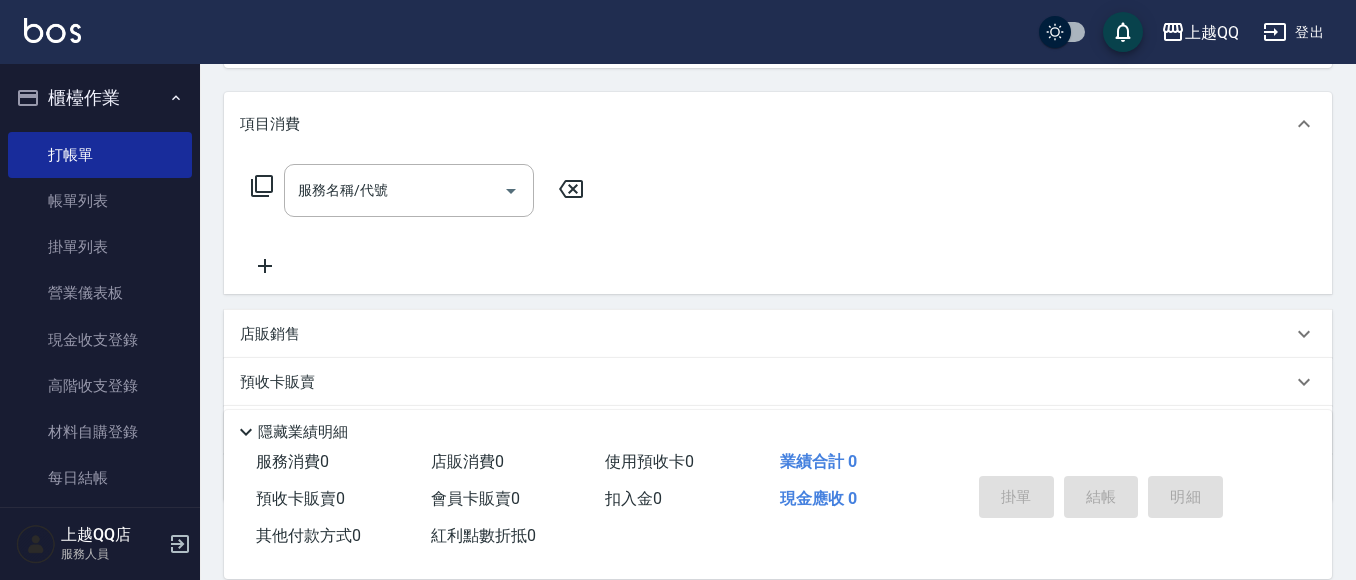 click 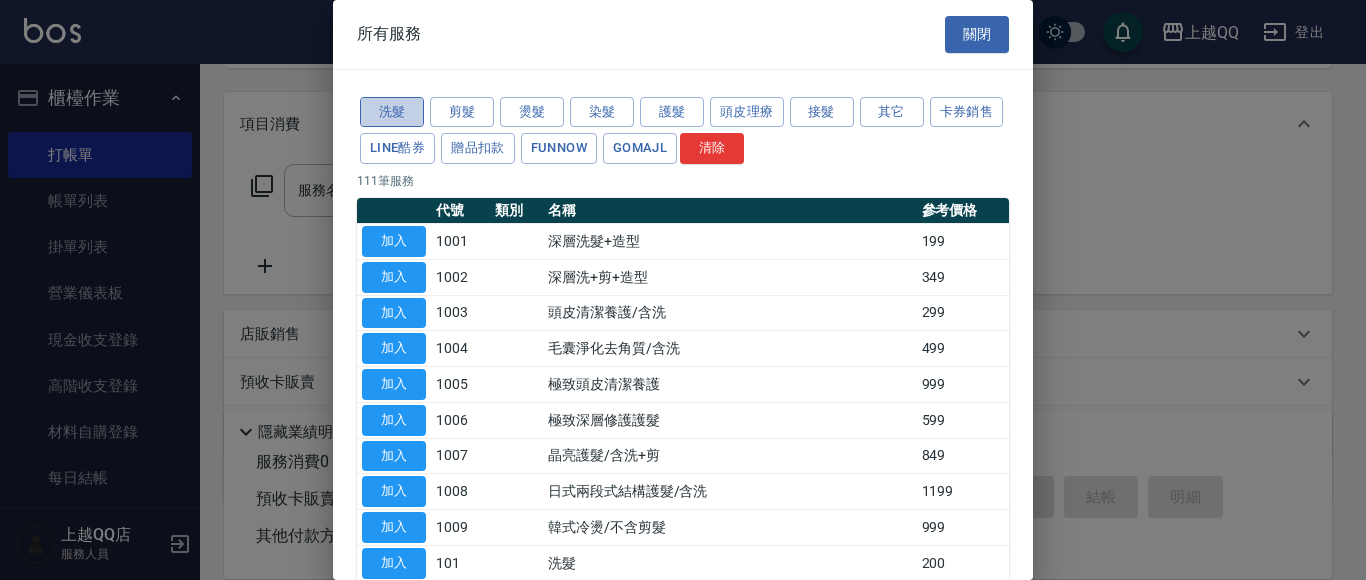 click on "洗髮" at bounding box center [392, 112] 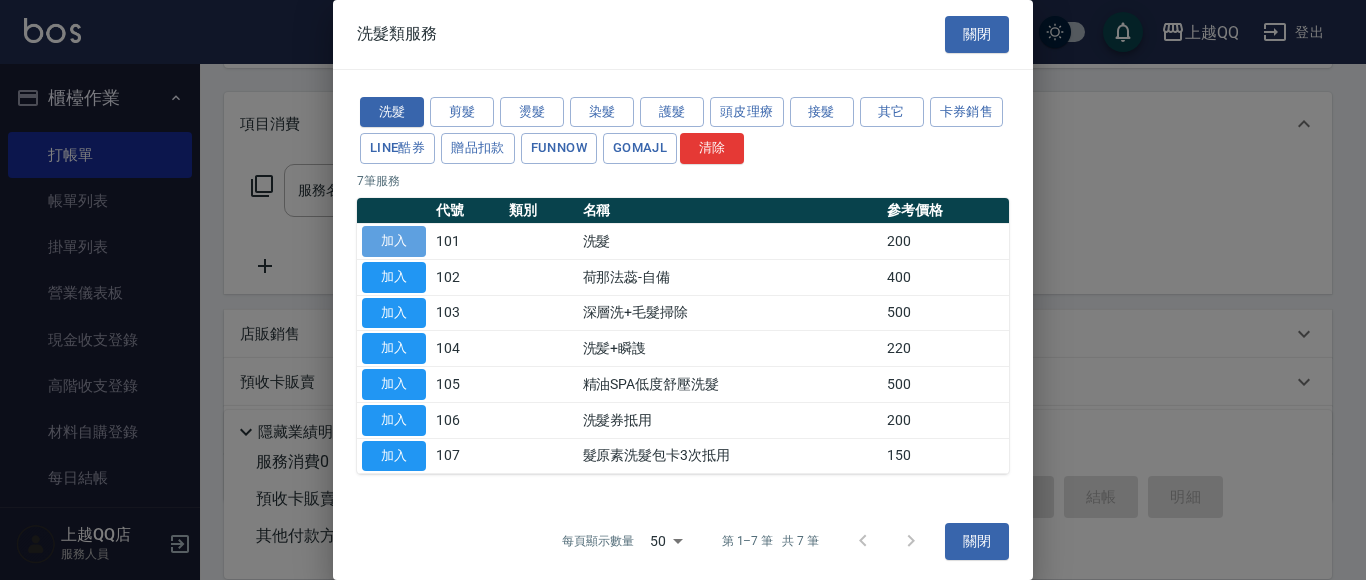 click on "加入" at bounding box center (394, 241) 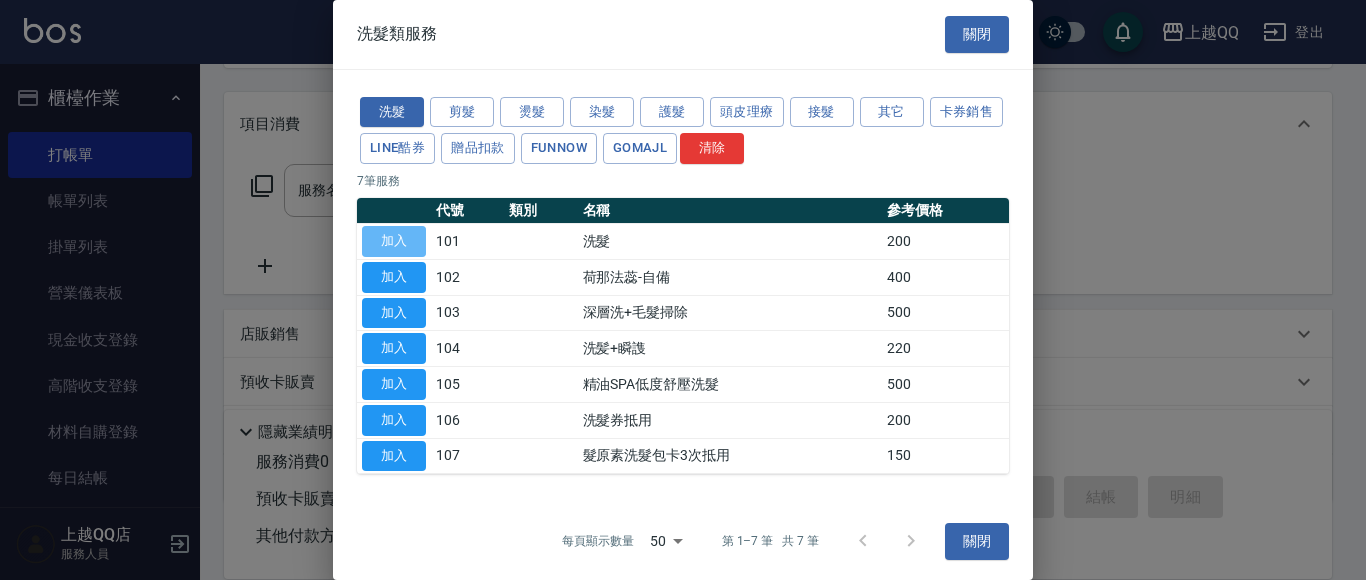 type on "洗髮(101)" 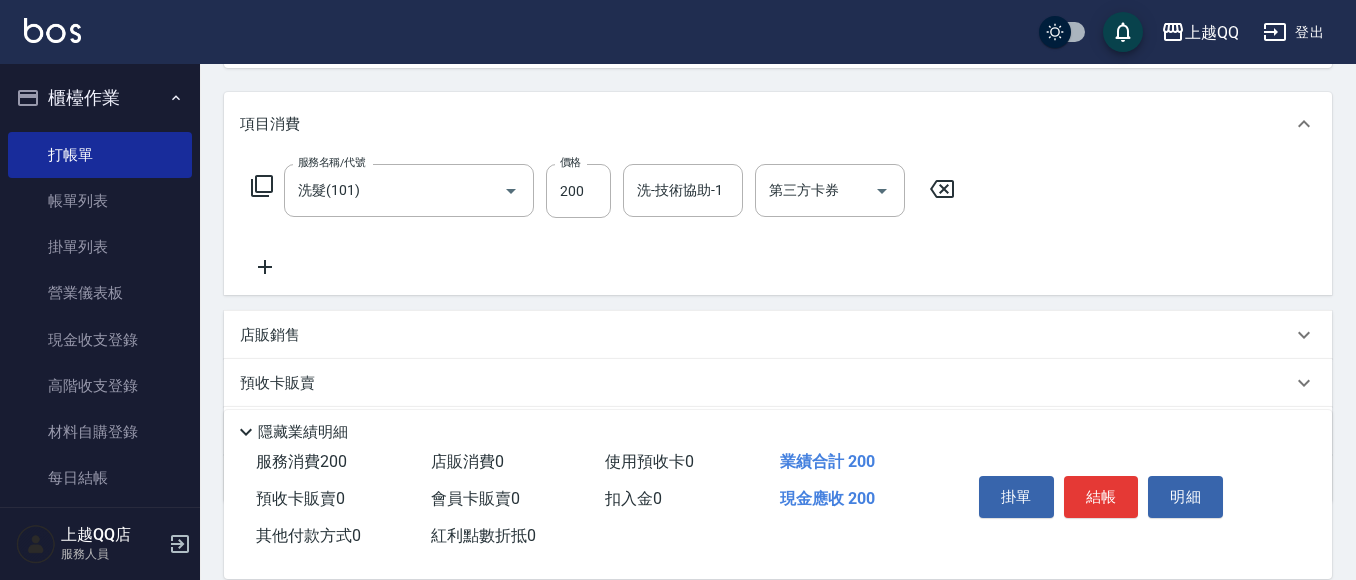 click 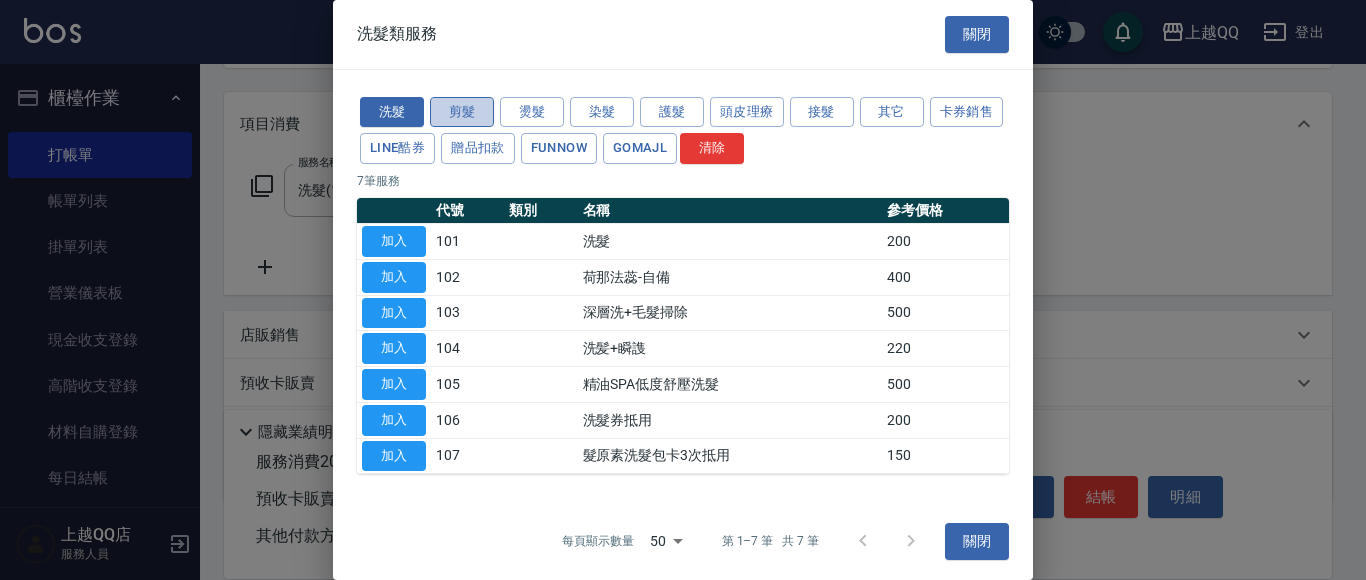 click on "剪髮" at bounding box center (462, 112) 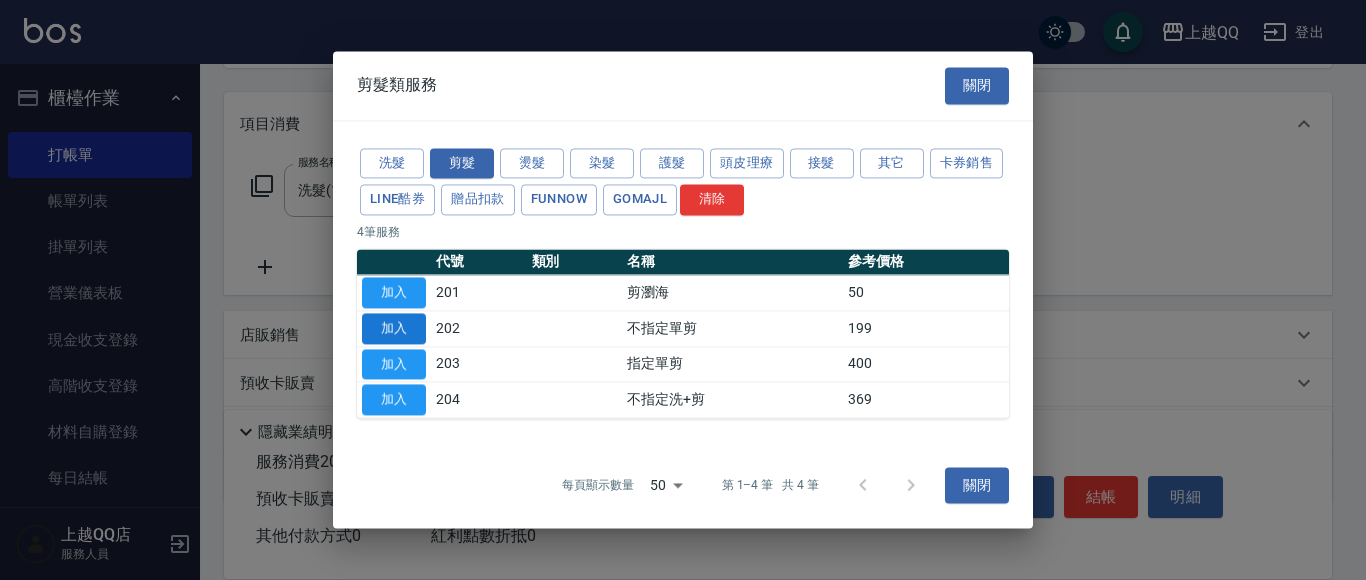 click on "加入" at bounding box center (394, 328) 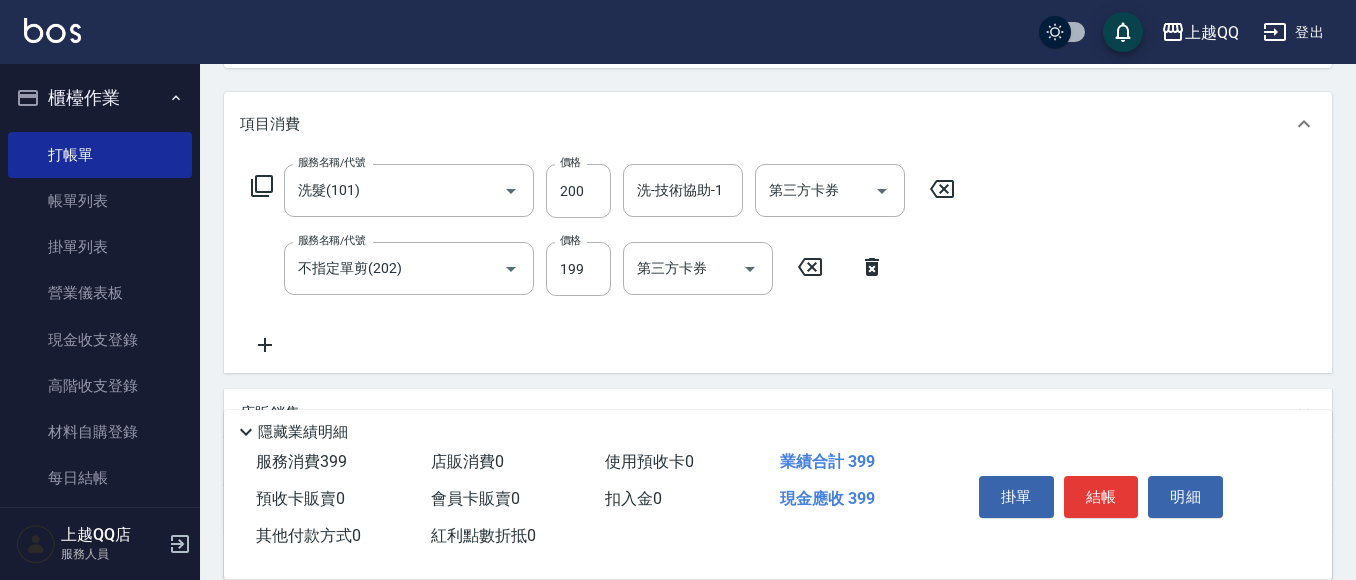 click 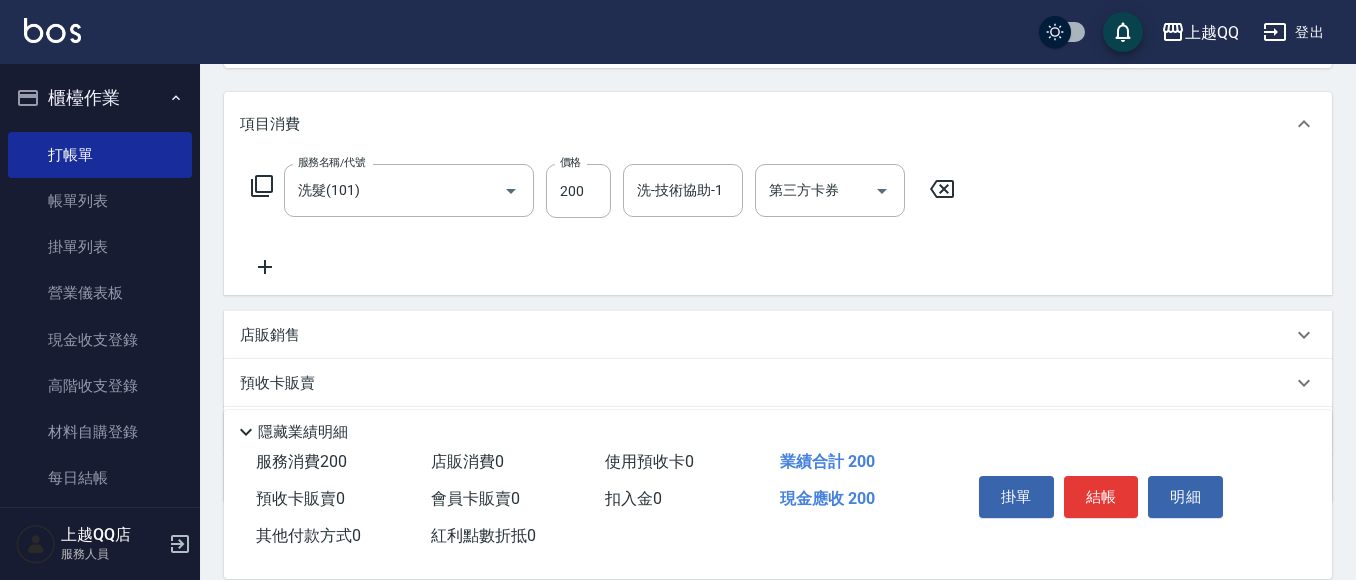 click 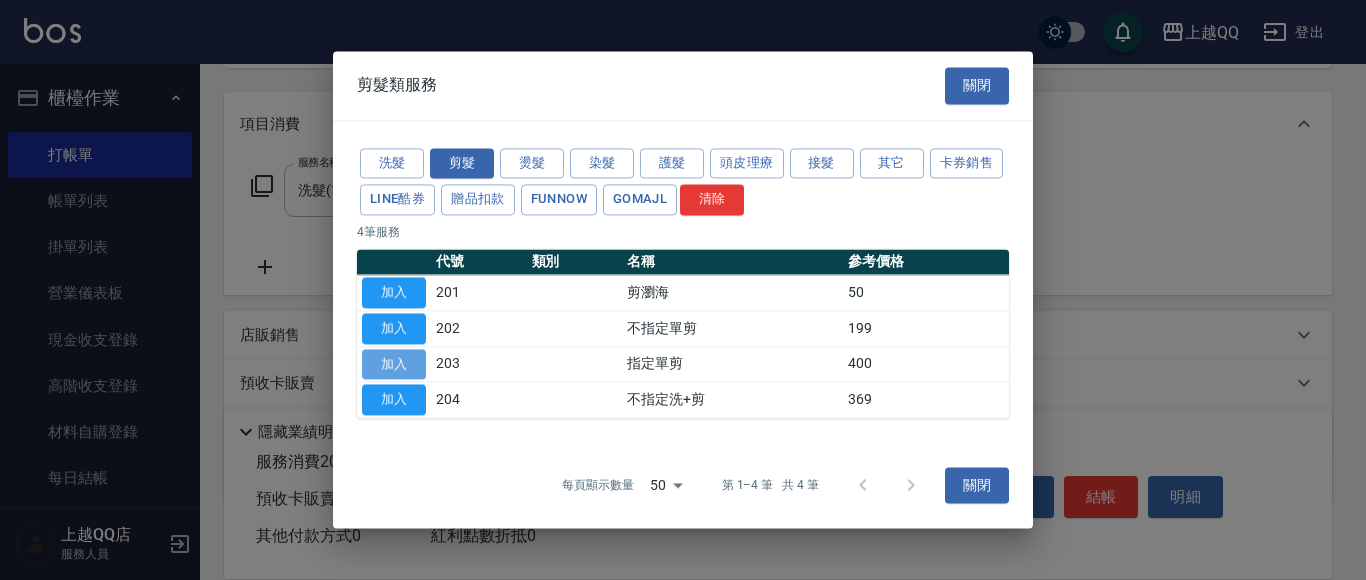 click on "加入" at bounding box center (394, 364) 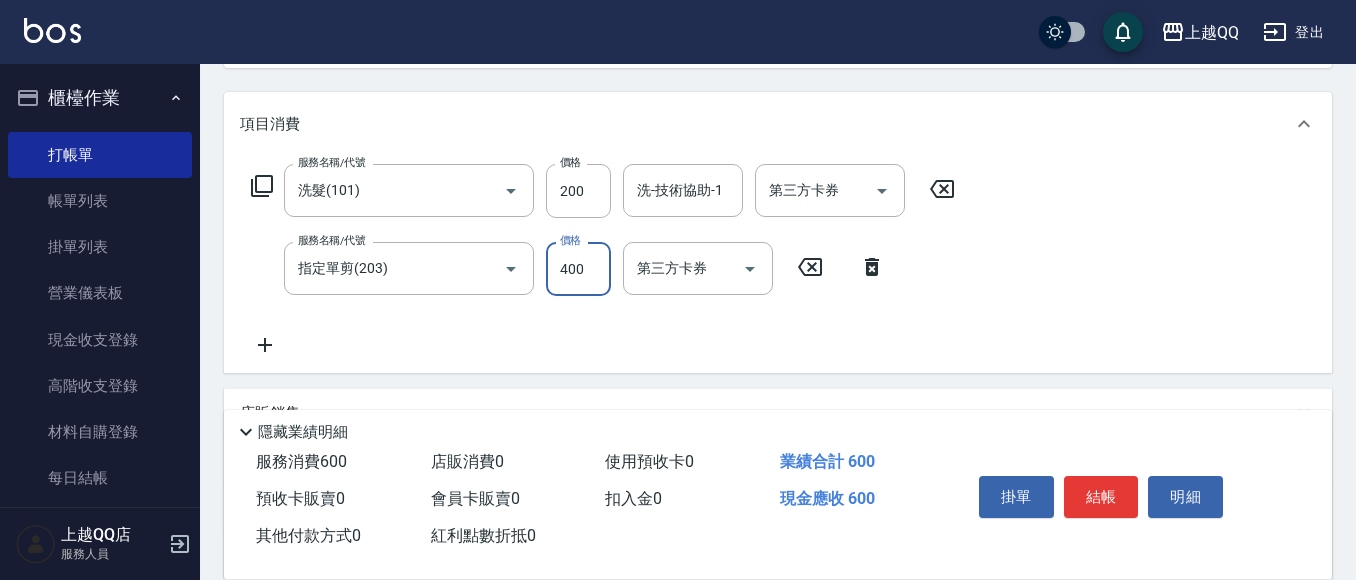 click on "400" at bounding box center [578, 269] 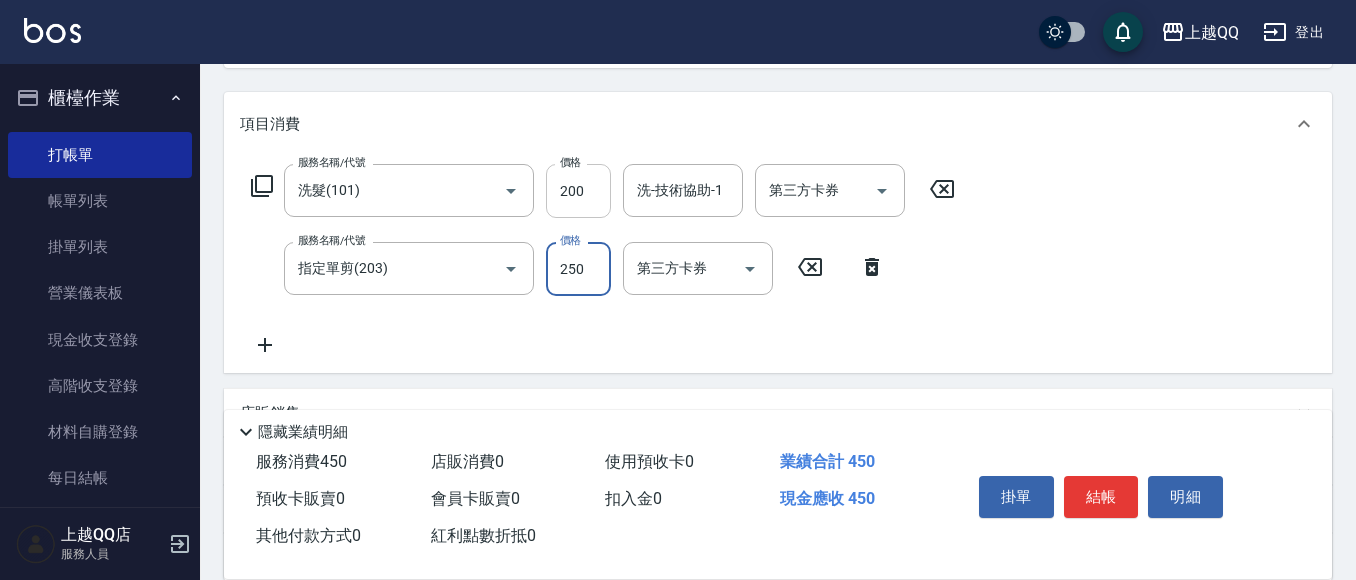type on "250" 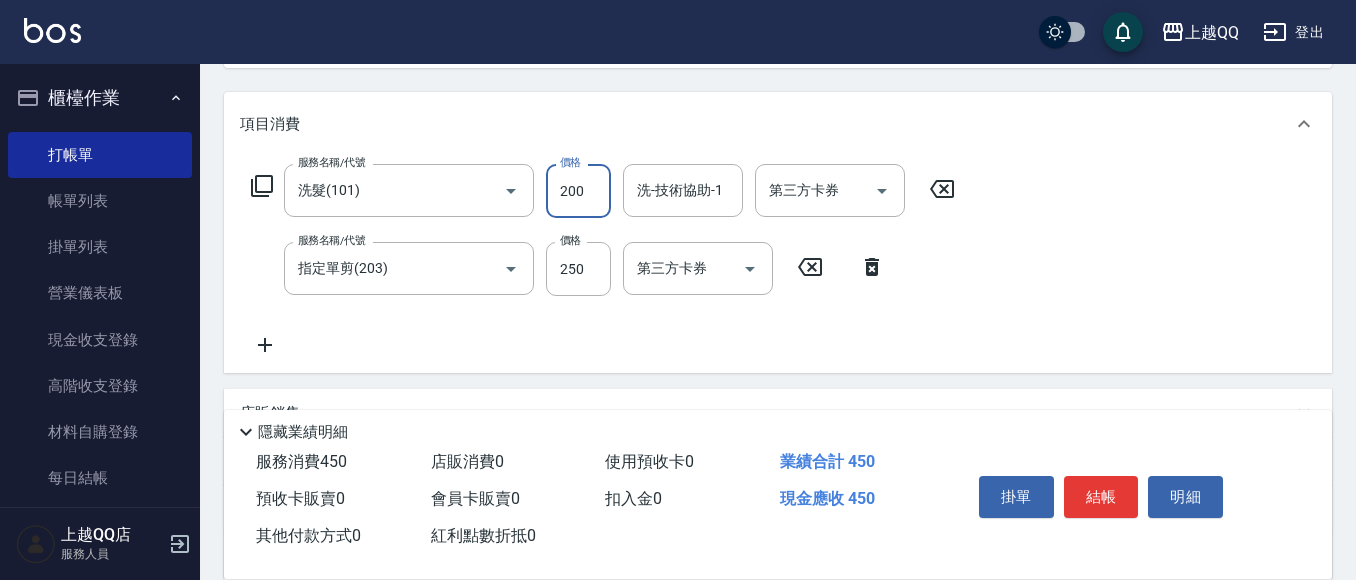 click on "200" at bounding box center [578, 191] 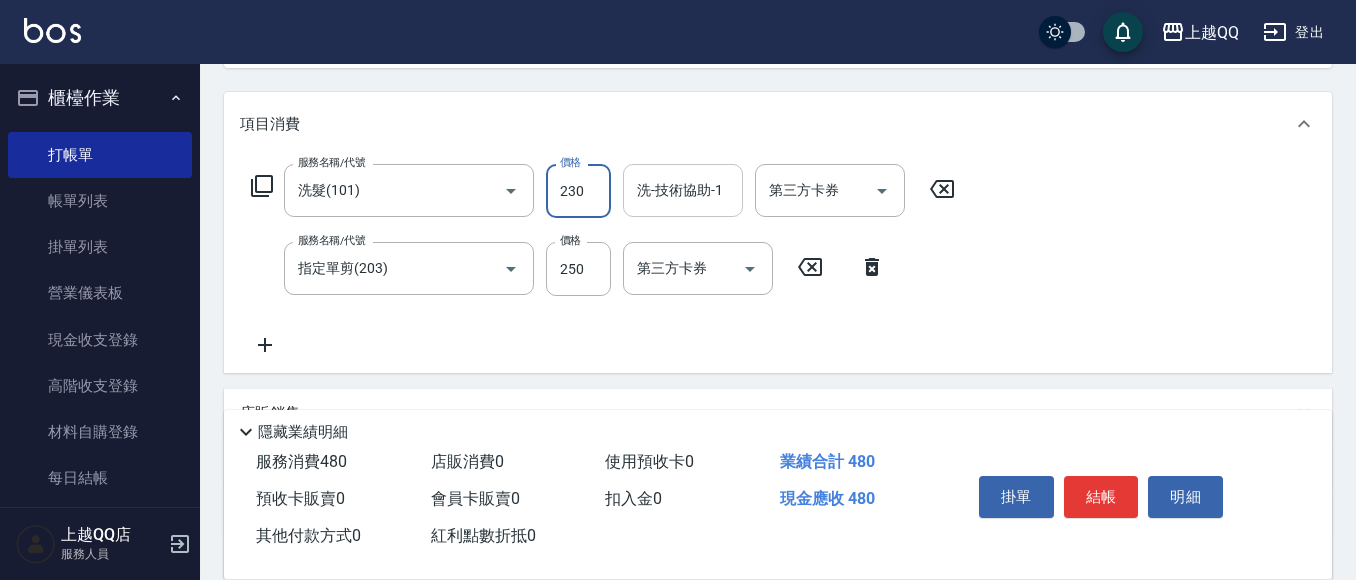 type on "230" 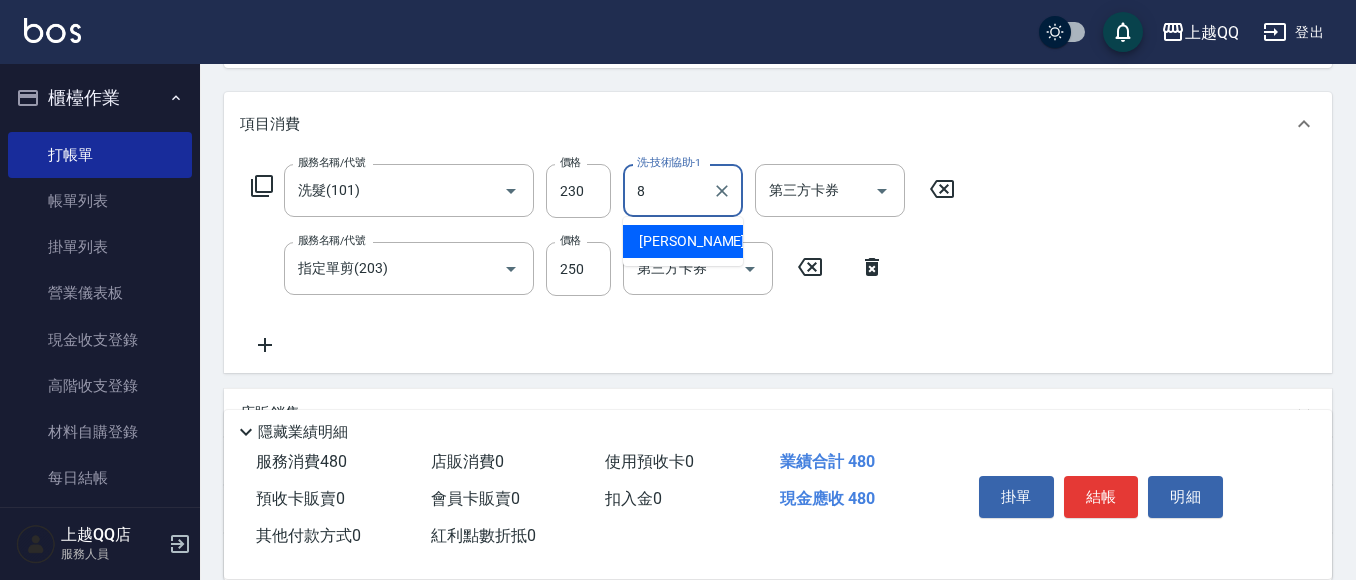 click on "孟穎 -8" at bounding box center (683, 241) 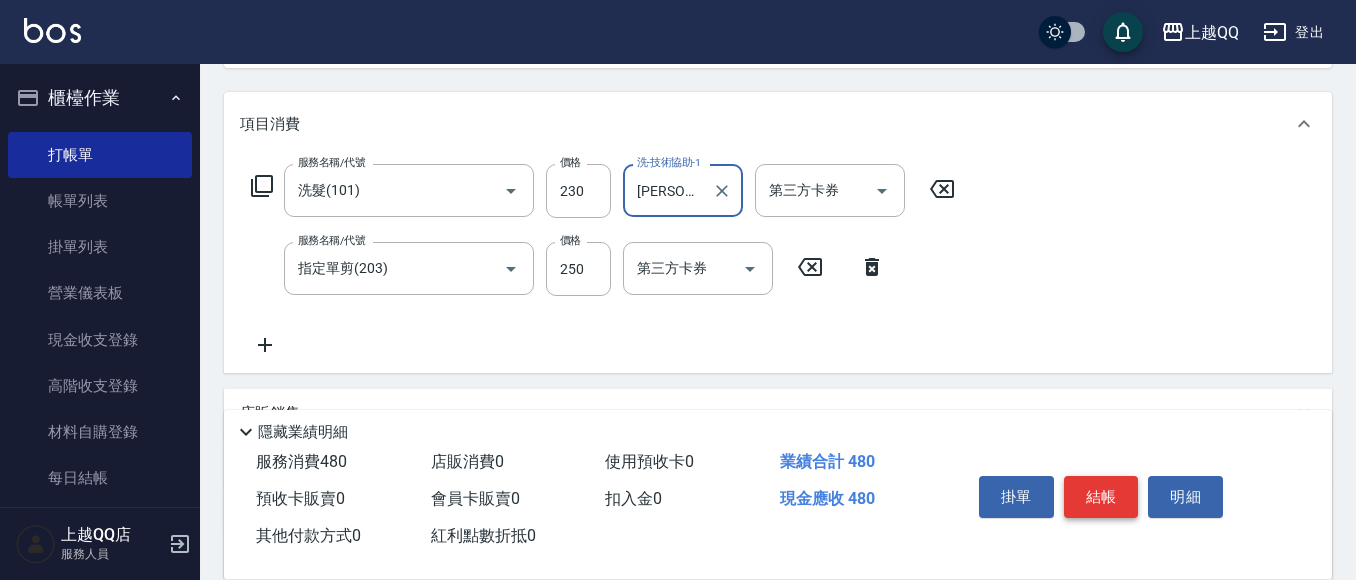 type on "孟穎-8" 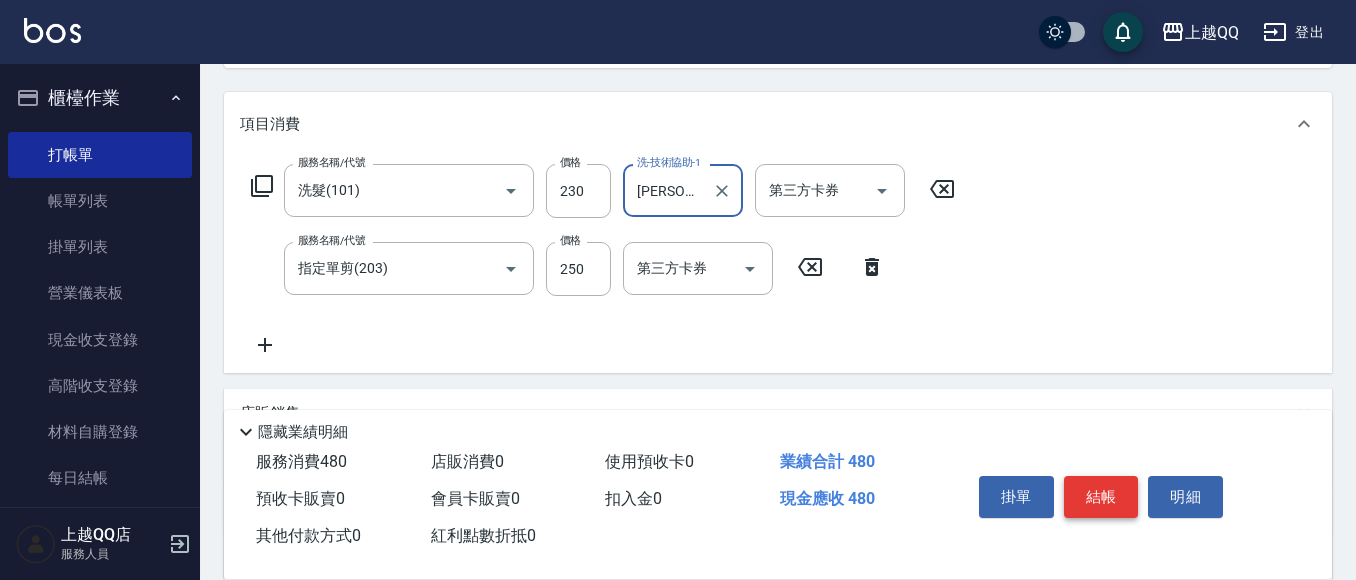 click on "結帳" at bounding box center (1101, 497) 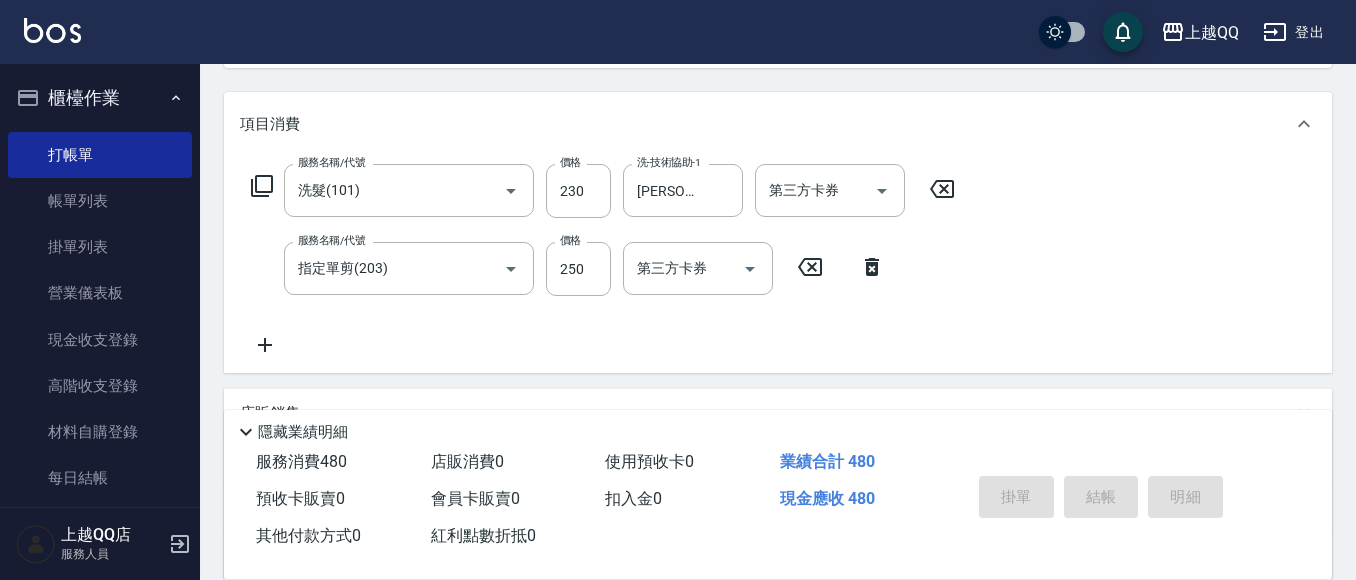 type on "2025/07/11 20:22" 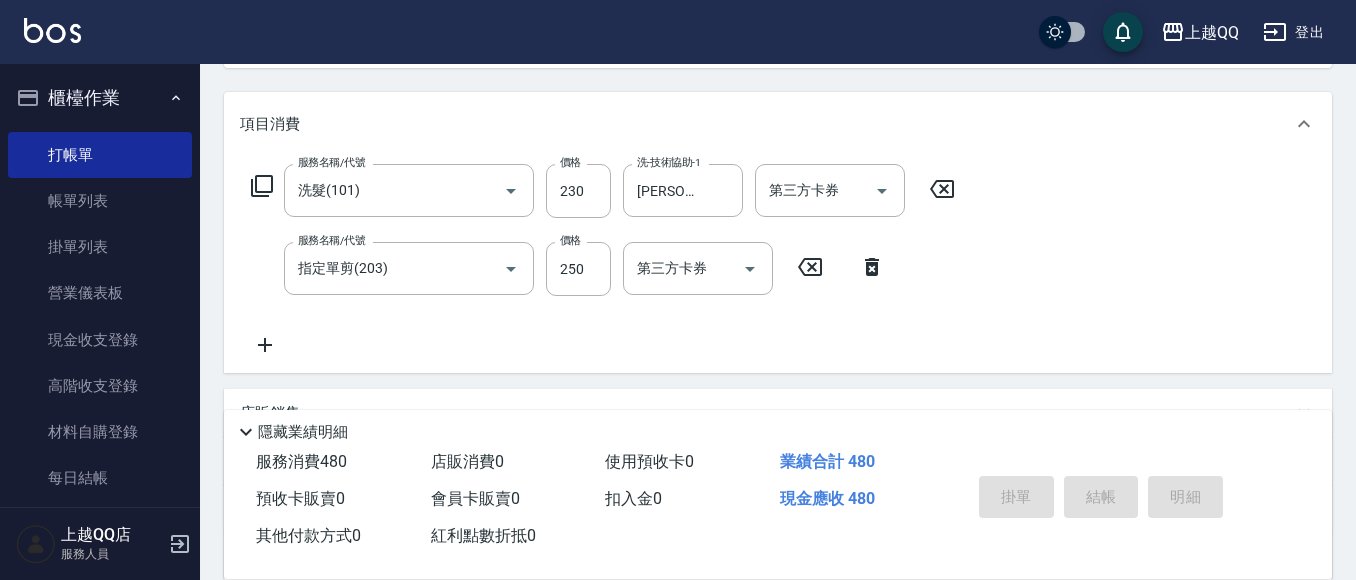 type 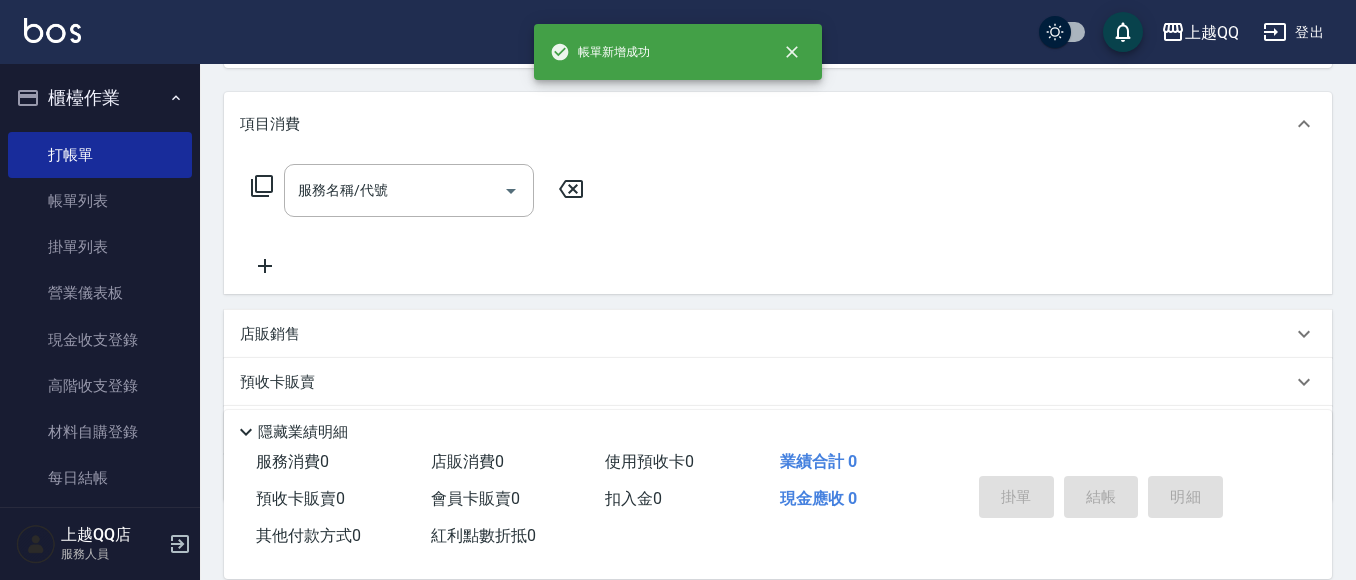 scroll, scrollTop: 0, scrollLeft: 0, axis: both 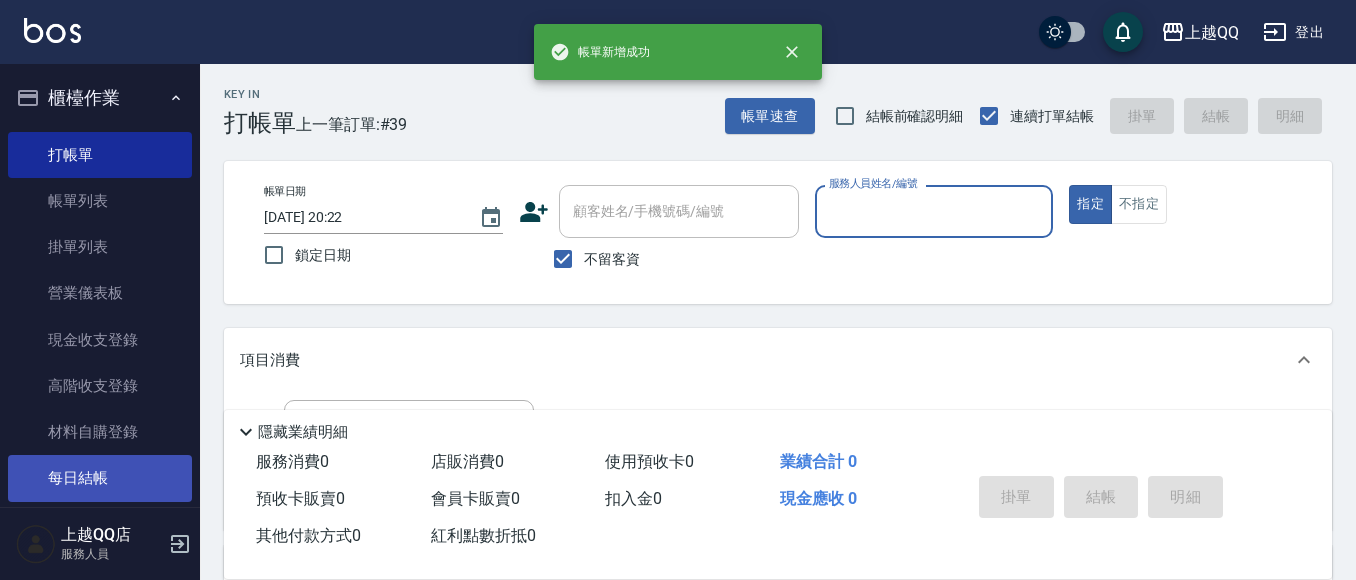 click on "每日結帳" at bounding box center (100, 478) 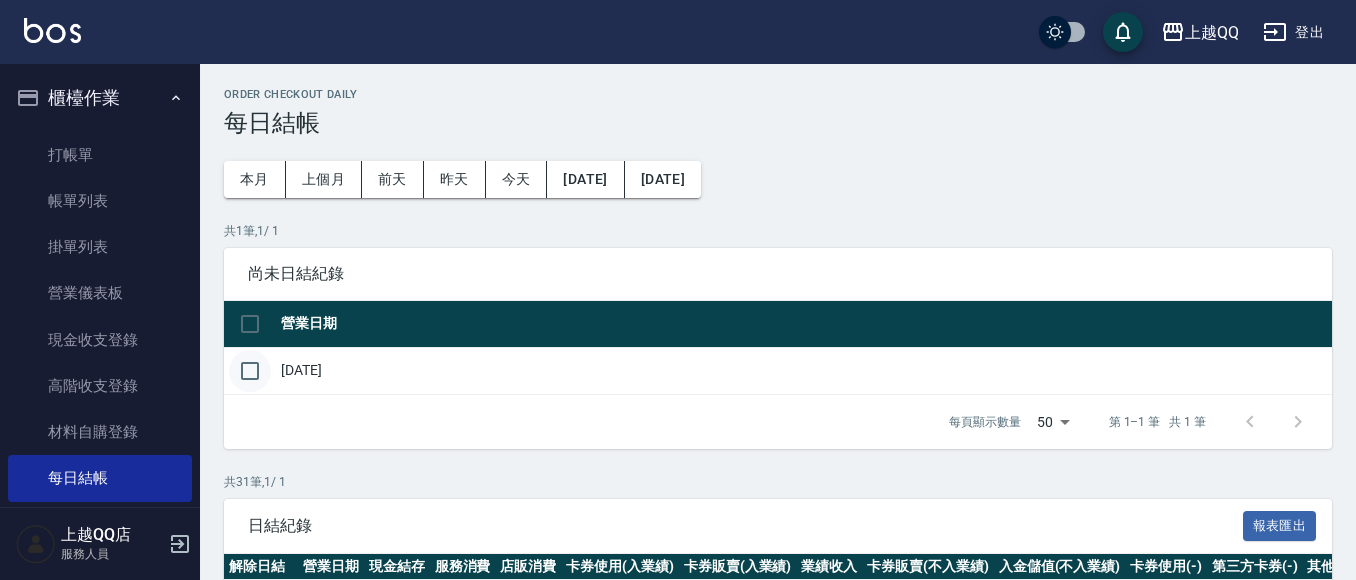click at bounding box center (250, 371) 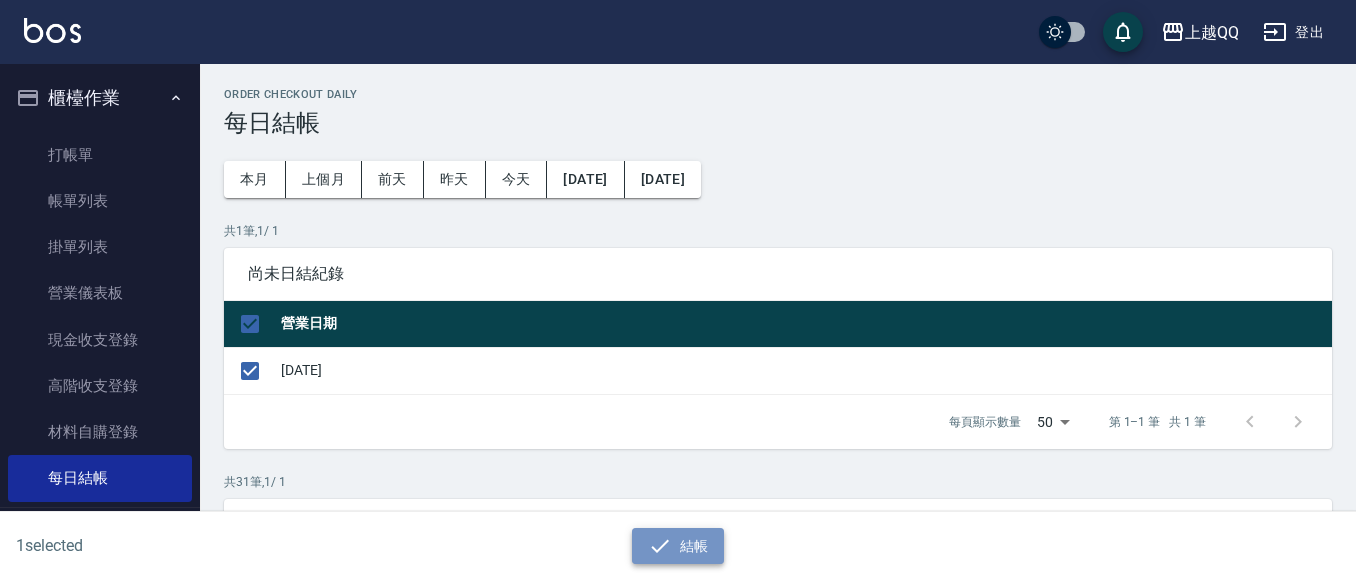 click 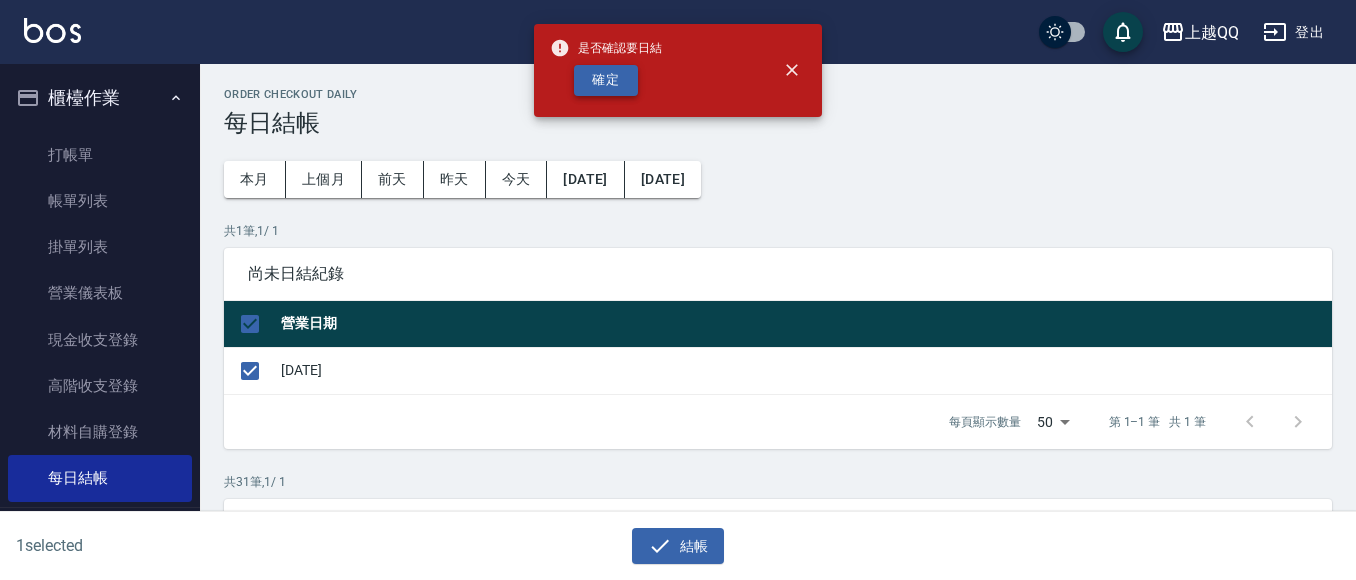 click on "確定" at bounding box center (606, 80) 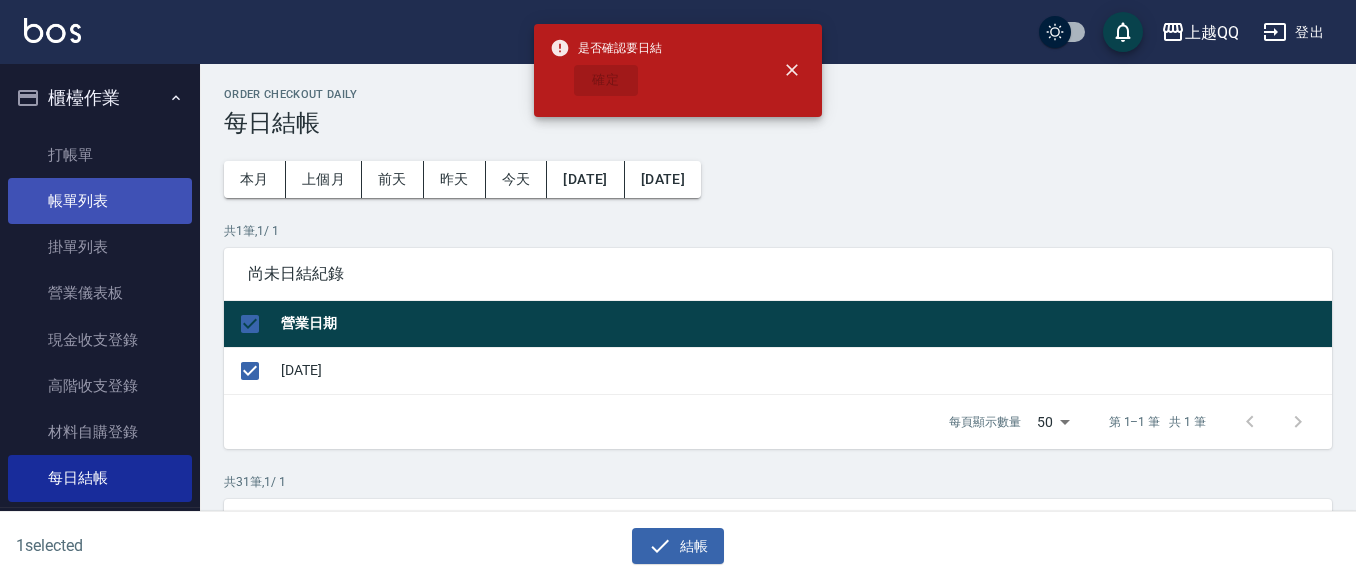 checkbox on "false" 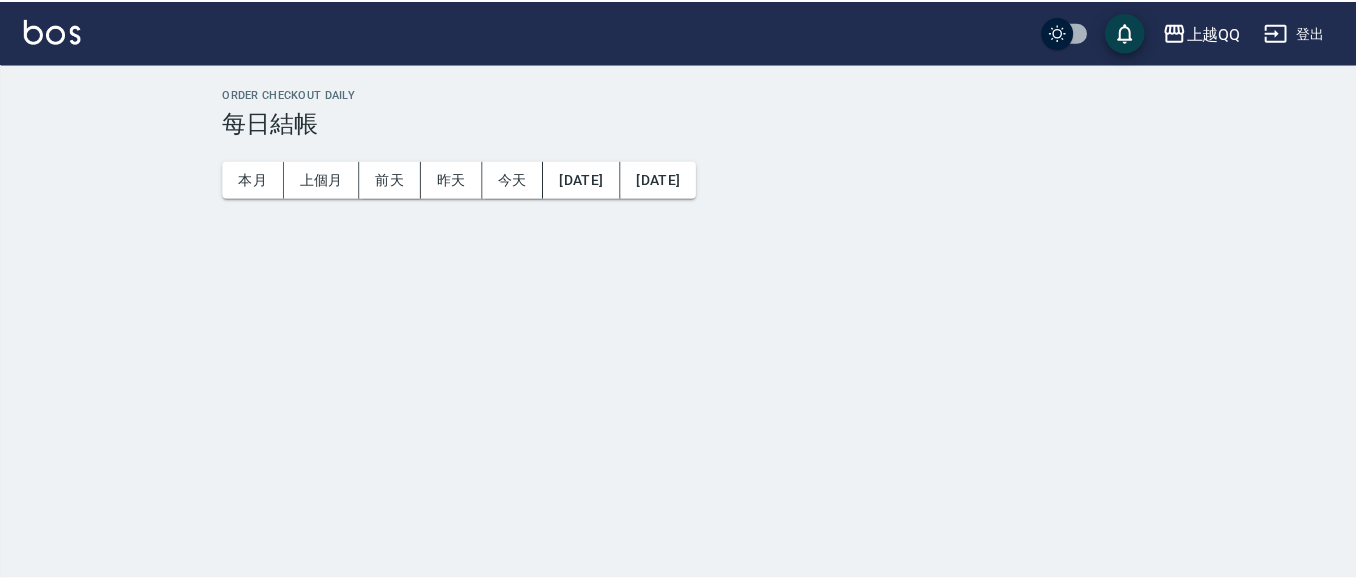 scroll, scrollTop: 0, scrollLeft: 0, axis: both 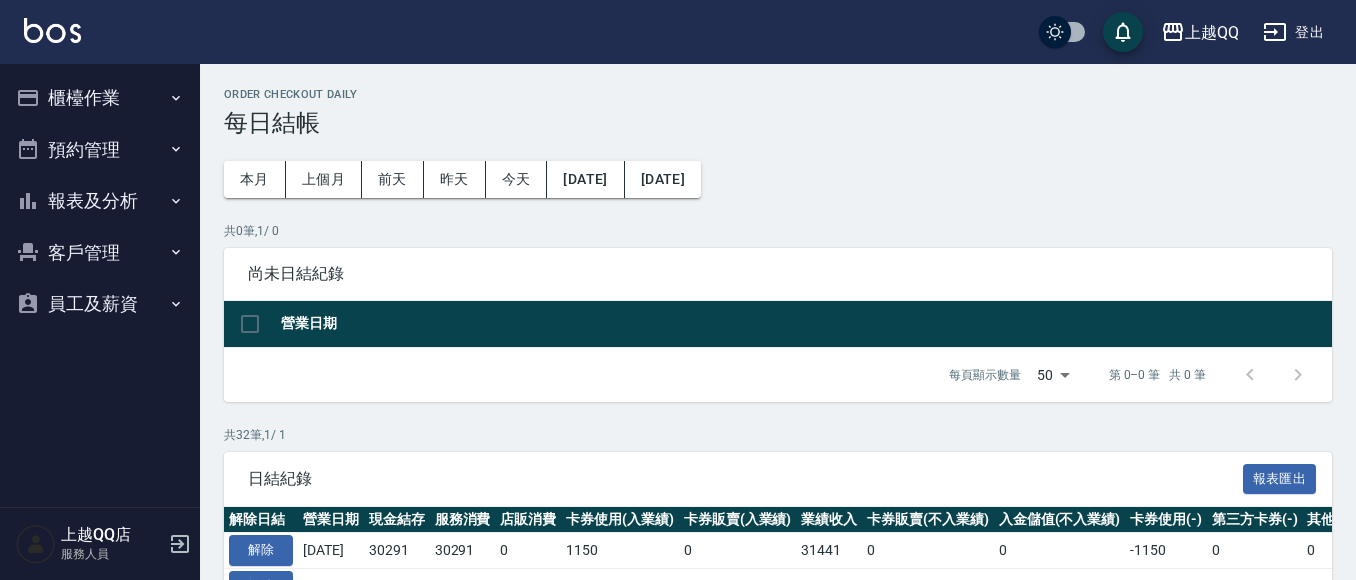 click on "報表及分析" at bounding box center [100, 201] 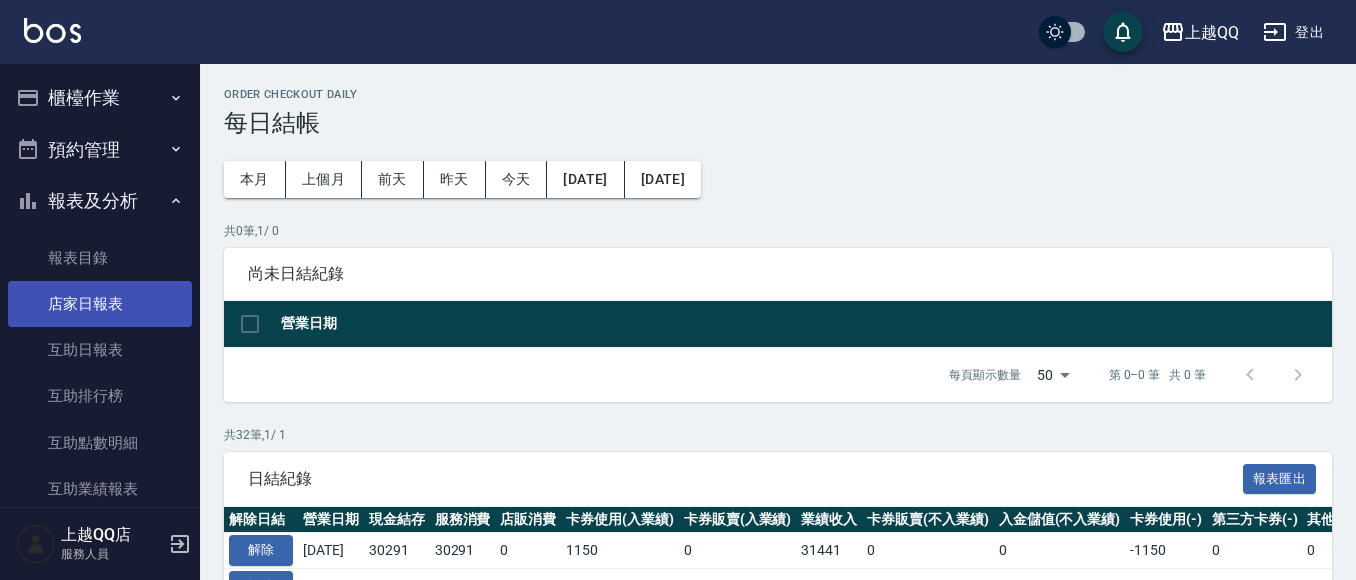click on "店家日報表" at bounding box center [100, 304] 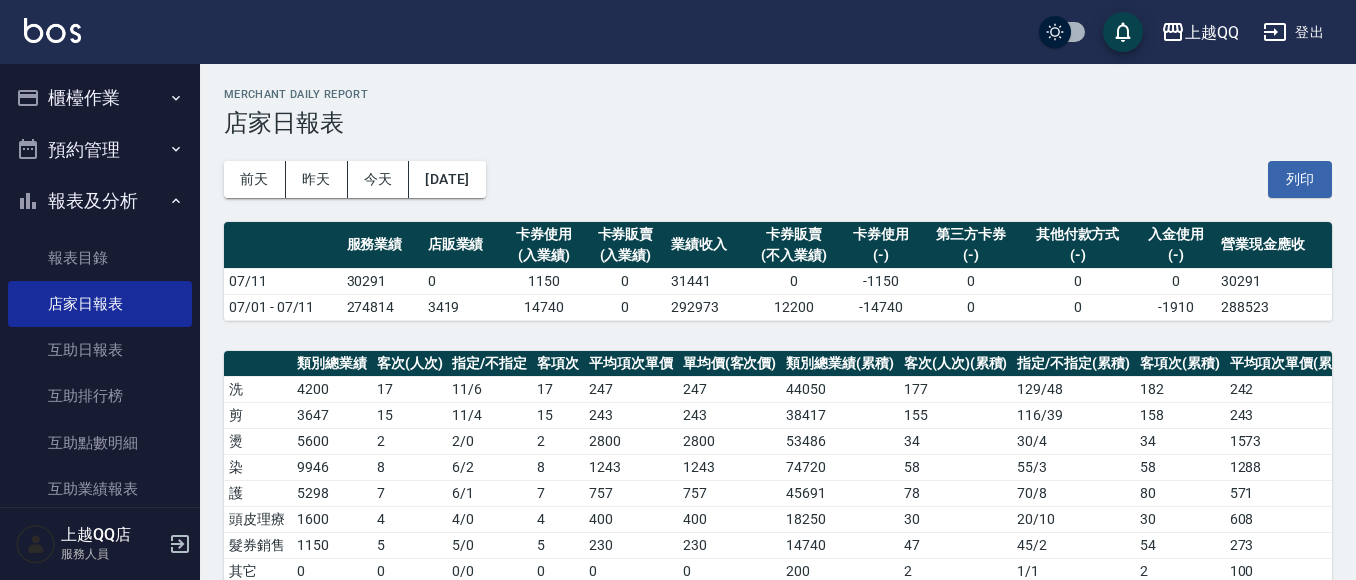 scroll, scrollTop: 655, scrollLeft: 0, axis: vertical 